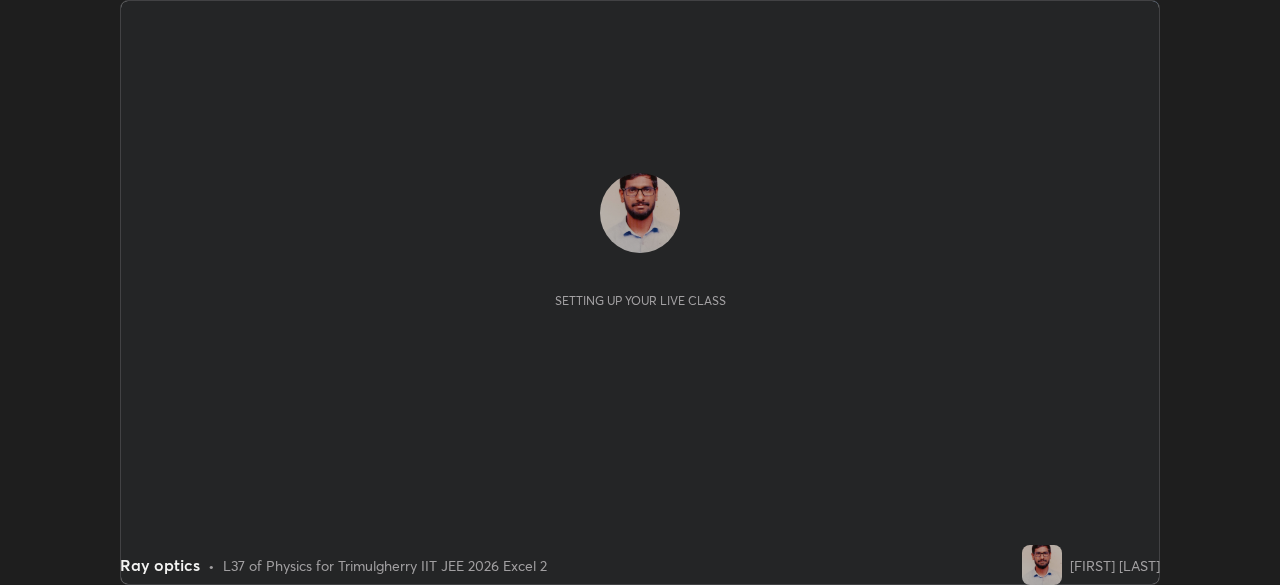 scroll, scrollTop: 0, scrollLeft: 0, axis: both 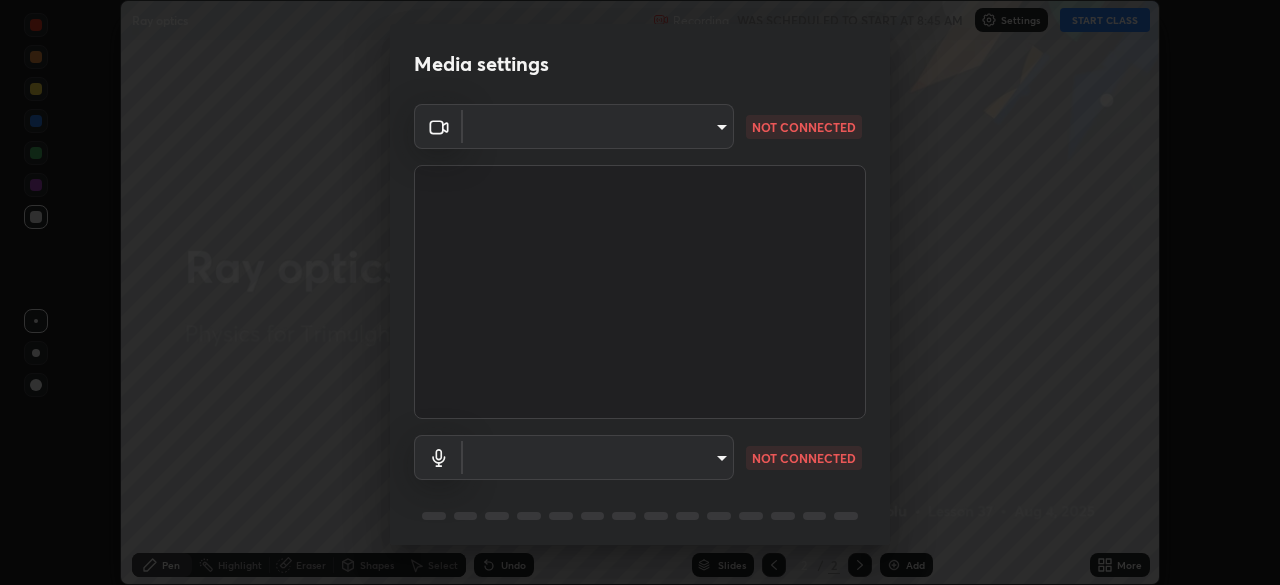 type on "fc4d4439d1e3cd5bf723ac255ffd14dacaf4da6be6177ce78d3c554f4da9d8ff" 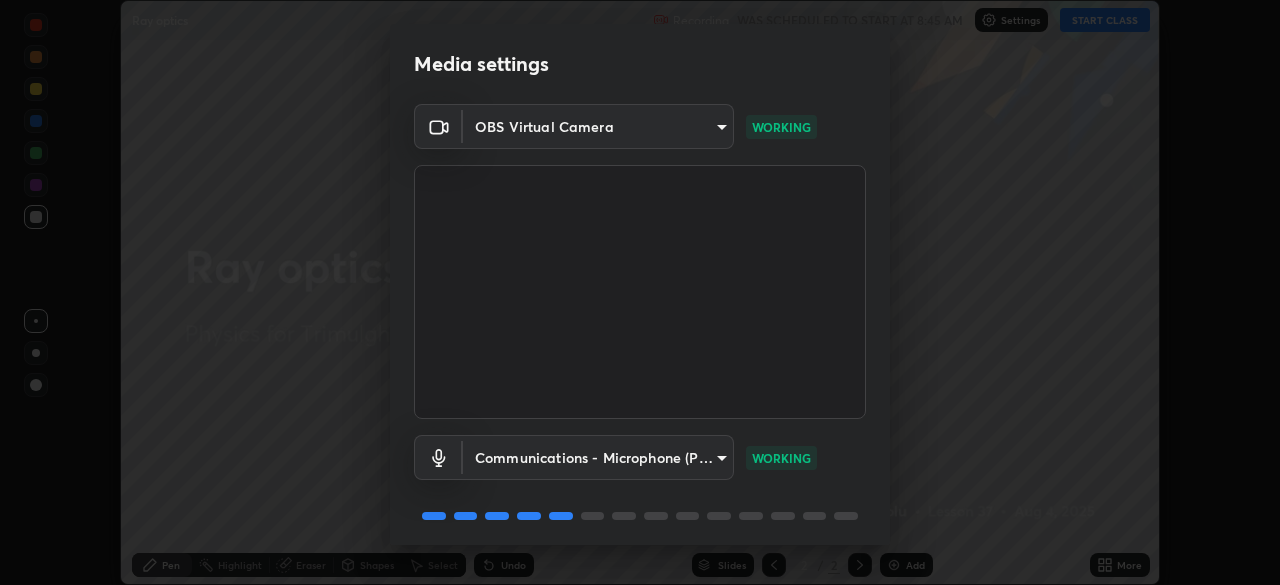 scroll, scrollTop: 71, scrollLeft: 0, axis: vertical 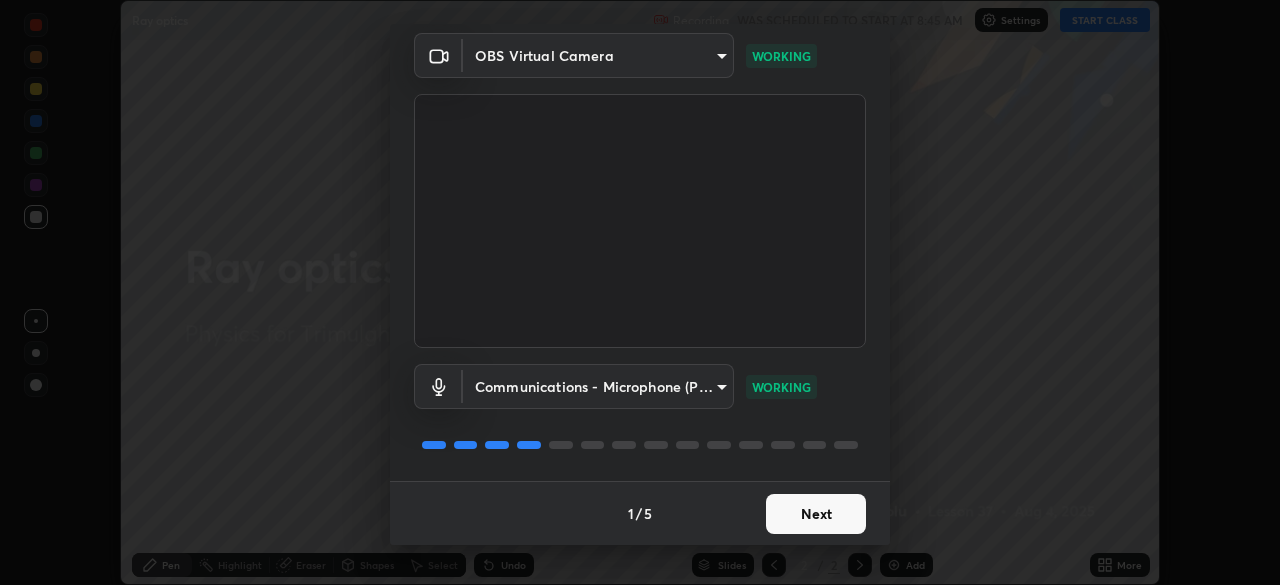 click on "Next" at bounding box center [816, 514] 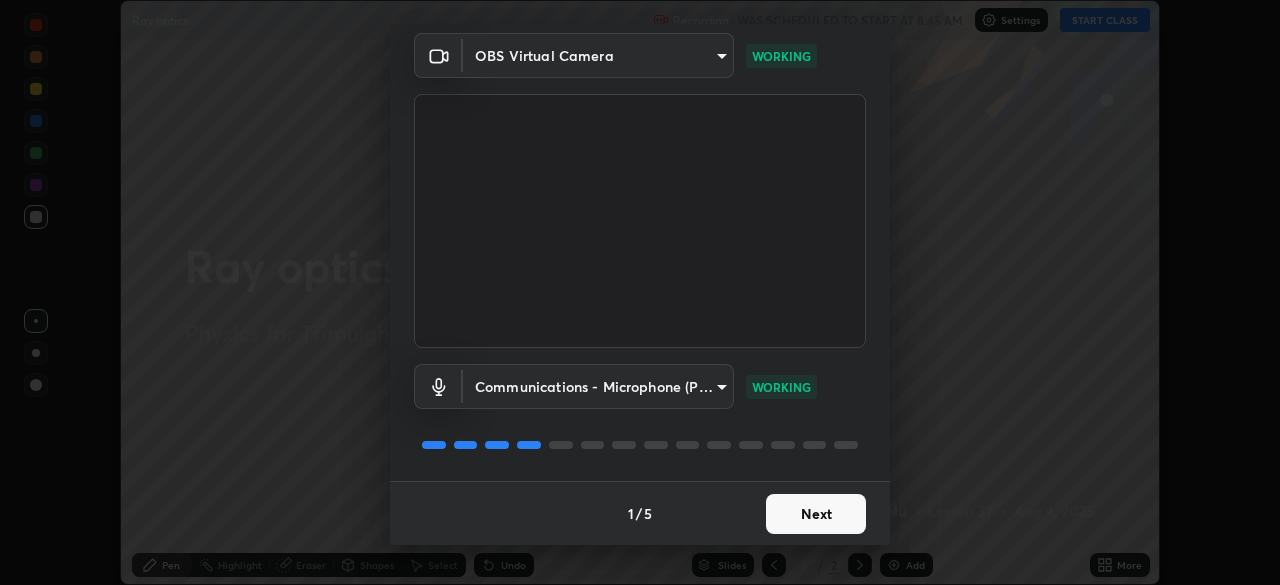 scroll, scrollTop: 0, scrollLeft: 0, axis: both 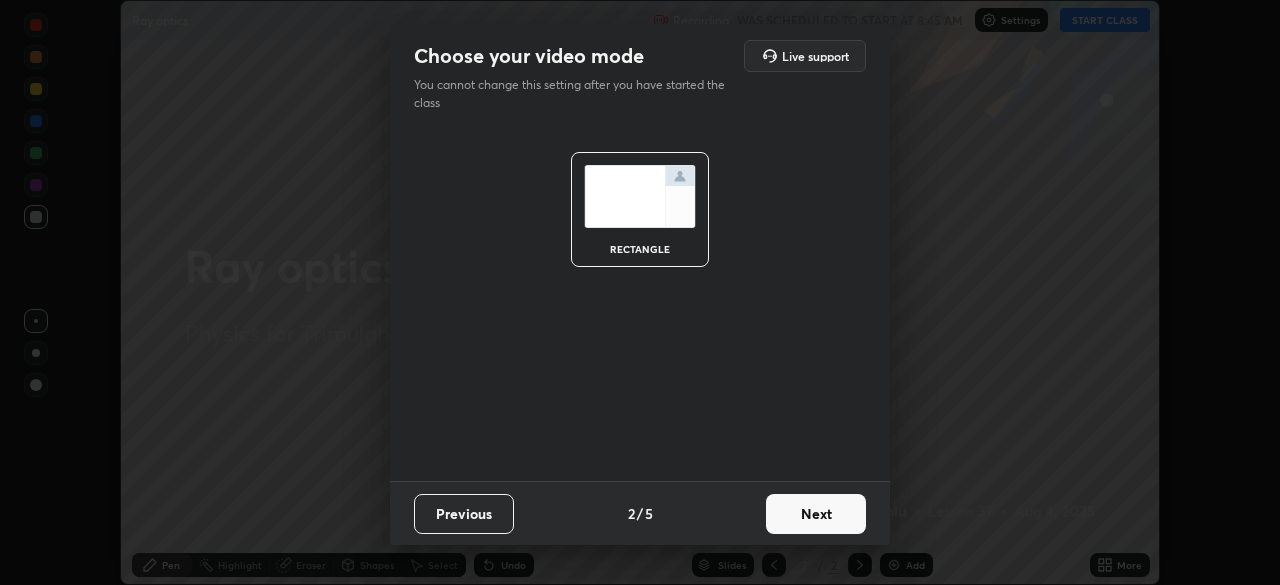 click on "Next" at bounding box center (816, 514) 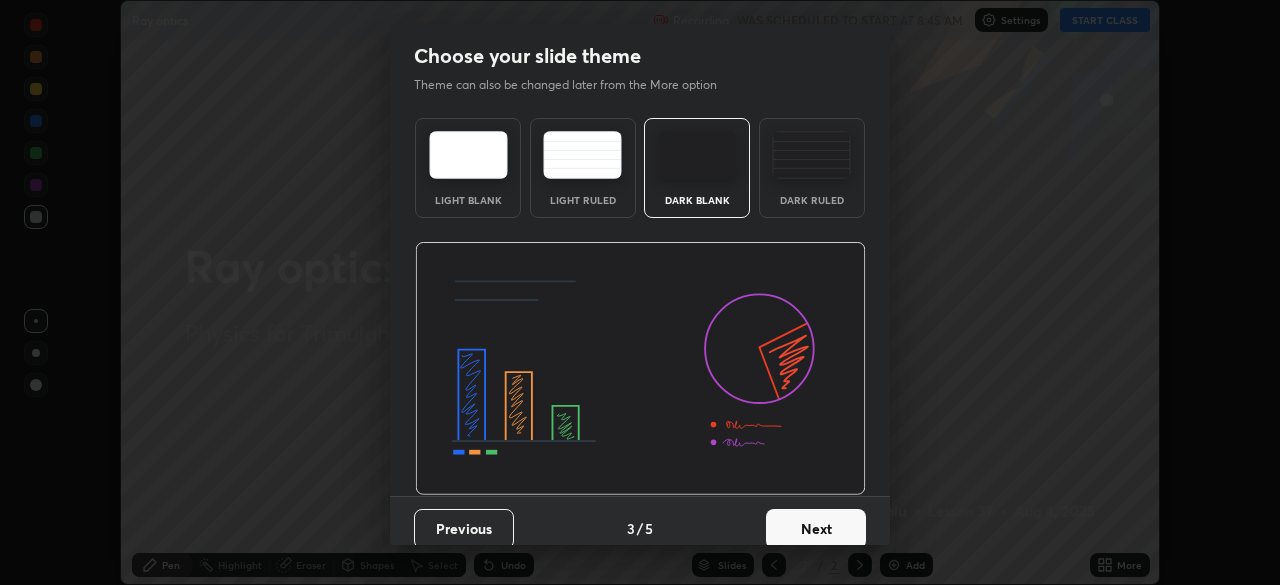 click on "Next" at bounding box center [816, 529] 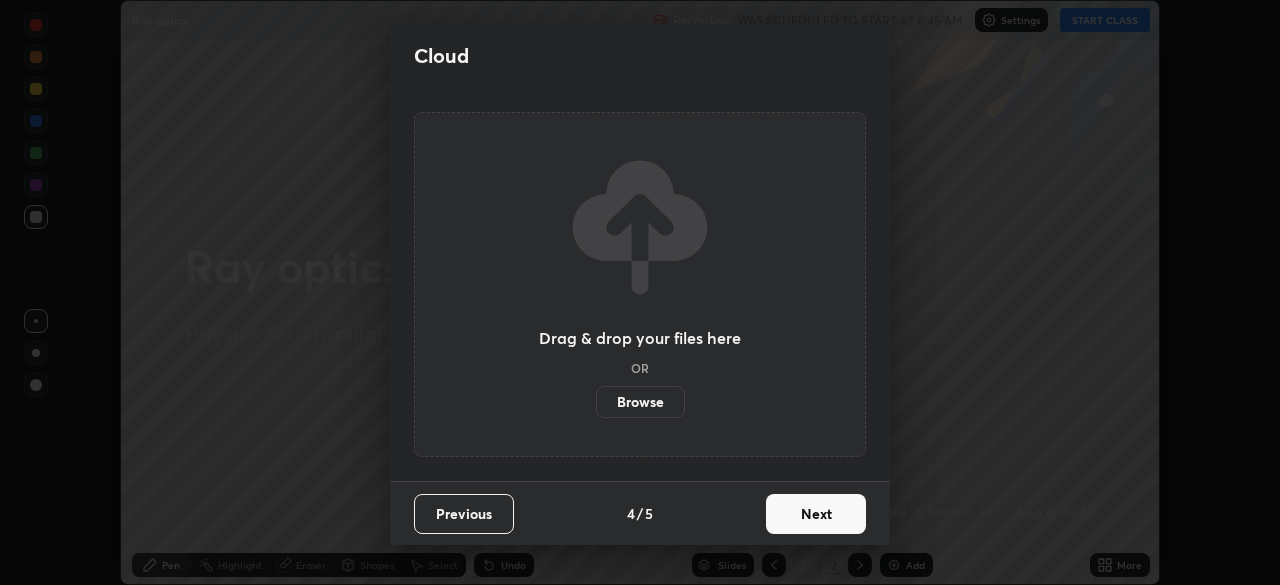 click on "Next" at bounding box center (816, 514) 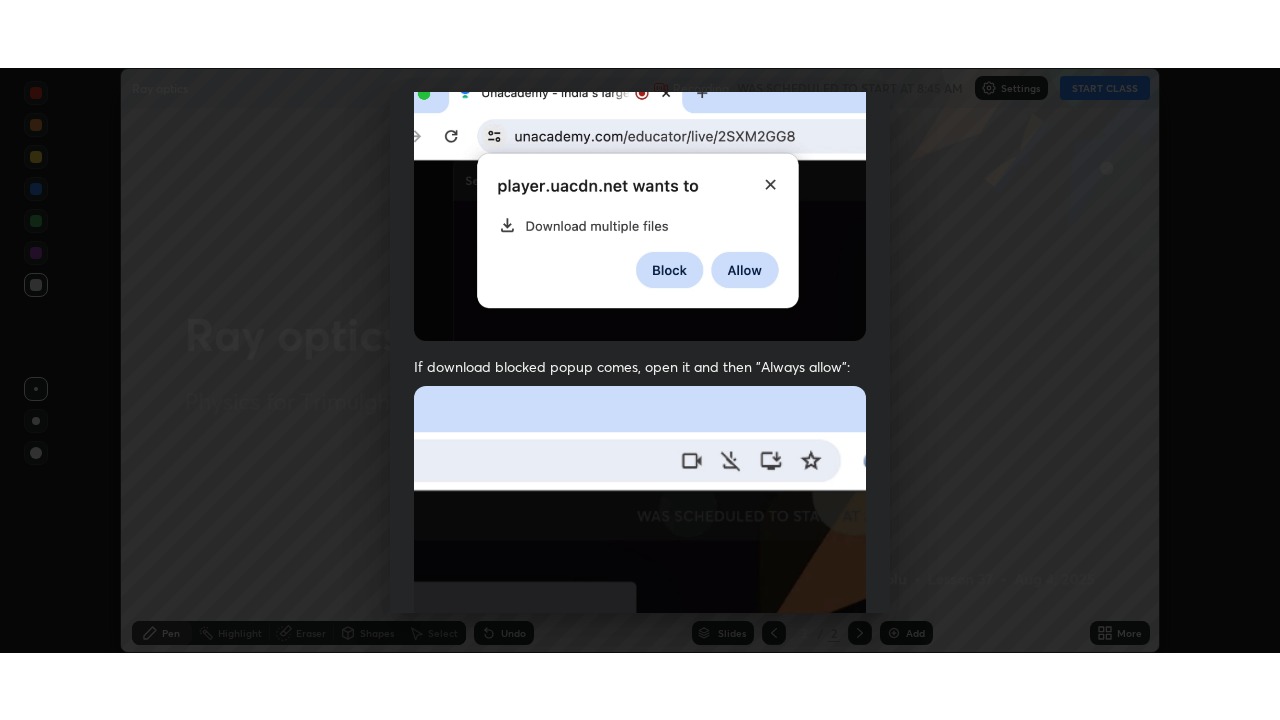 scroll, scrollTop: 479, scrollLeft: 0, axis: vertical 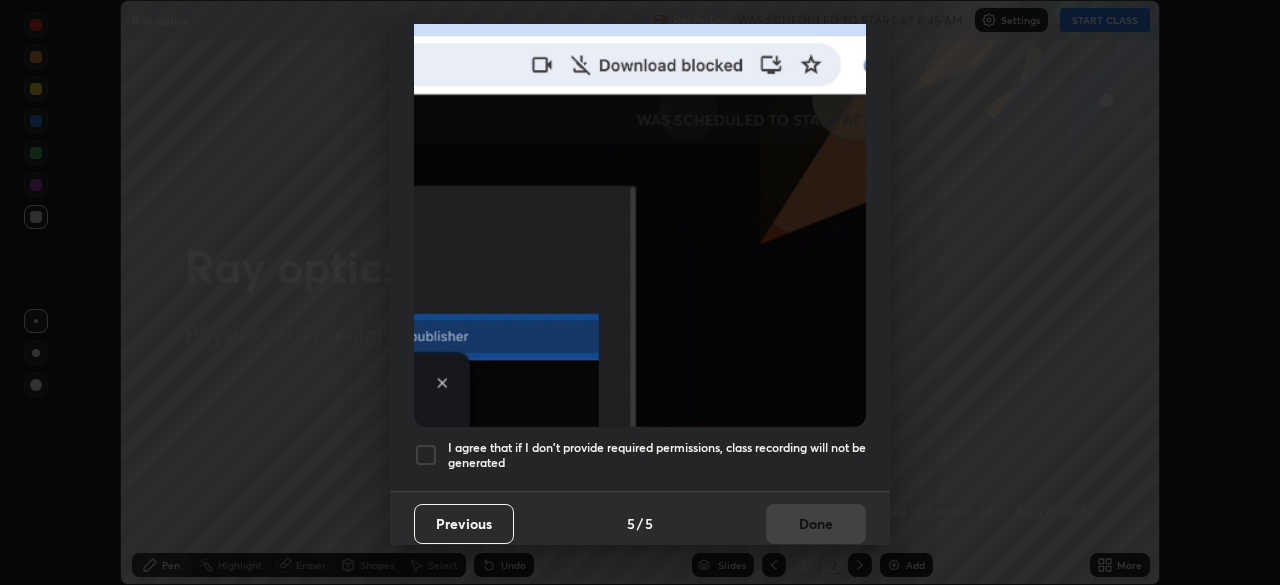 click at bounding box center (426, 455) 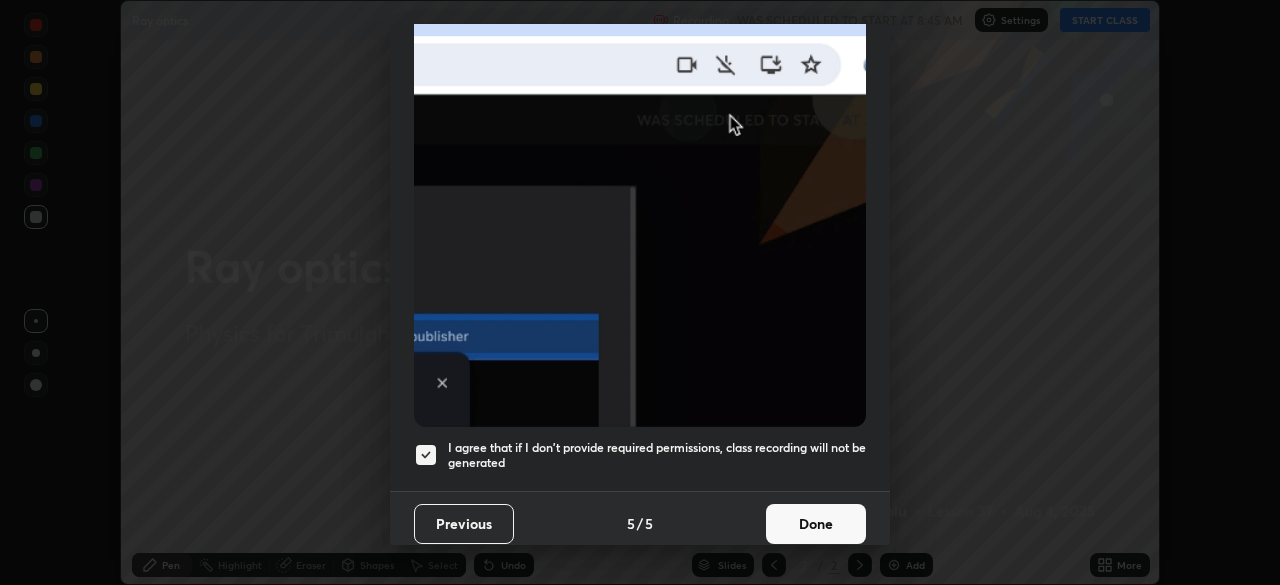 click on "Done" at bounding box center [816, 524] 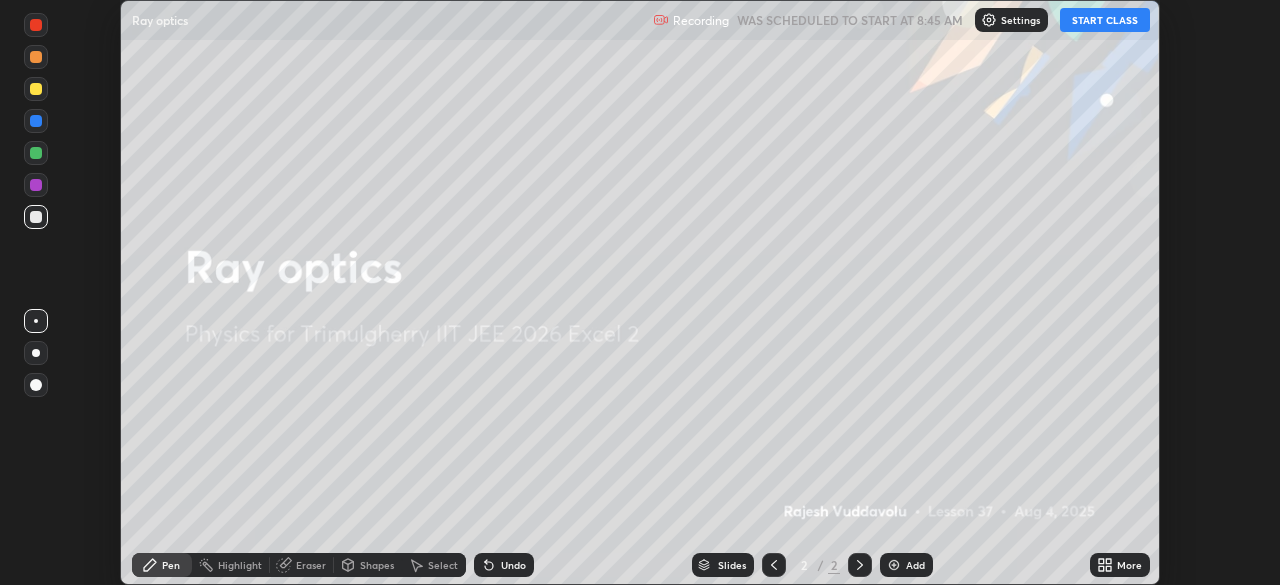 click on "START CLASS" at bounding box center [1105, 20] 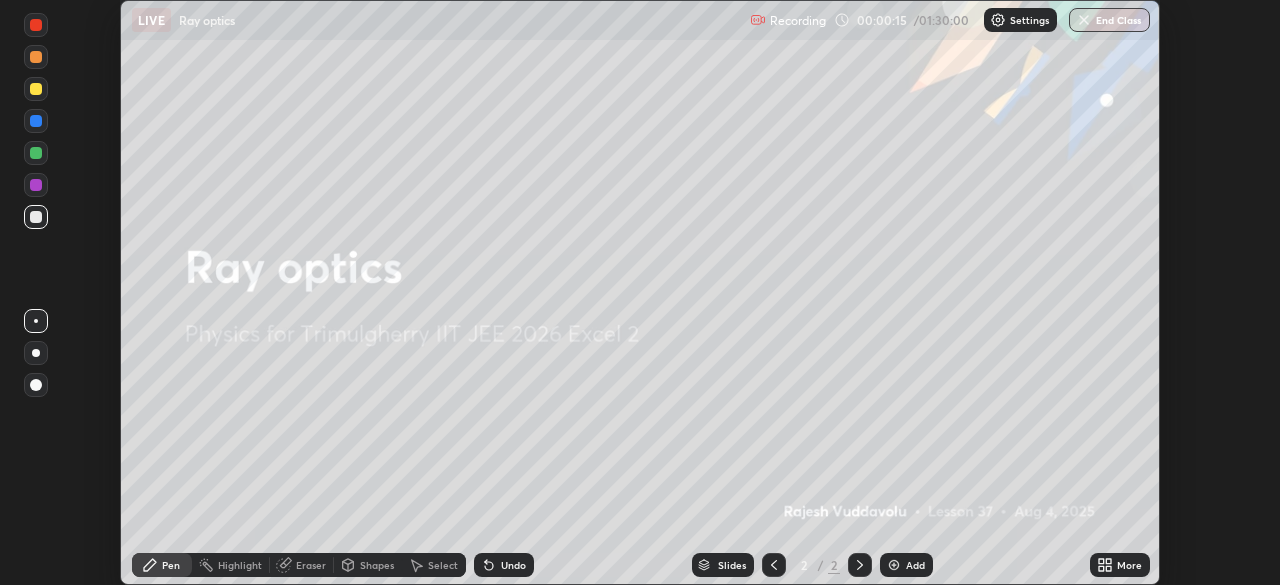 click at bounding box center [894, 565] 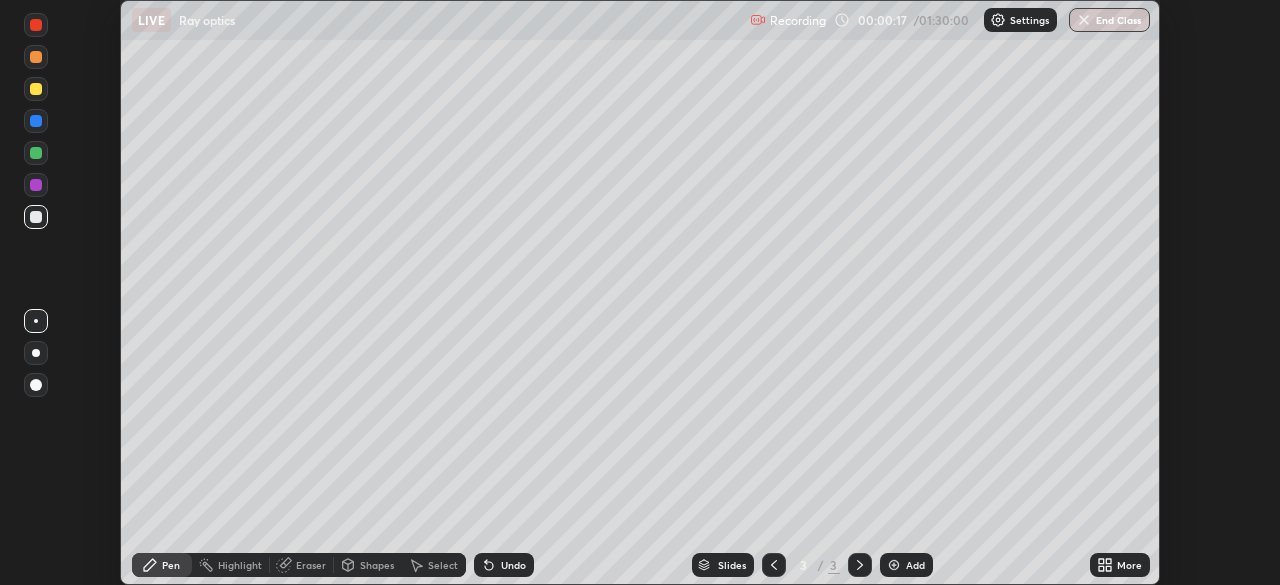 click on "More" at bounding box center [1129, 565] 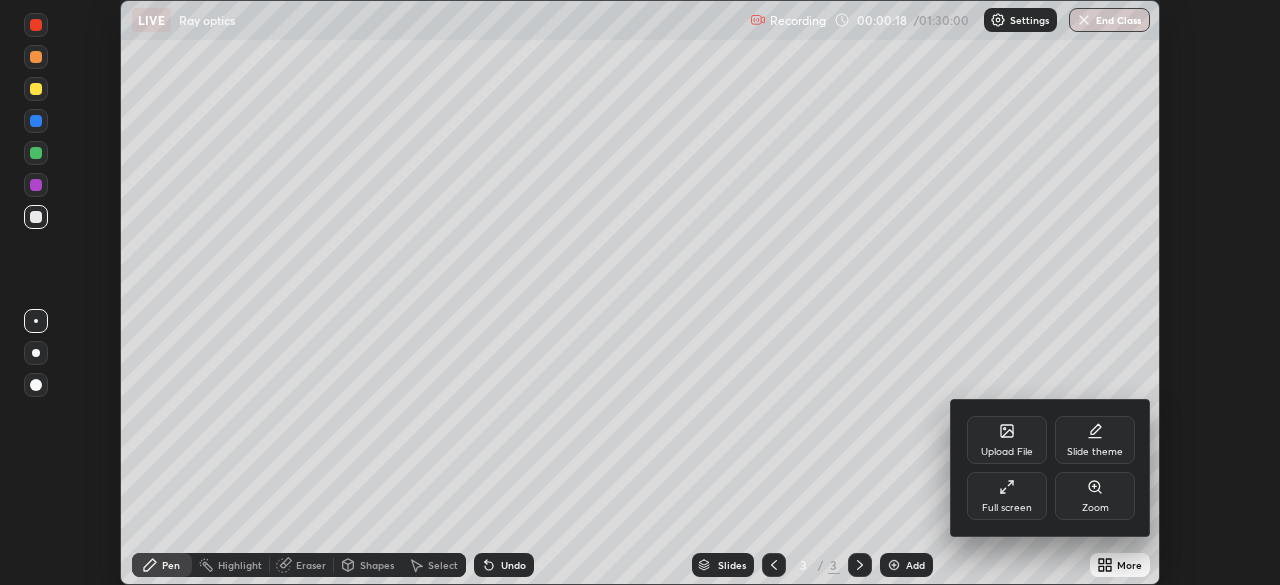 click on "Full screen" at bounding box center [1007, 496] 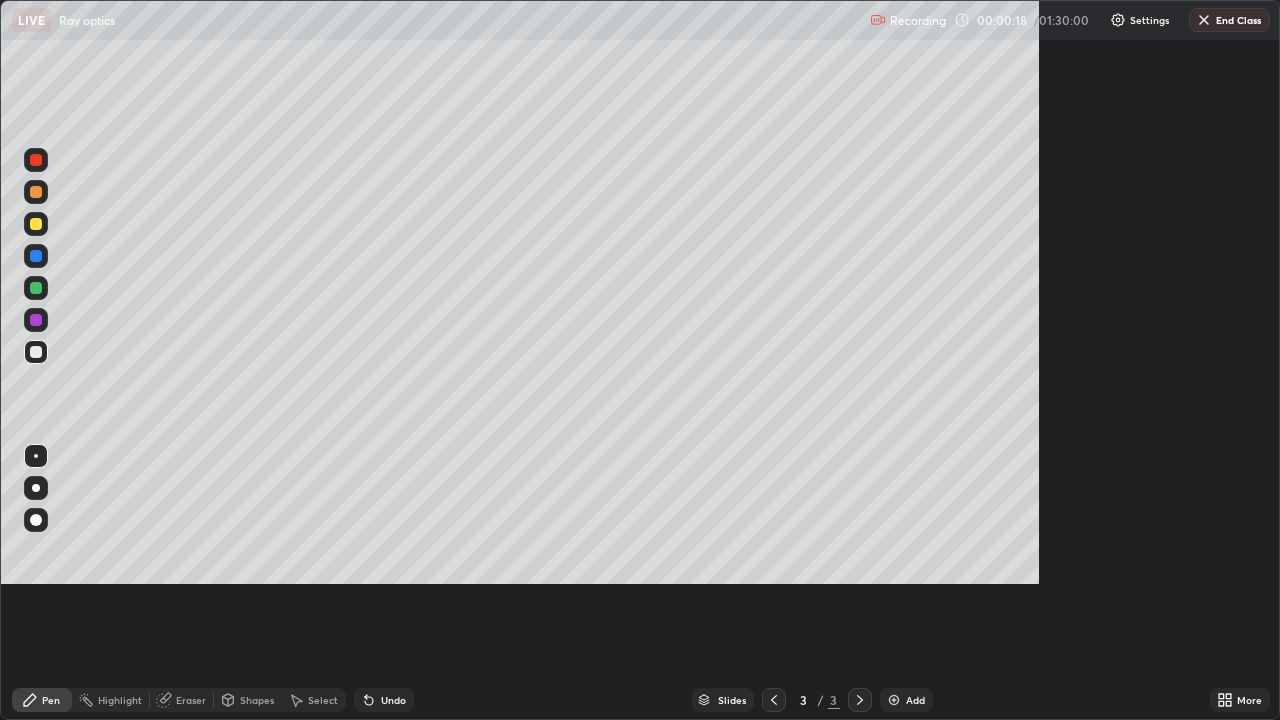 scroll, scrollTop: 99280, scrollLeft: 98720, axis: both 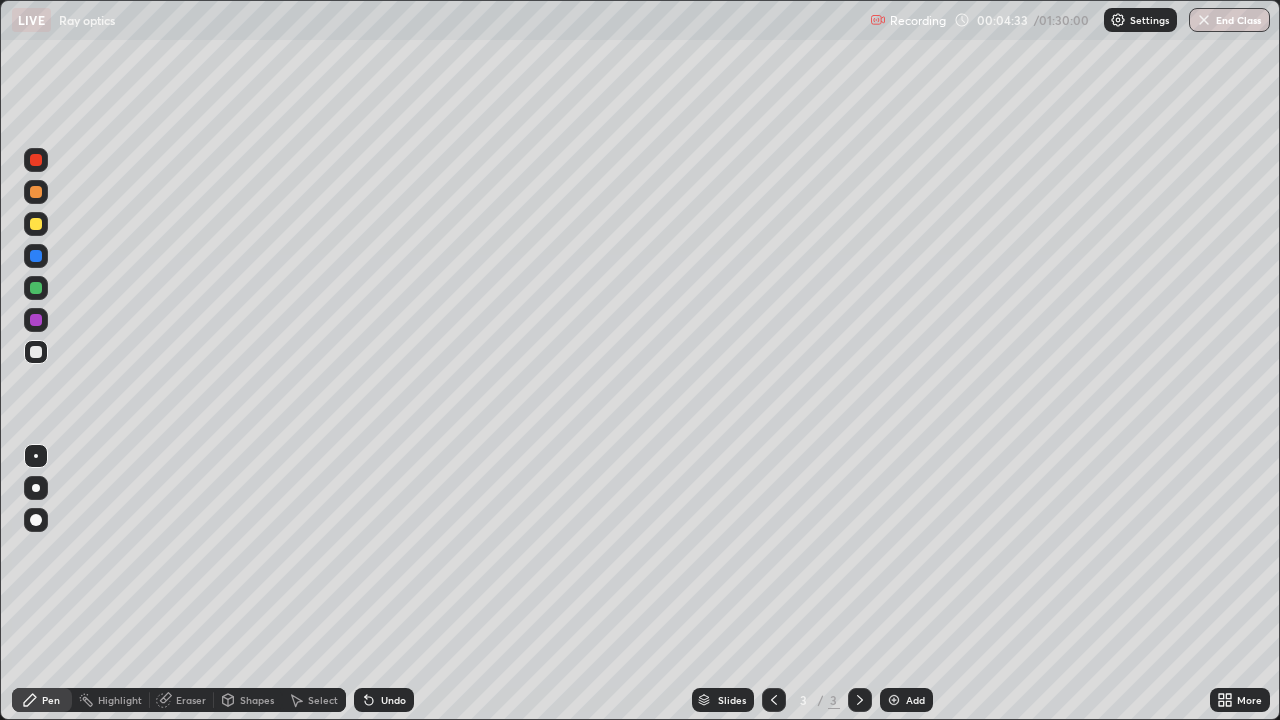 click on "Eraser" at bounding box center [191, 700] 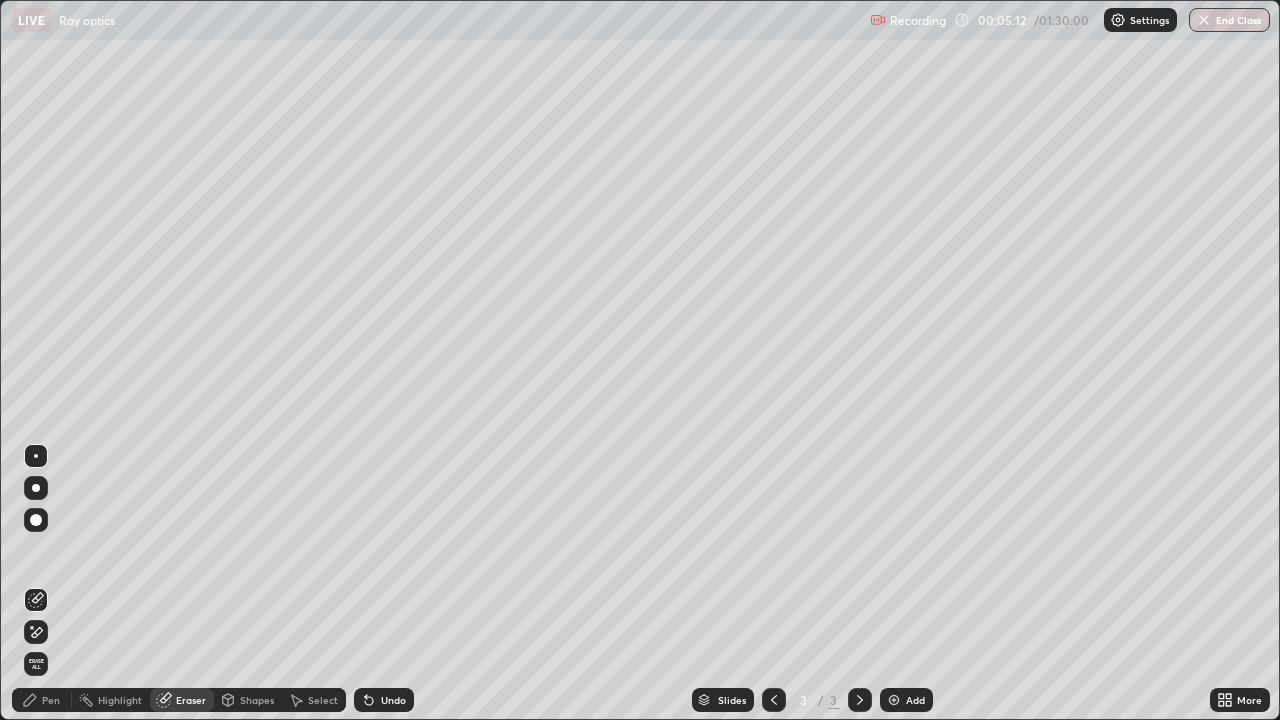 click on "Erase all" at bounding box center (36, 360) 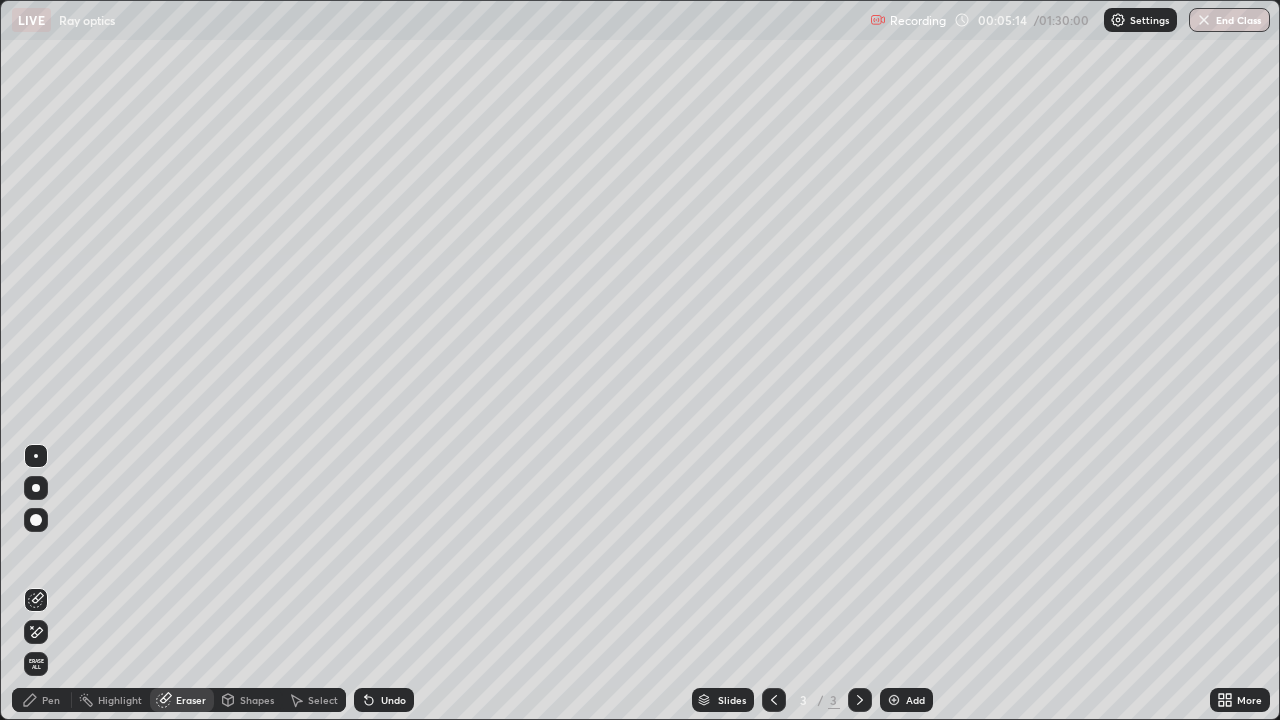 click on "Pen" at bounding box center [51, 700] 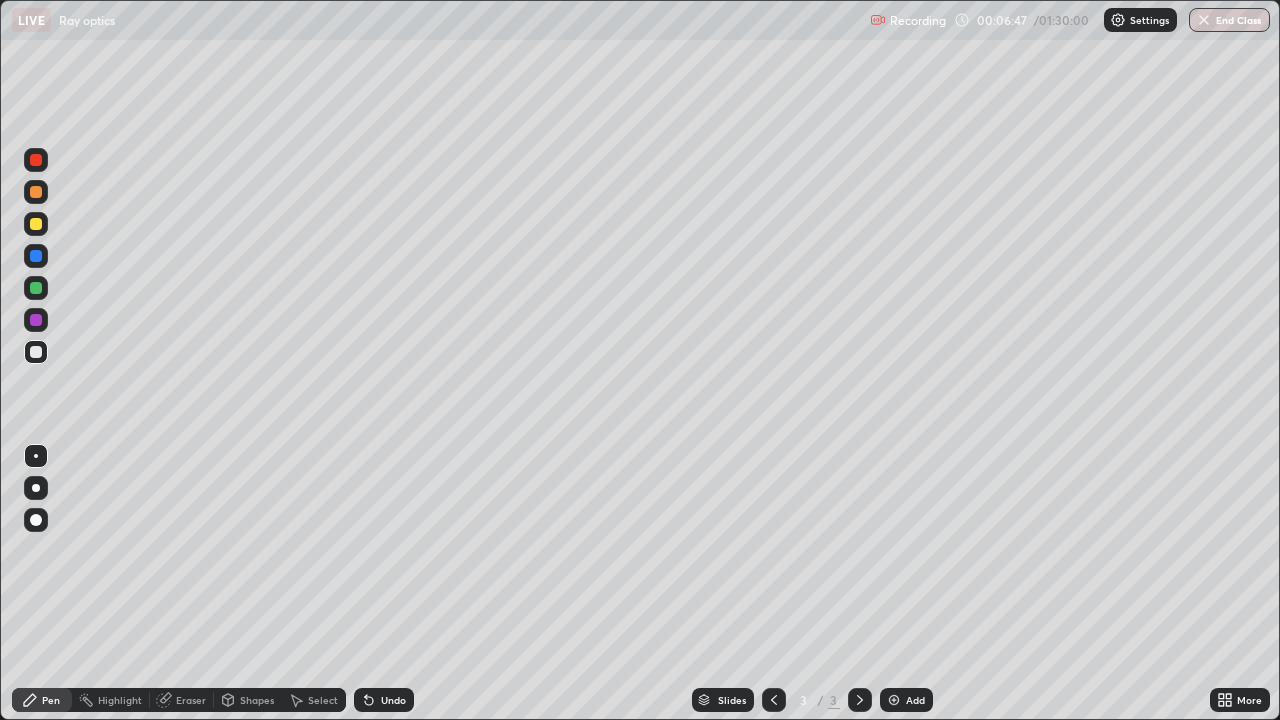 click on "Eraser" at bounding box center (191, 700) 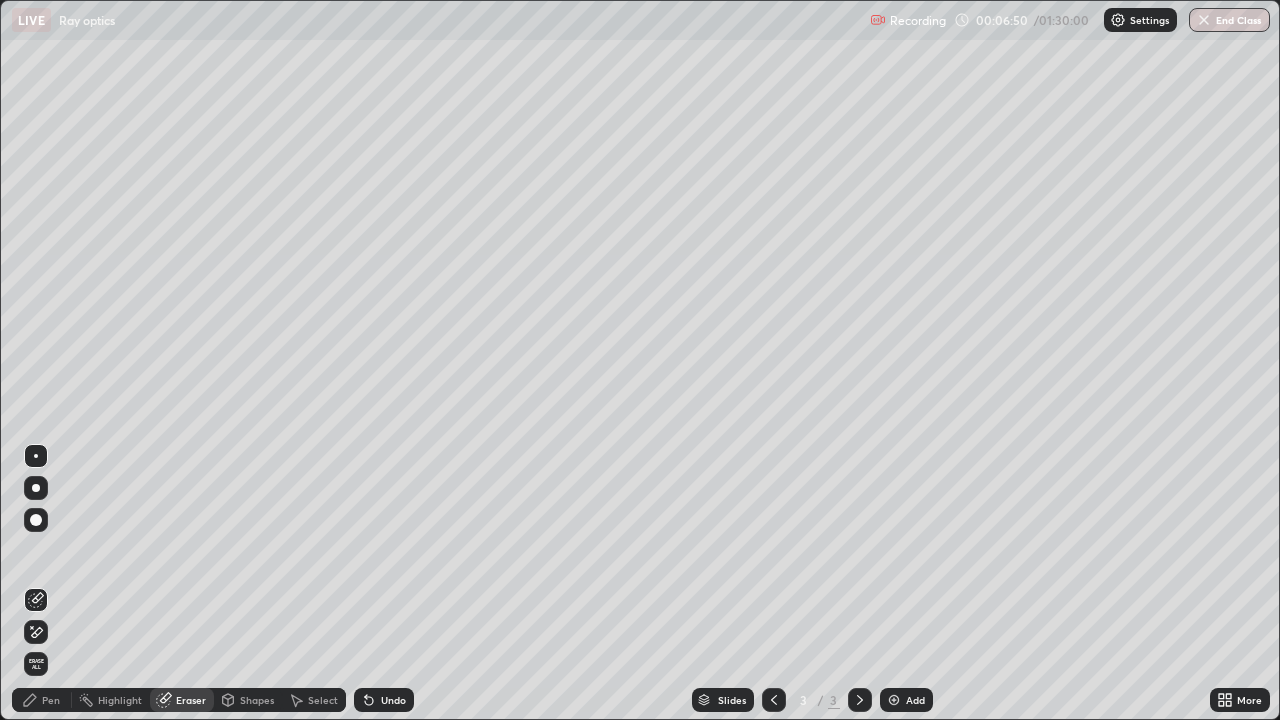 click on "Pen" at bounding box center [42, 700] 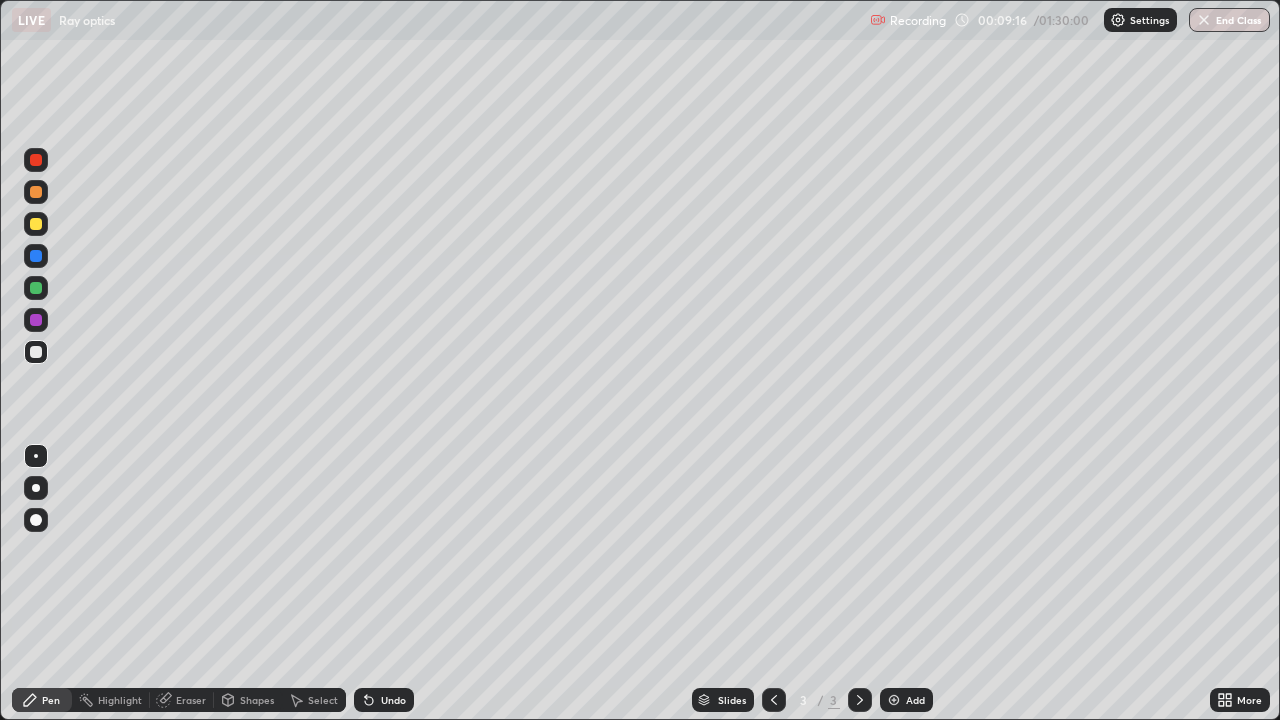 click on "Eraser" at bounding box center (191, 700) 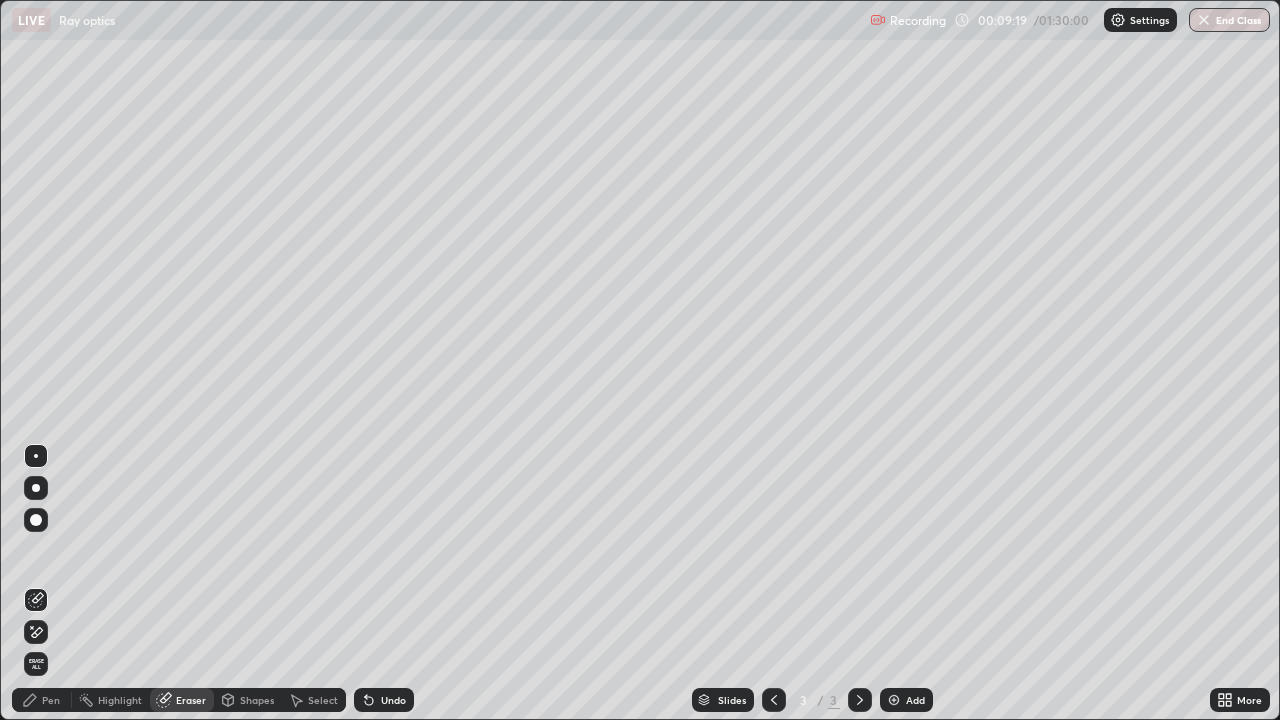 click on "Pen" at bounding box center (51, 700) 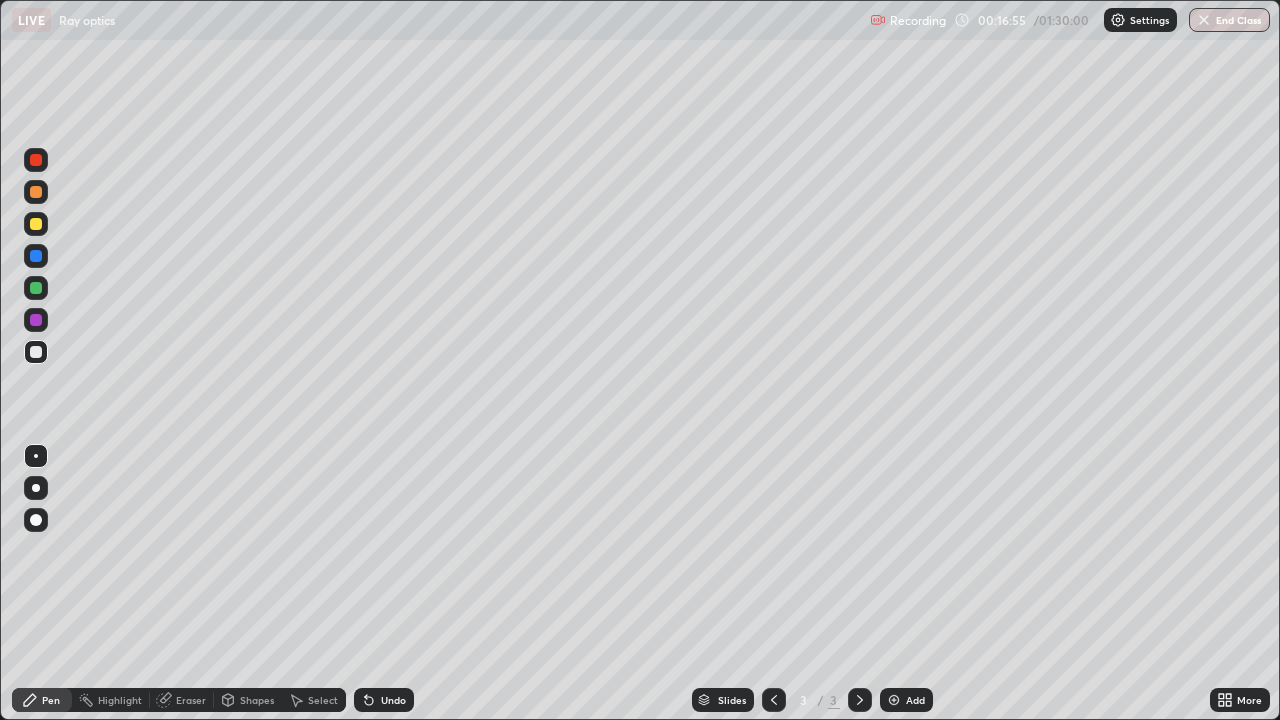 click on "Select" at bounding box center [323, 700] 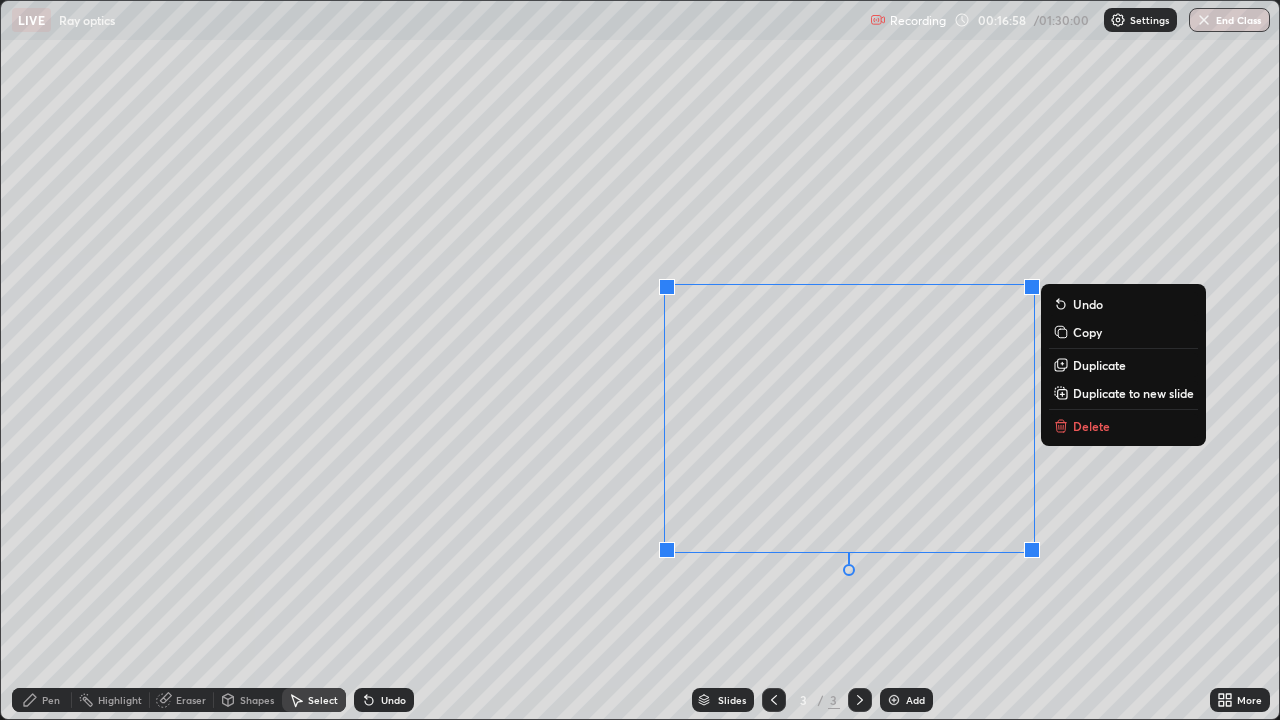 click on "Delete" at bounding box center [1091, 426] 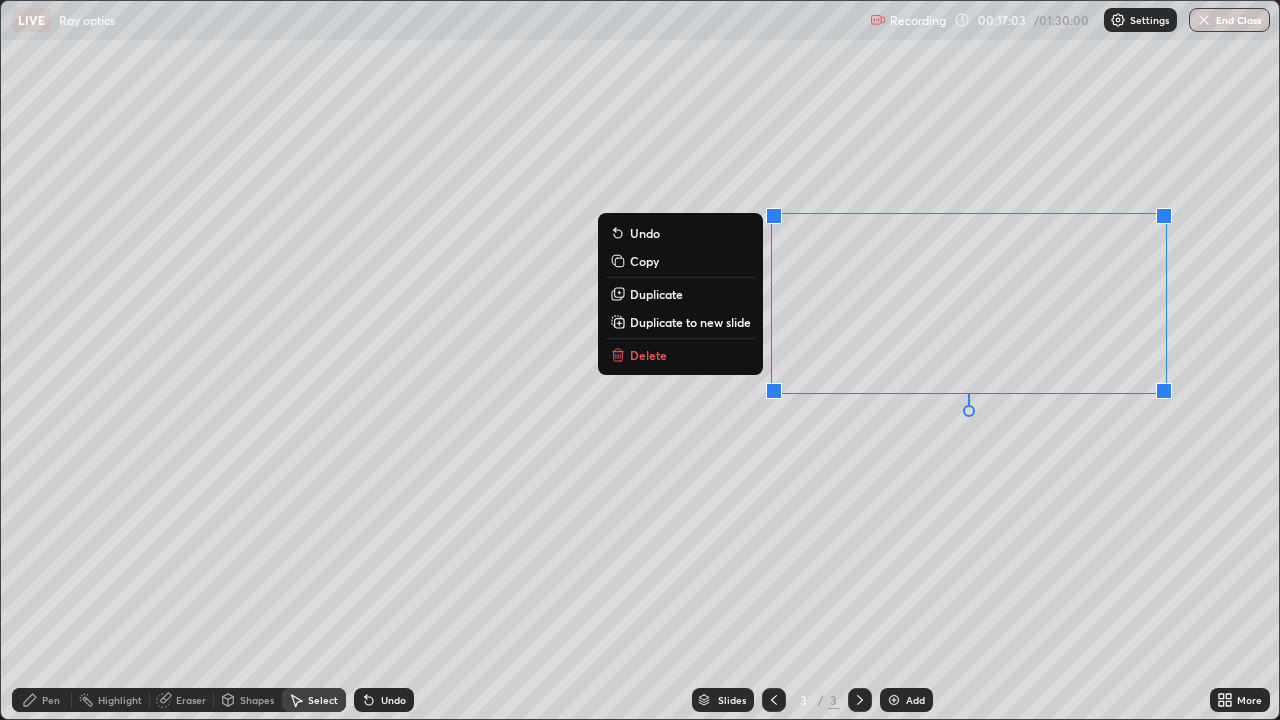 click on "Delete" at bounding box center [648, 355] 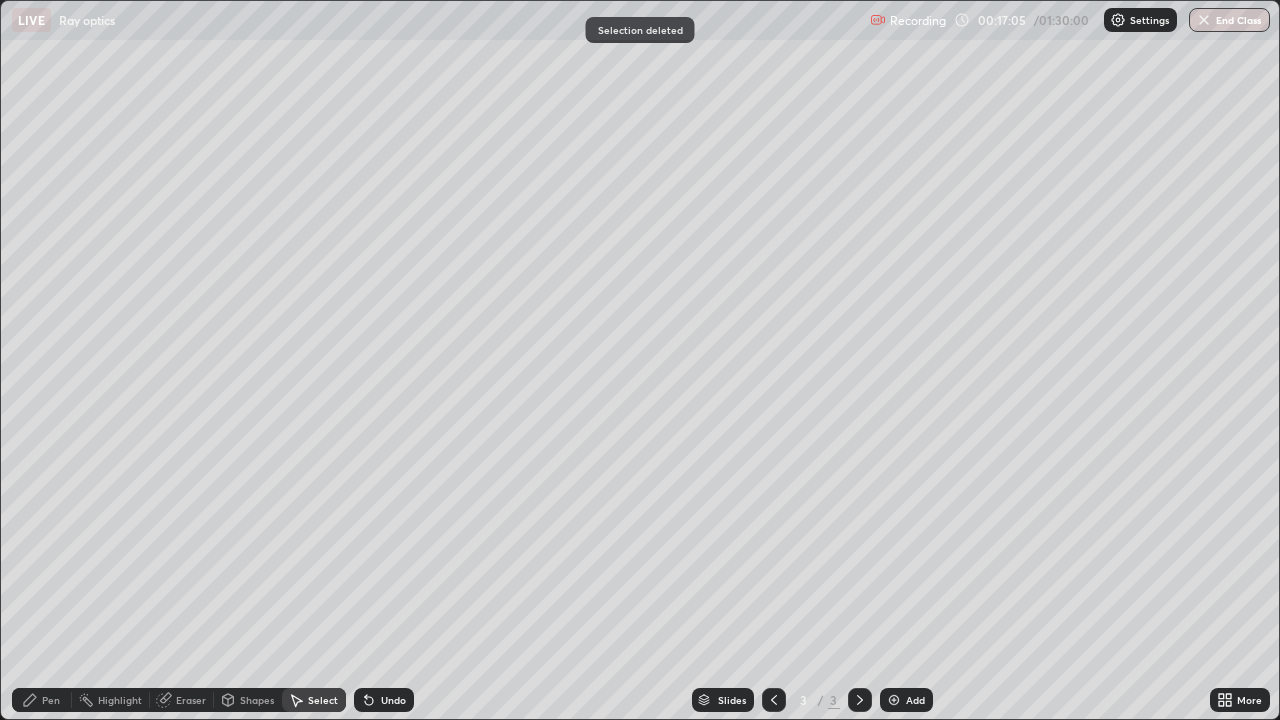 click on "Eraser" at bounding box center (191, 700) 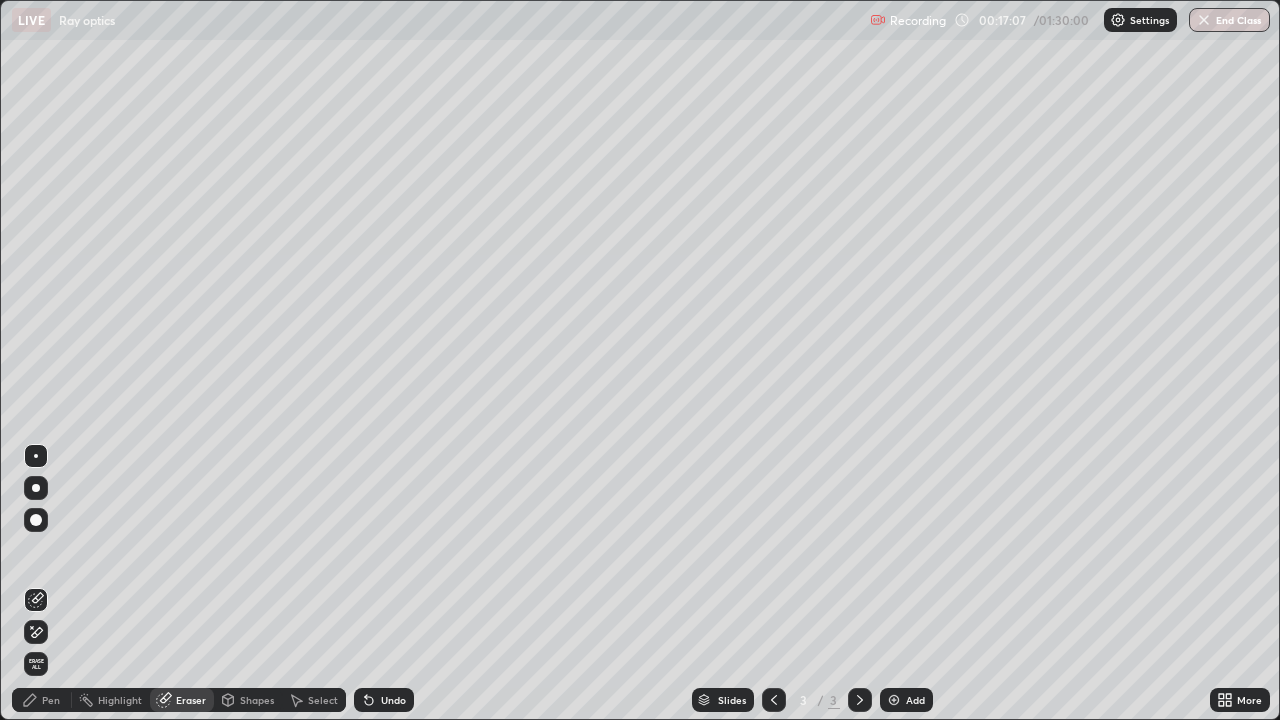 click on "Pen" at bounding box center [51, 700] 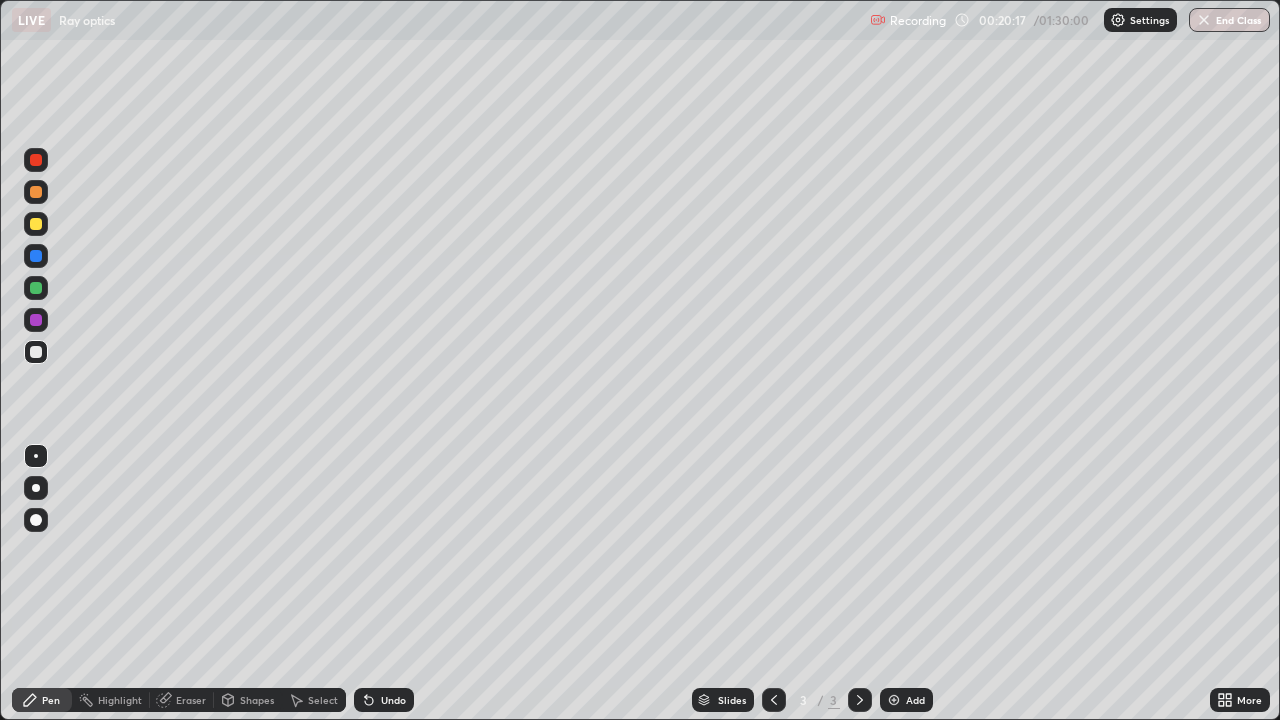click on "Undo" at bounding box center [393, 700] 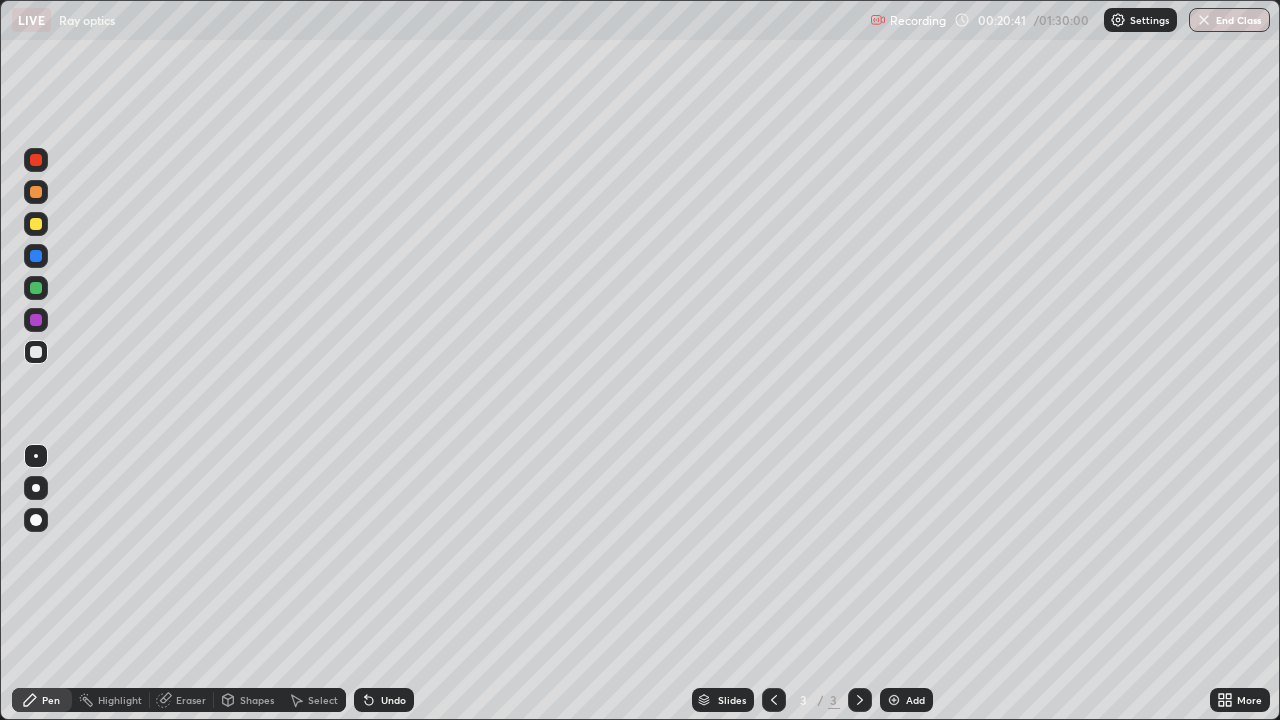 click on "Eraser" at bounding box center [182, 700] 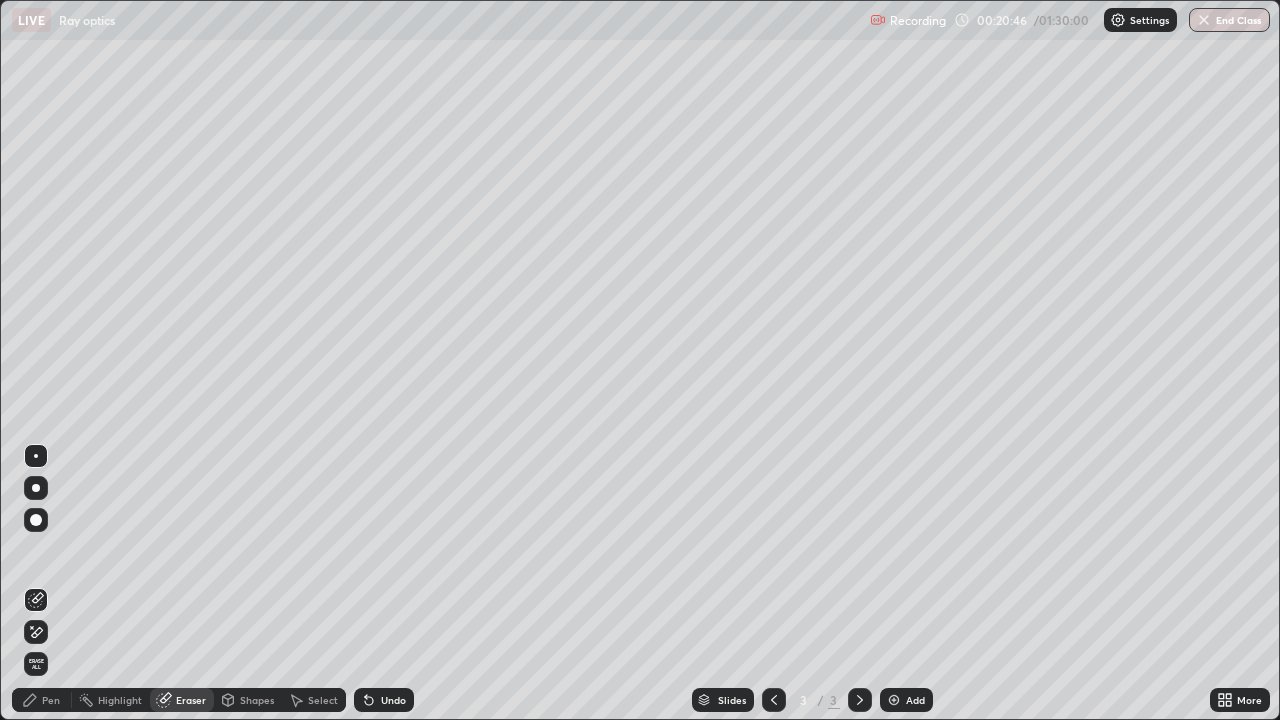 click on "Pen" at bounding box center [42, 700] 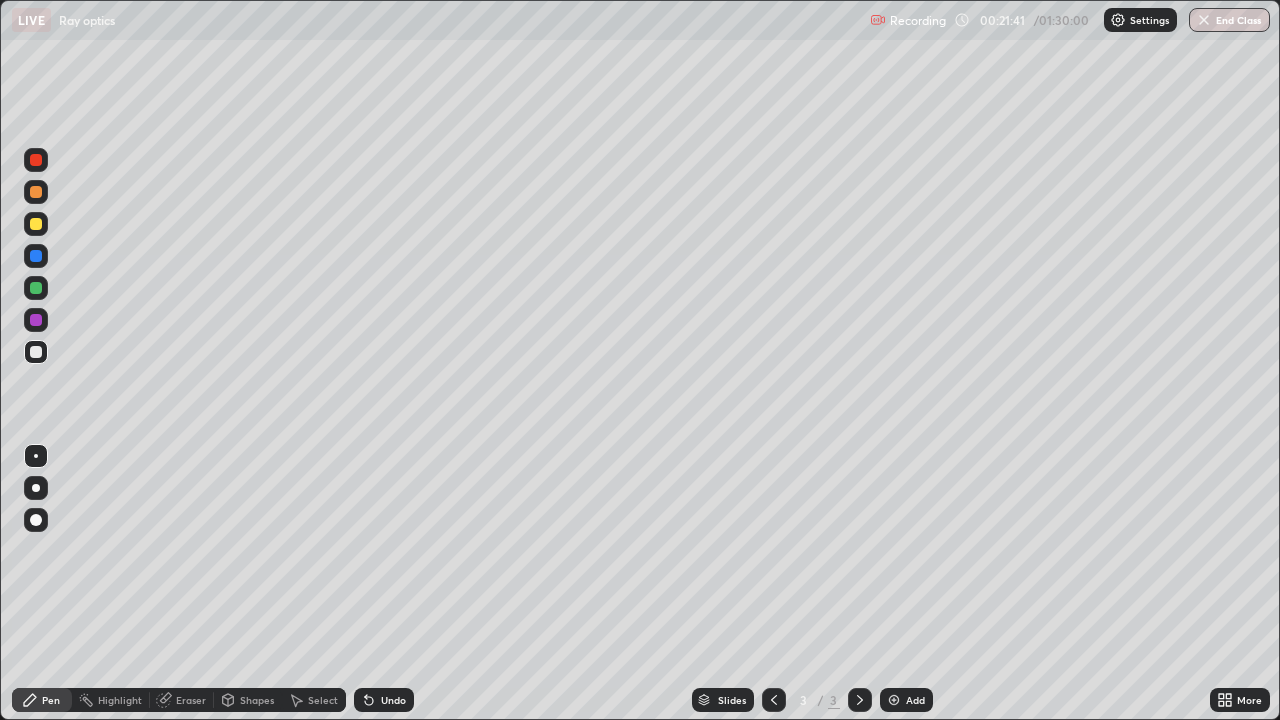click on "Select" at bounding box center [323, 700] 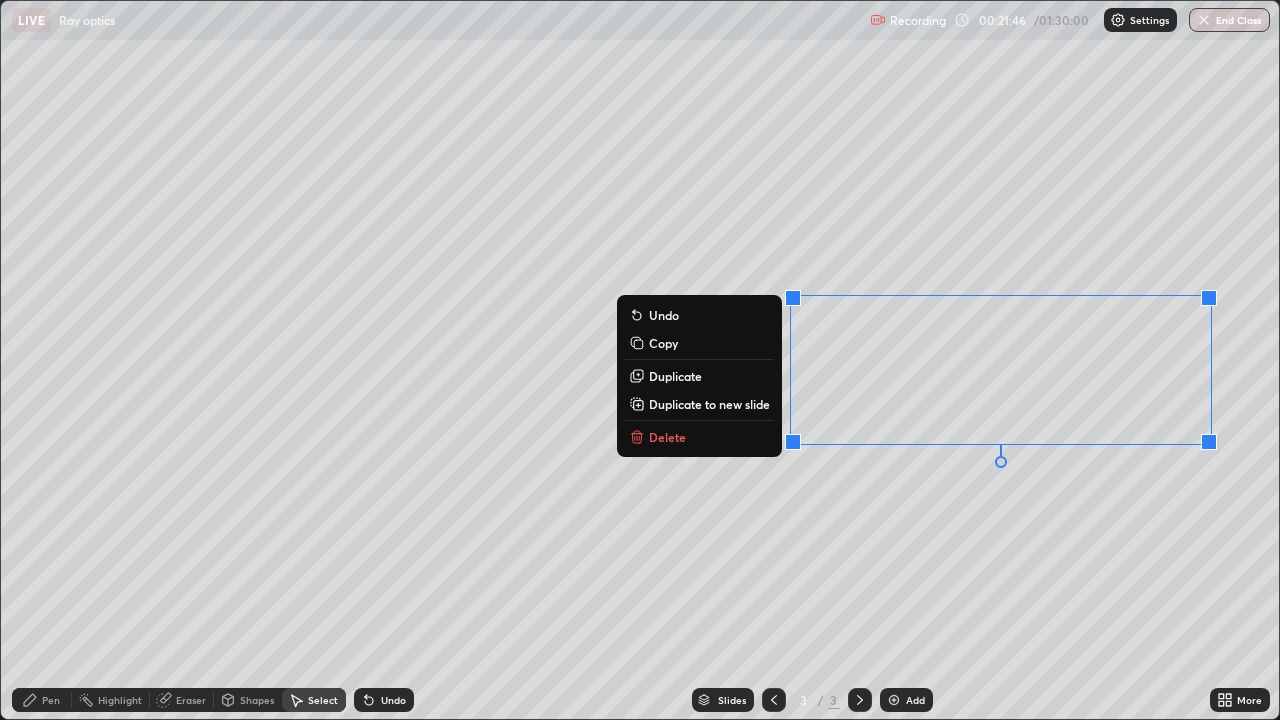 click on "Delete" at bounding box center (699, 437) 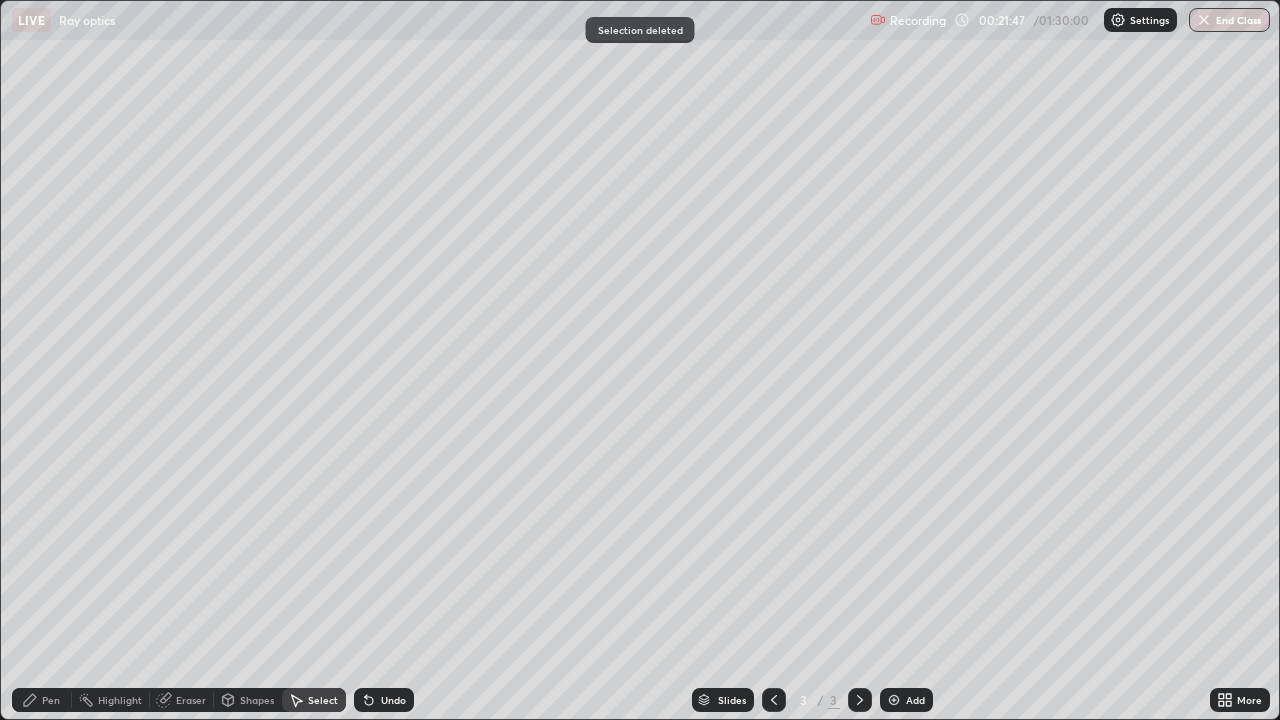 click on "Pen" at bounding box center (42, 700) 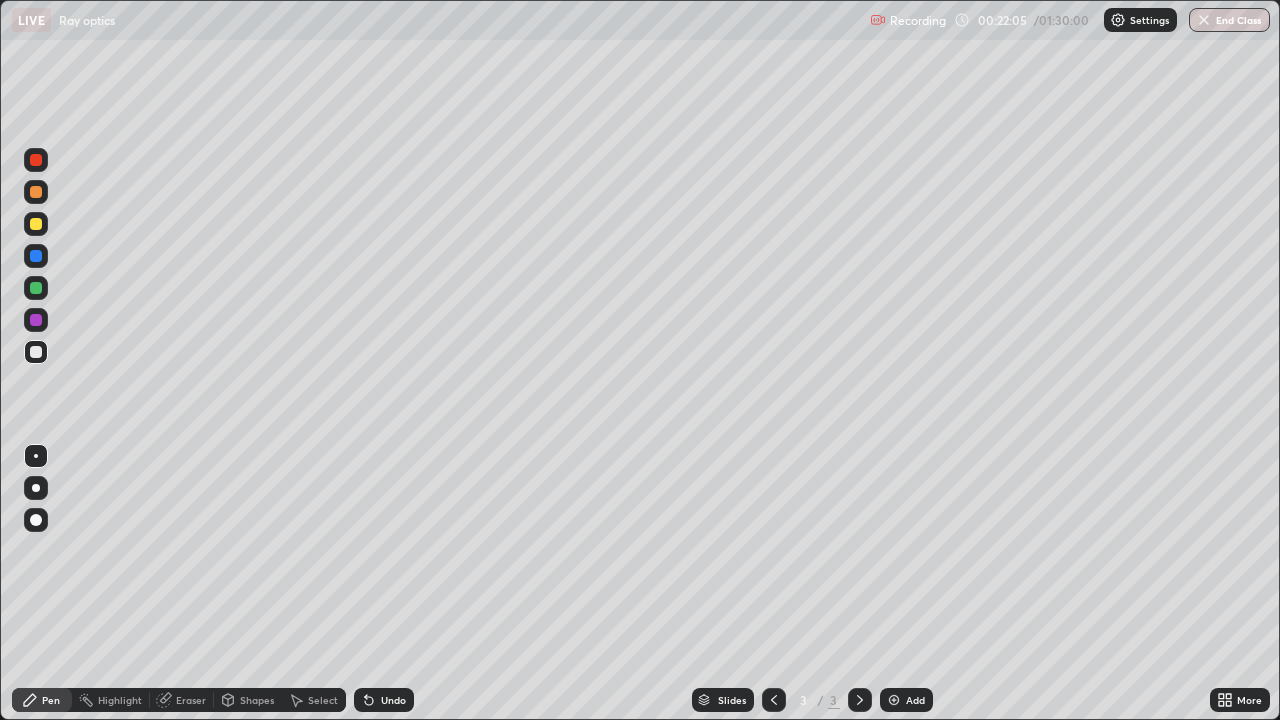 click at bounding box center [36, 224] 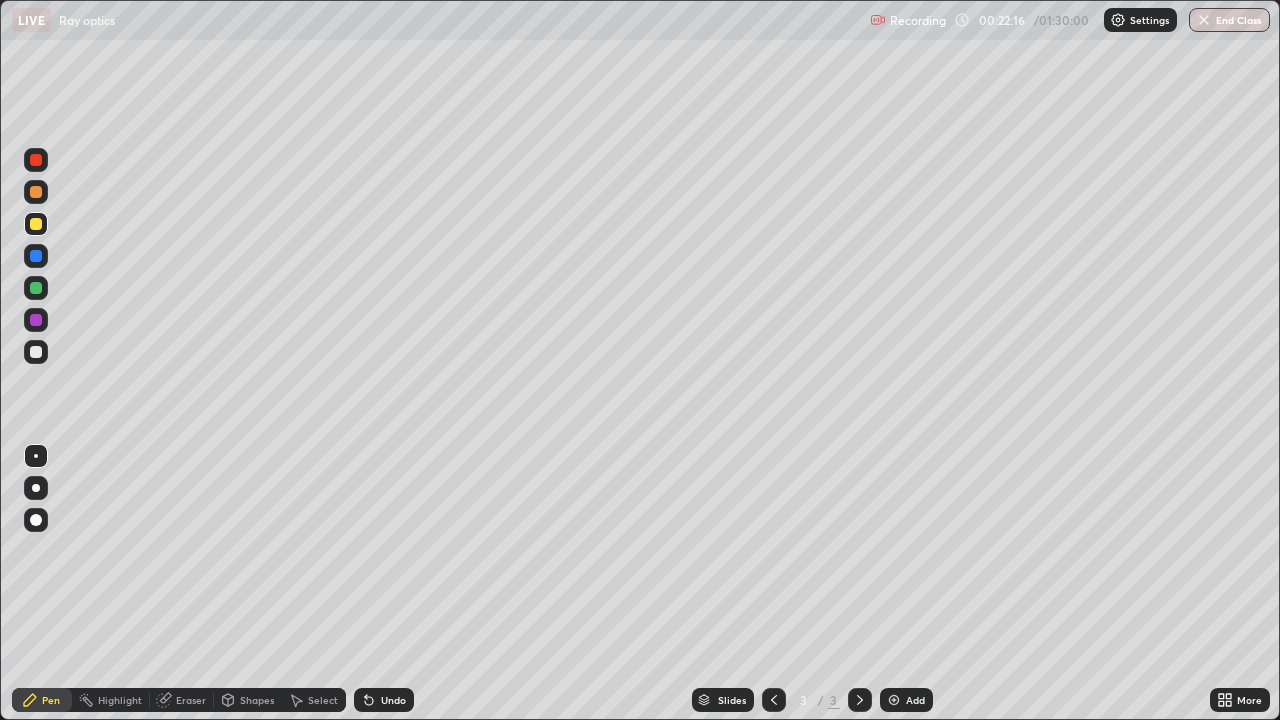 click at bounding box center (36, 352) 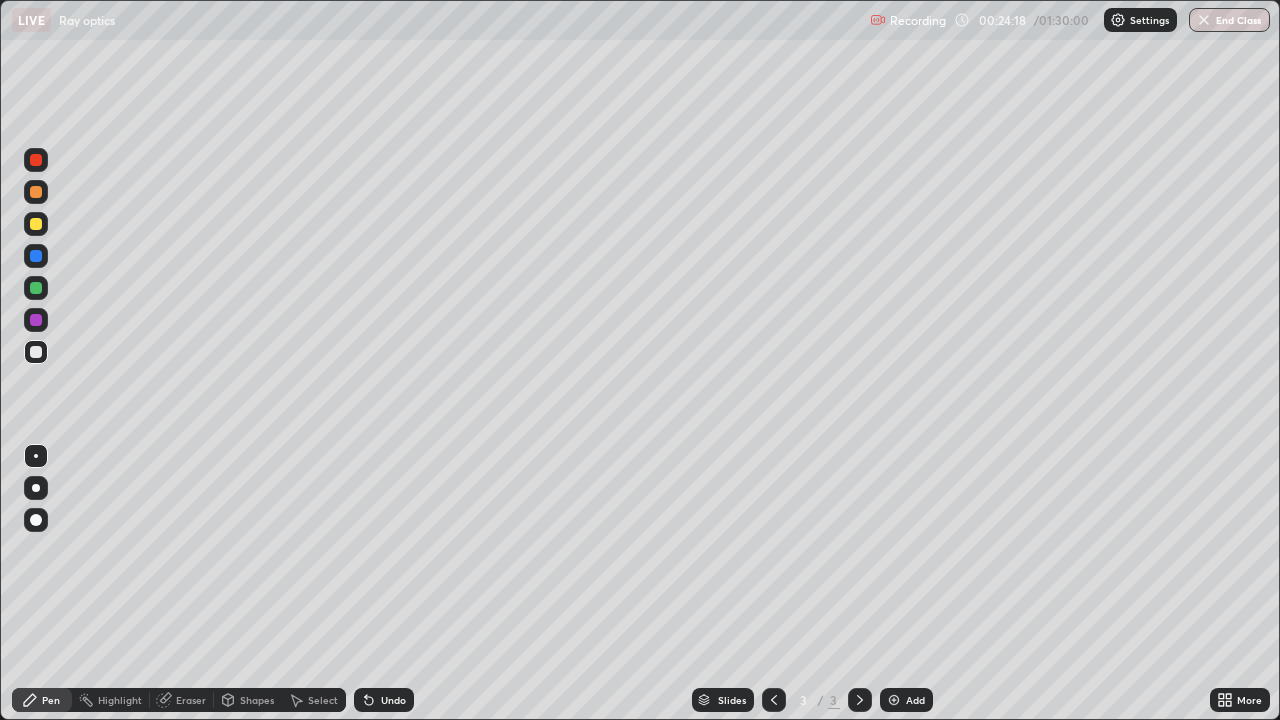 click at bounding box center (894, 700) 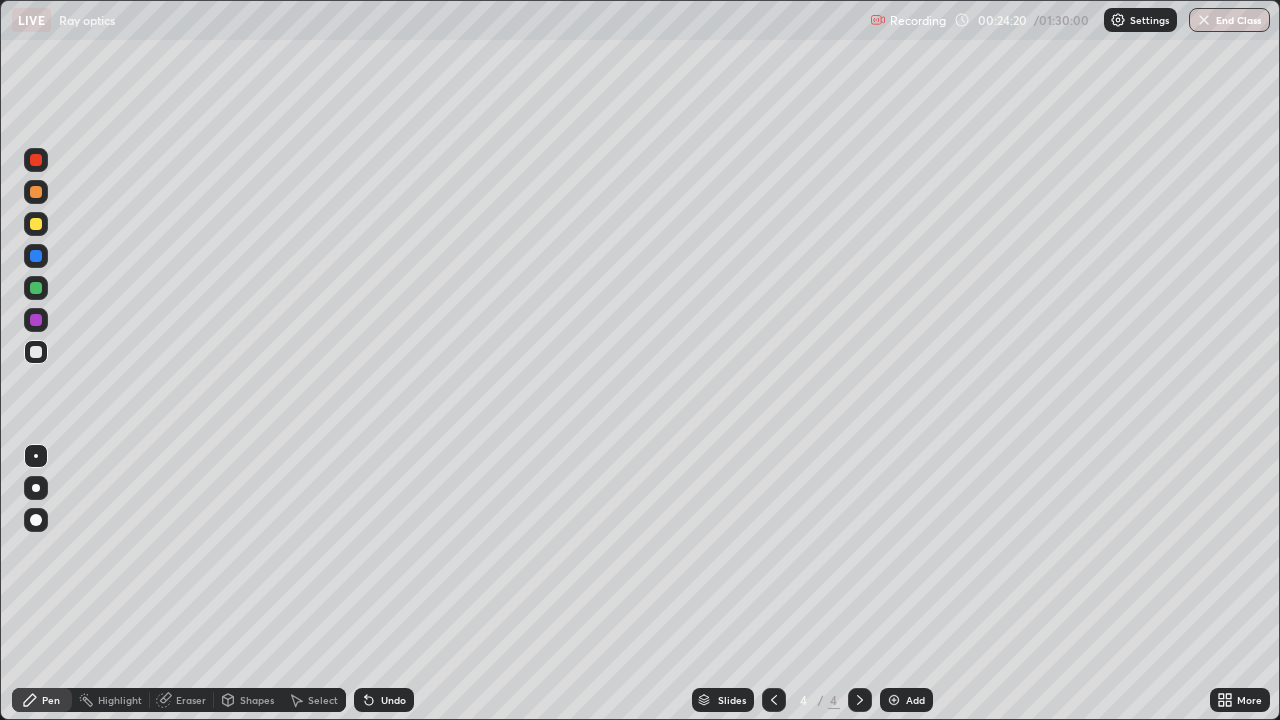 click at bounding box center [36, 224] 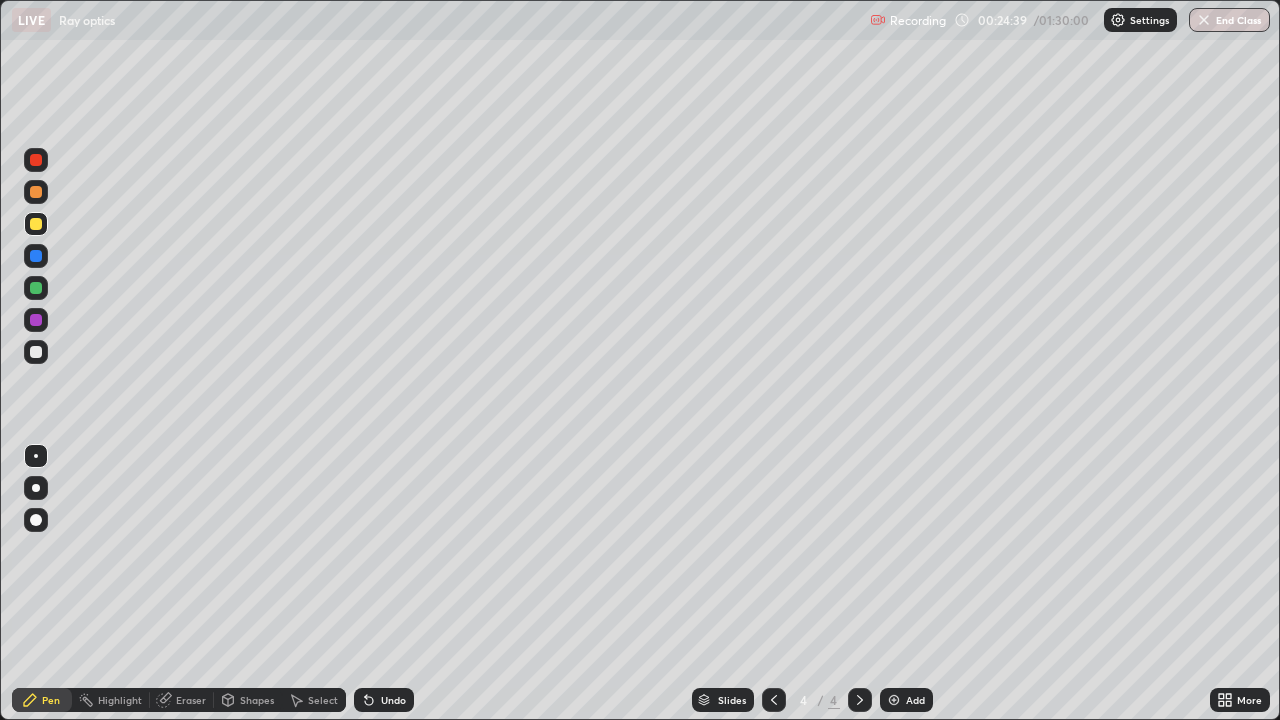 click at bounding box center (36, 352) 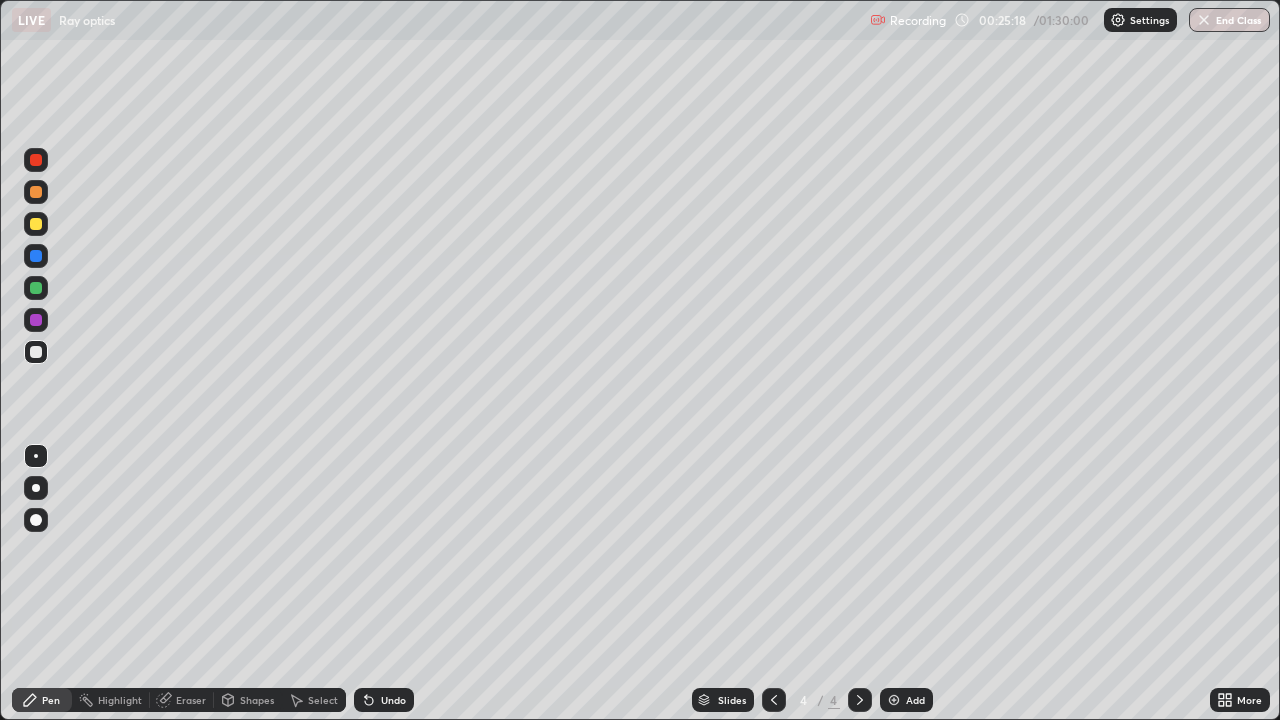 click at bounding box center [36, 224] 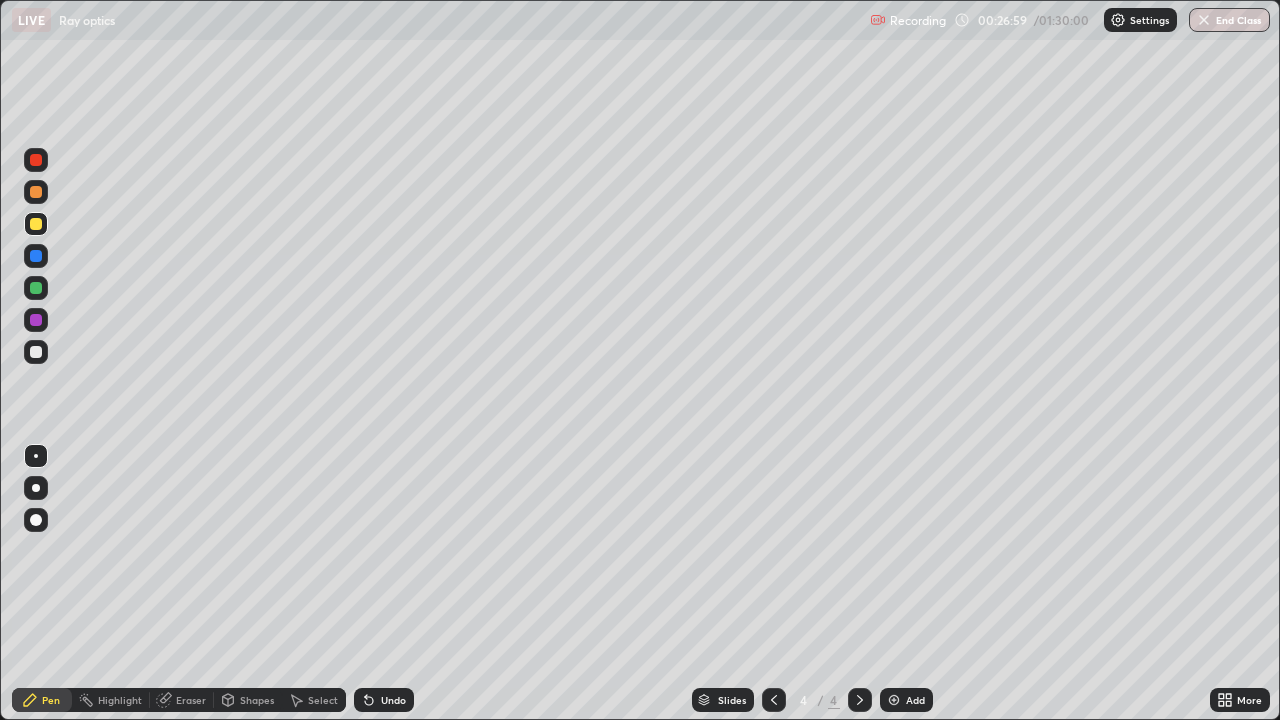 click at bounding box center (36, 288) 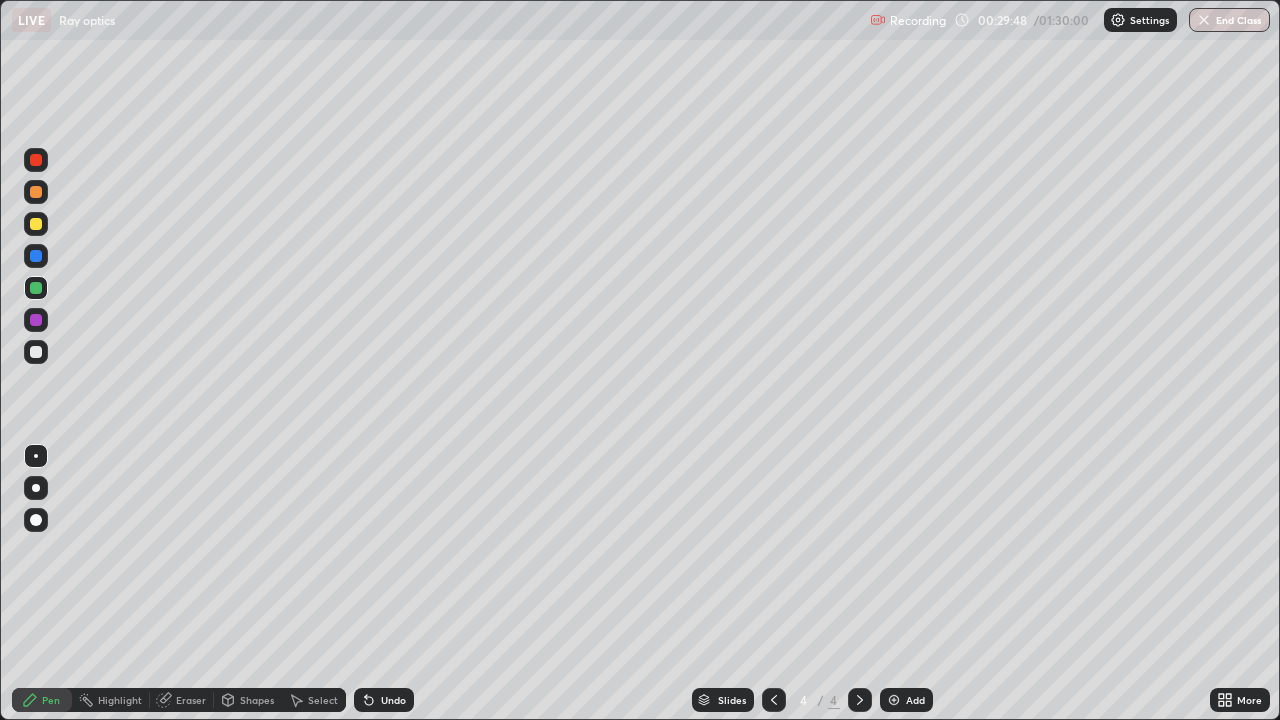 click at bounding box center (36, 352) 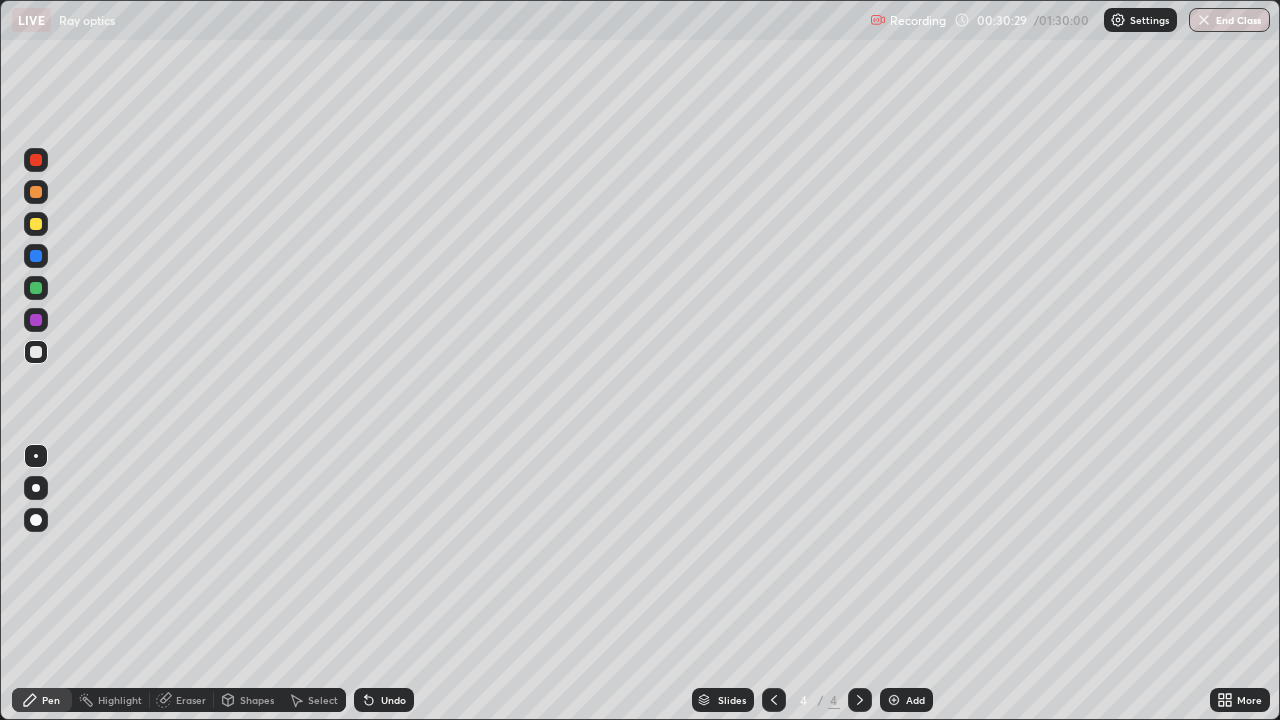 click at bounding box center (36, 224) 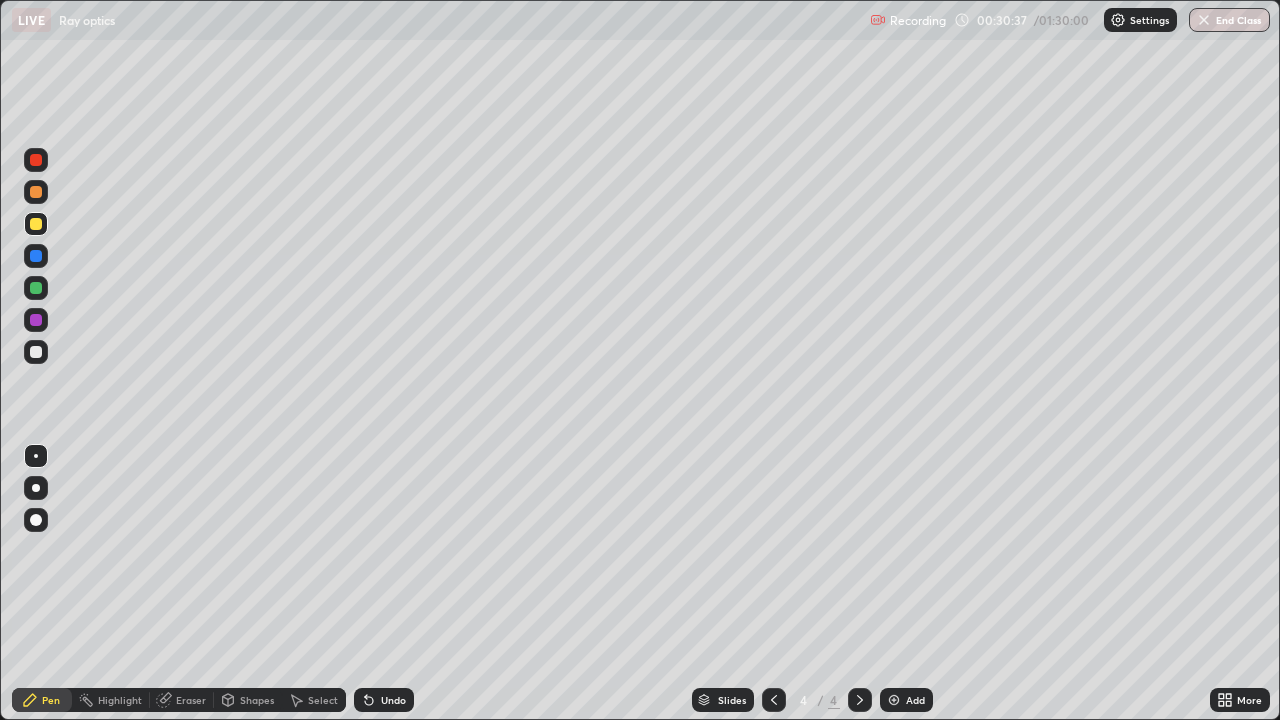 click at bounding box center (36, 320) 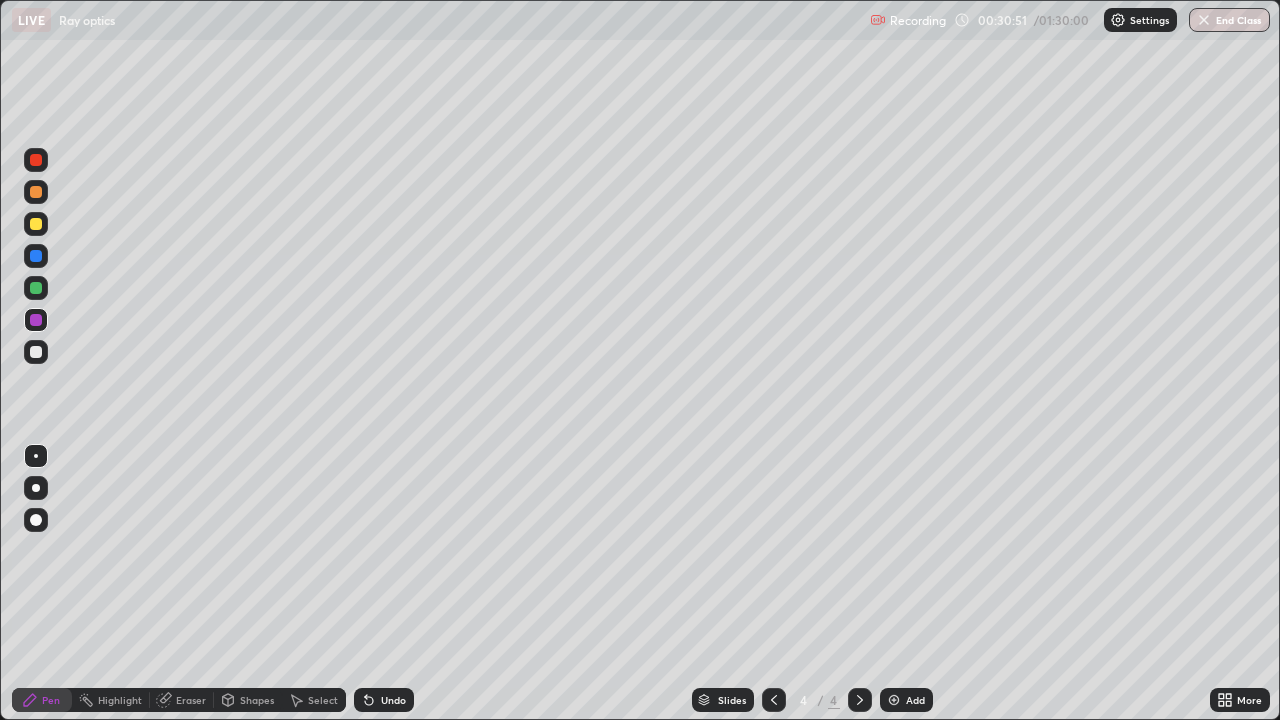 click at bounding box center (36, 352) 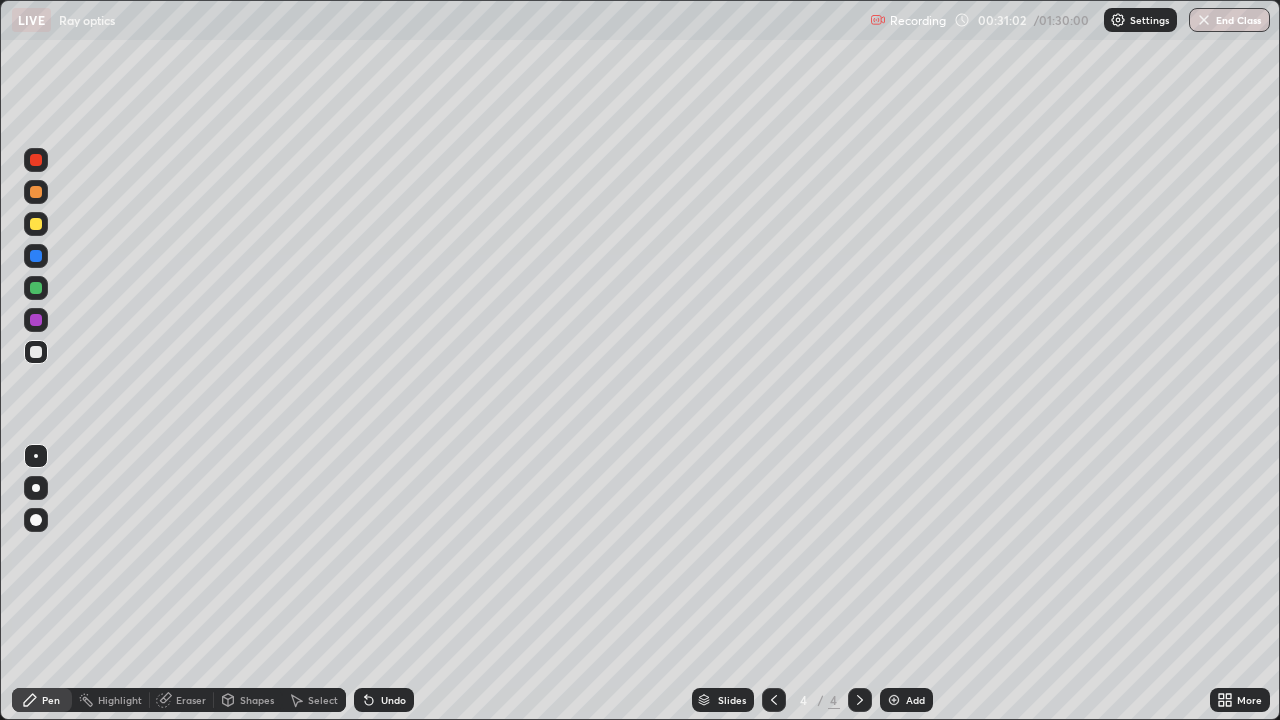 click at bounding box center (36, 224) 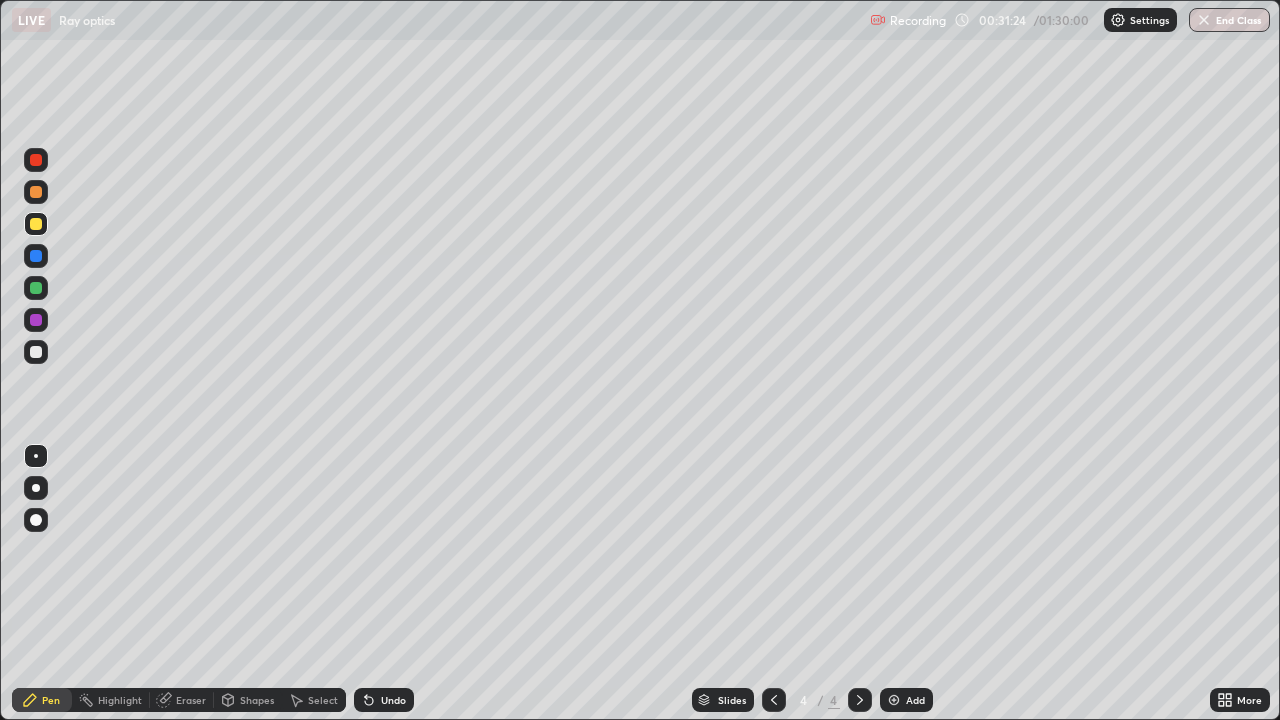 click on "Undo" at bounding box center (393, 700) 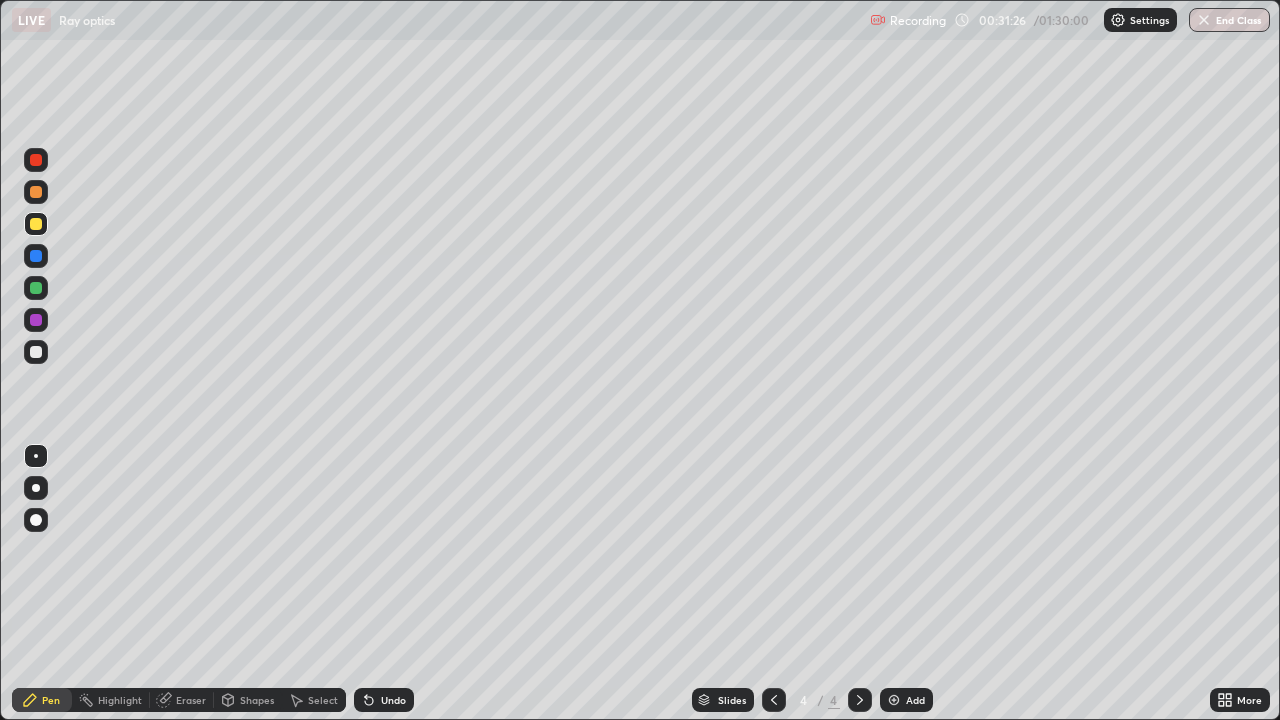 click on "Undo" at bounding box center [393, 700] 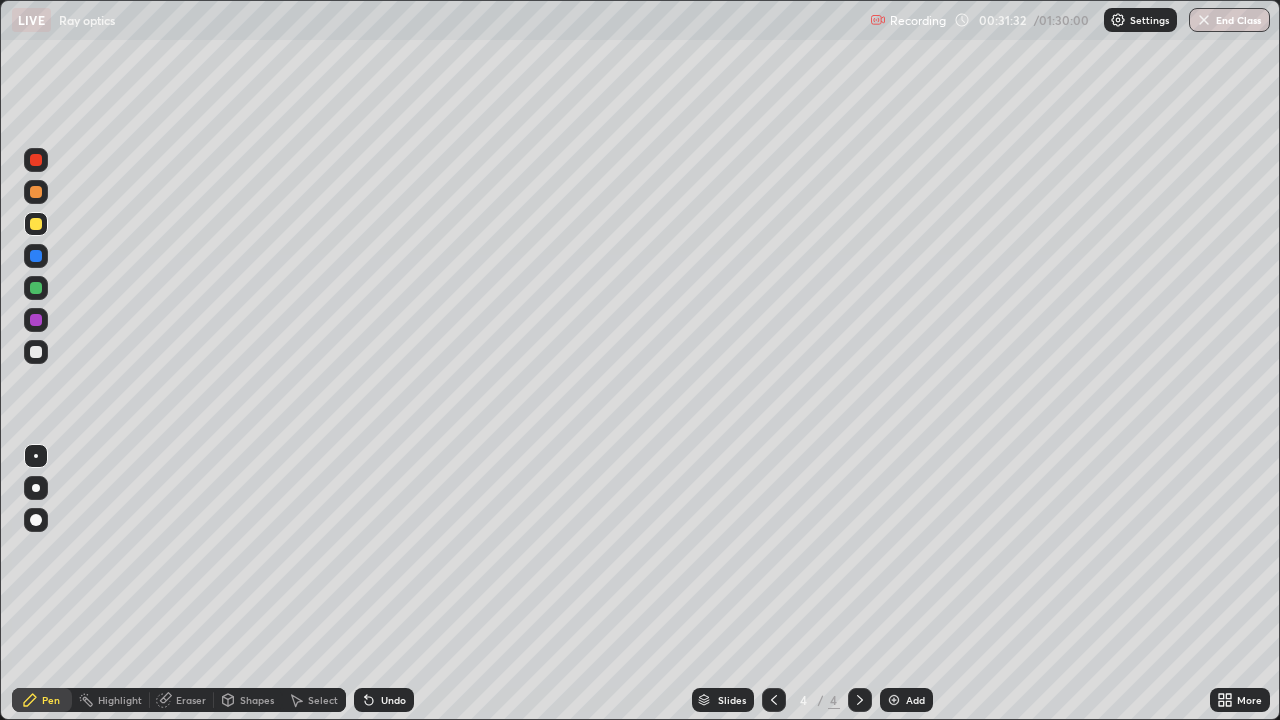 click on "Eraser" at bounding box center (191, 700) 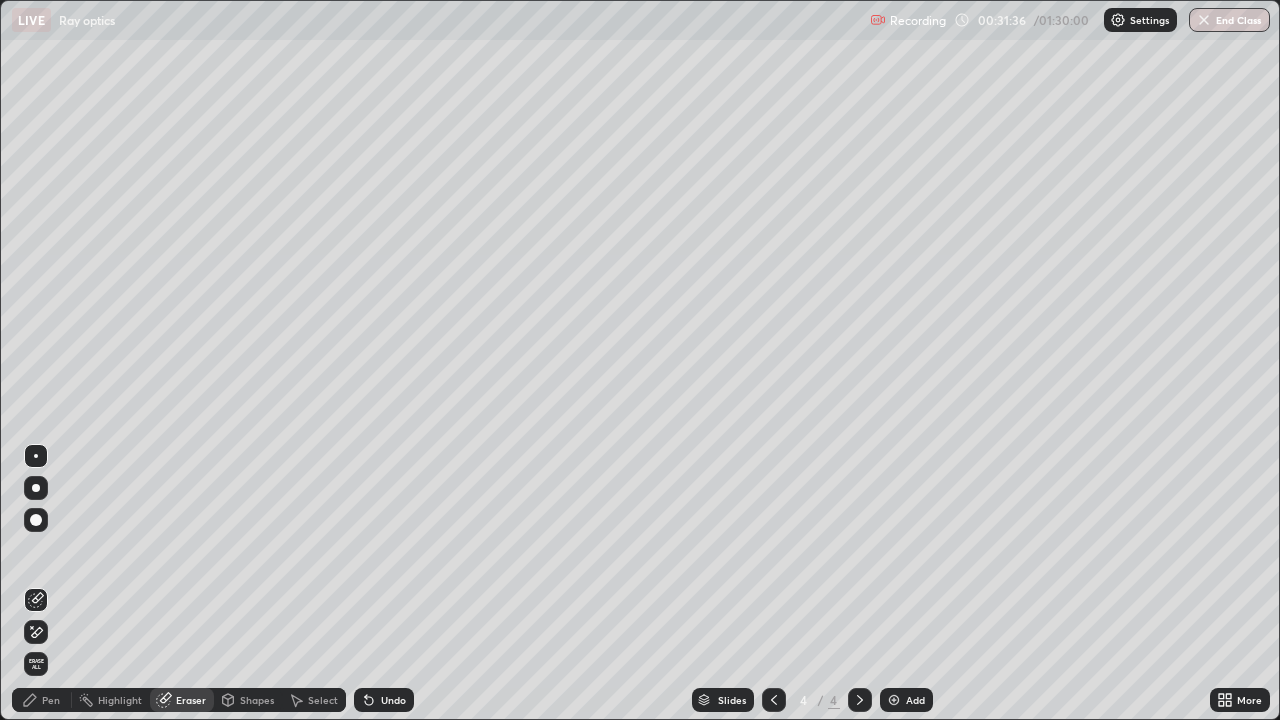 click on "Pen" at bounding box center [51, 700] 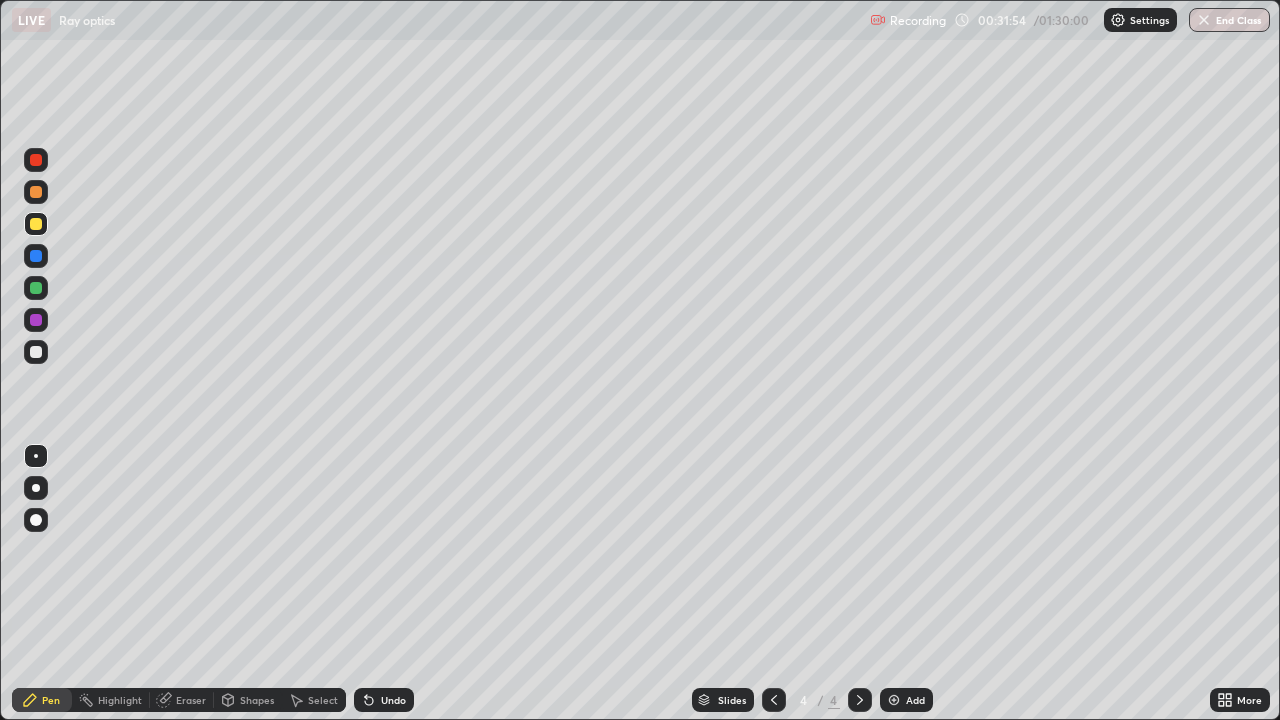 click on "Eraser" at bounding box center (191, 700) 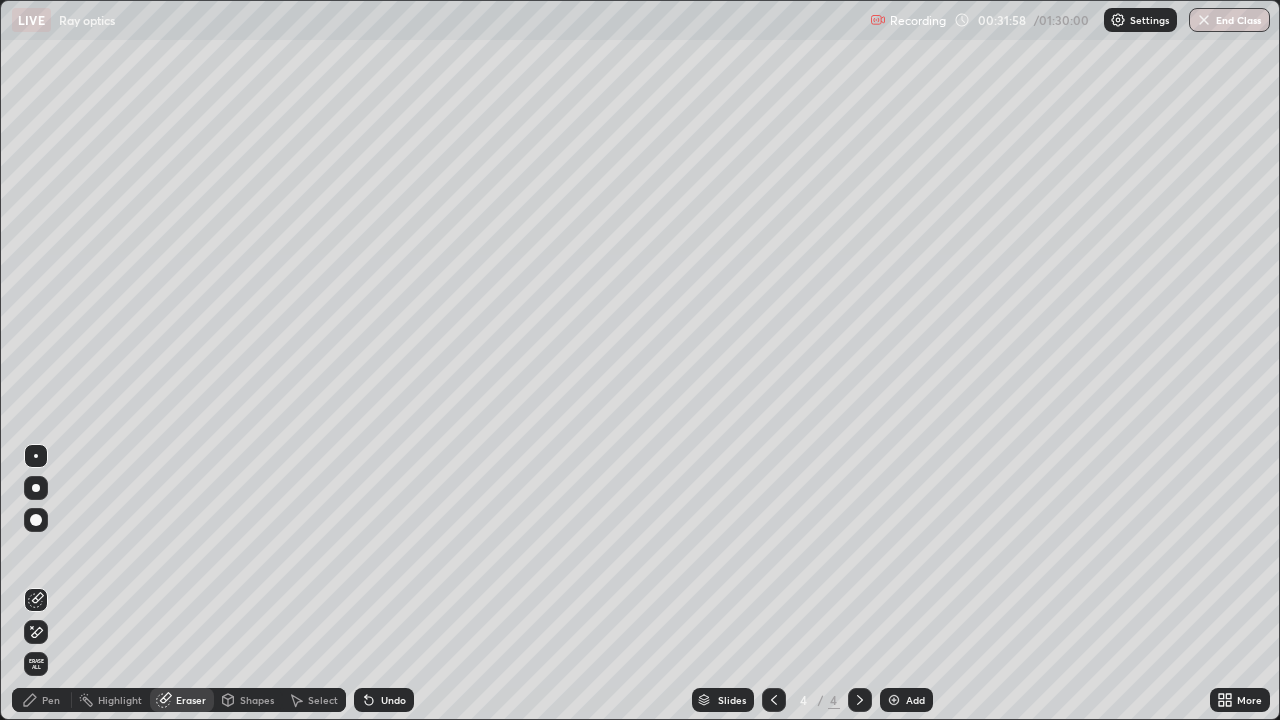 click on "Pen" at bounding box center (42, 700) 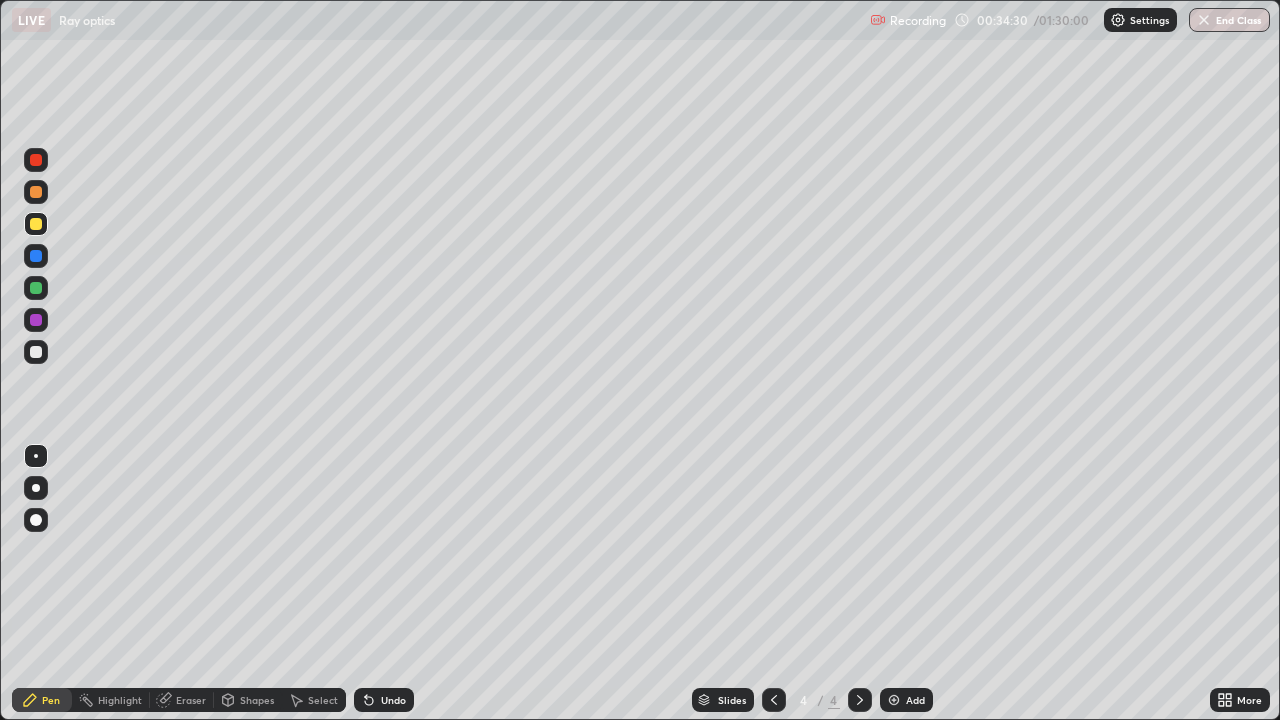 click on "Select" at bounding box center [323, 700] 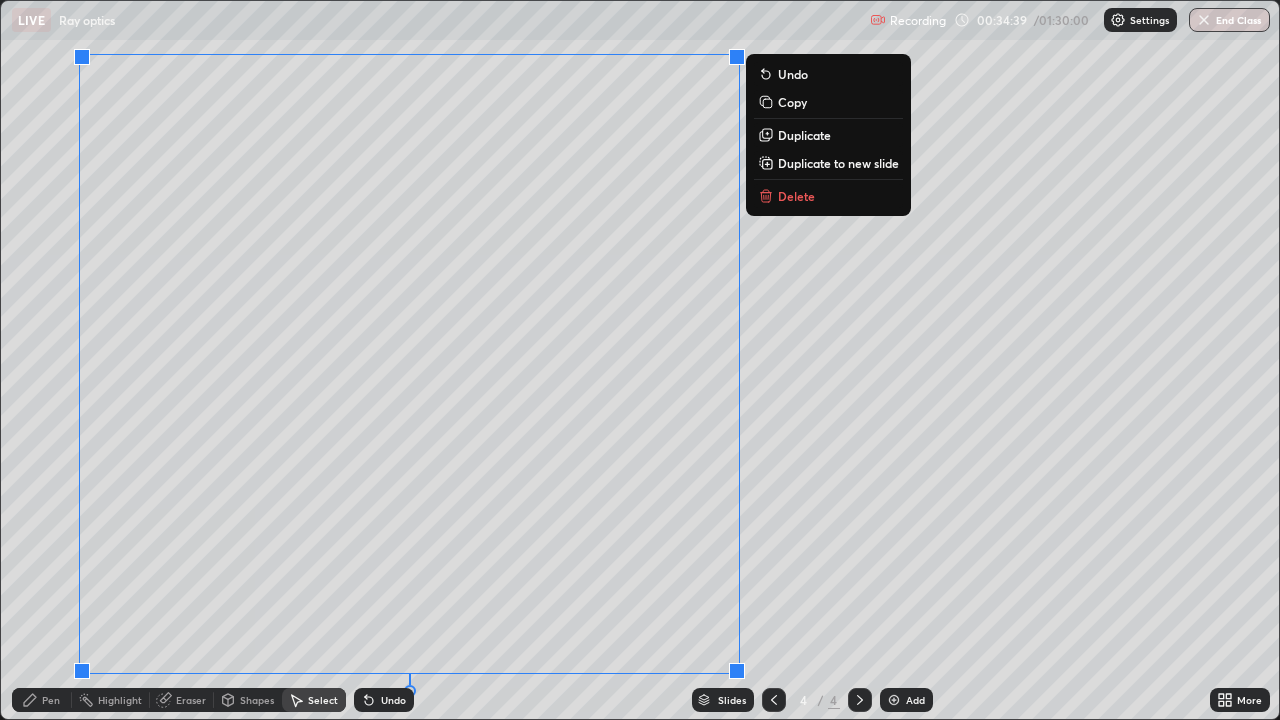 click on "Delete" at bounding box center [828, 196] 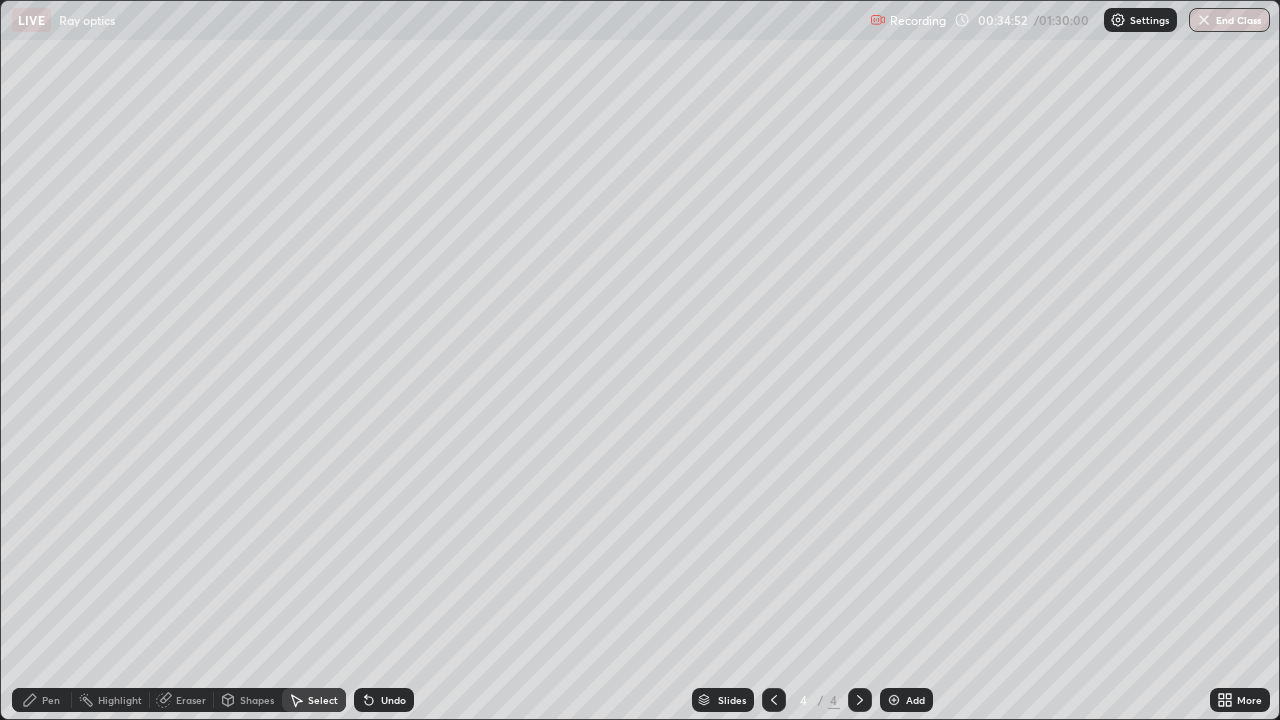 click on "Eraser" at bounding box center [191, 700] 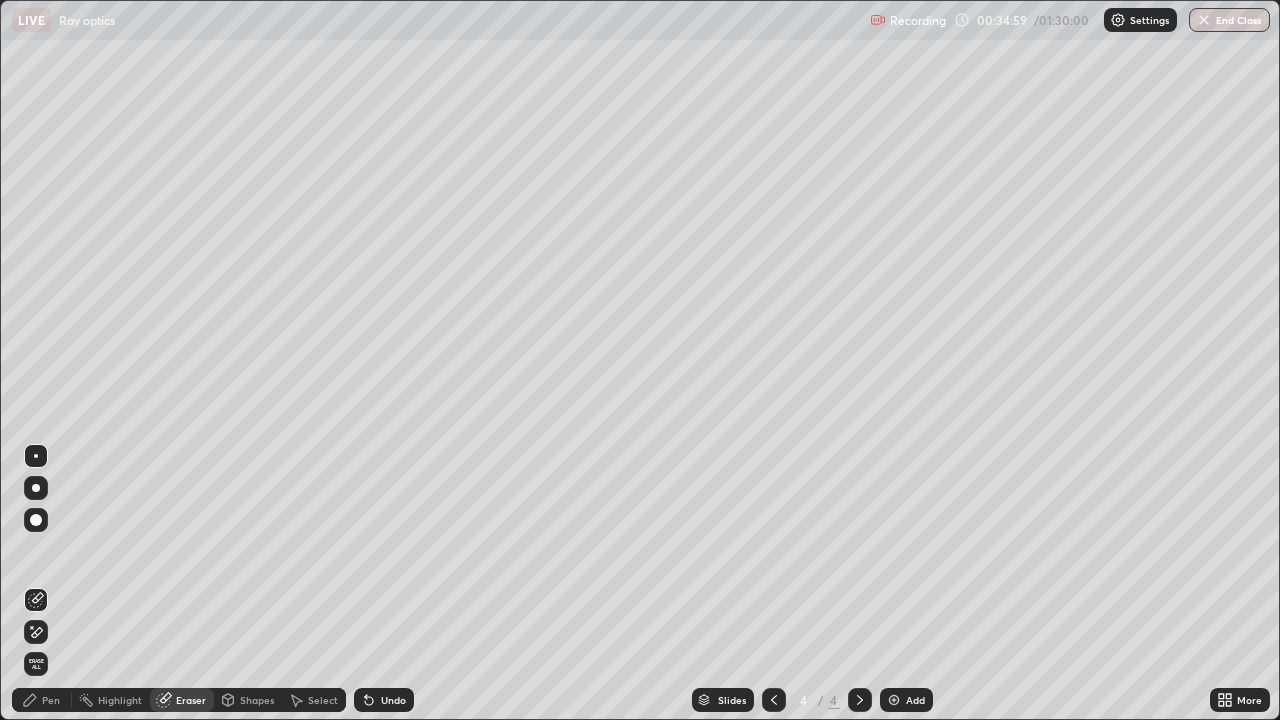 click on "Pen" at bounding box center (51, 700) 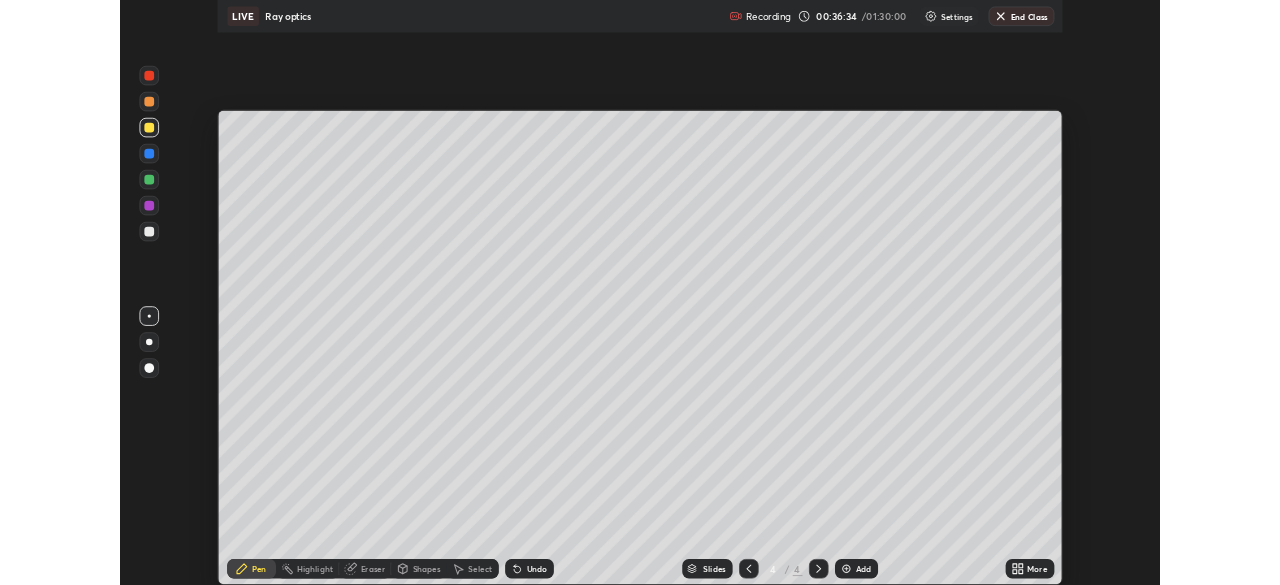 scroll, scrollTop: 585, scrollLeft: 1280, axis: both 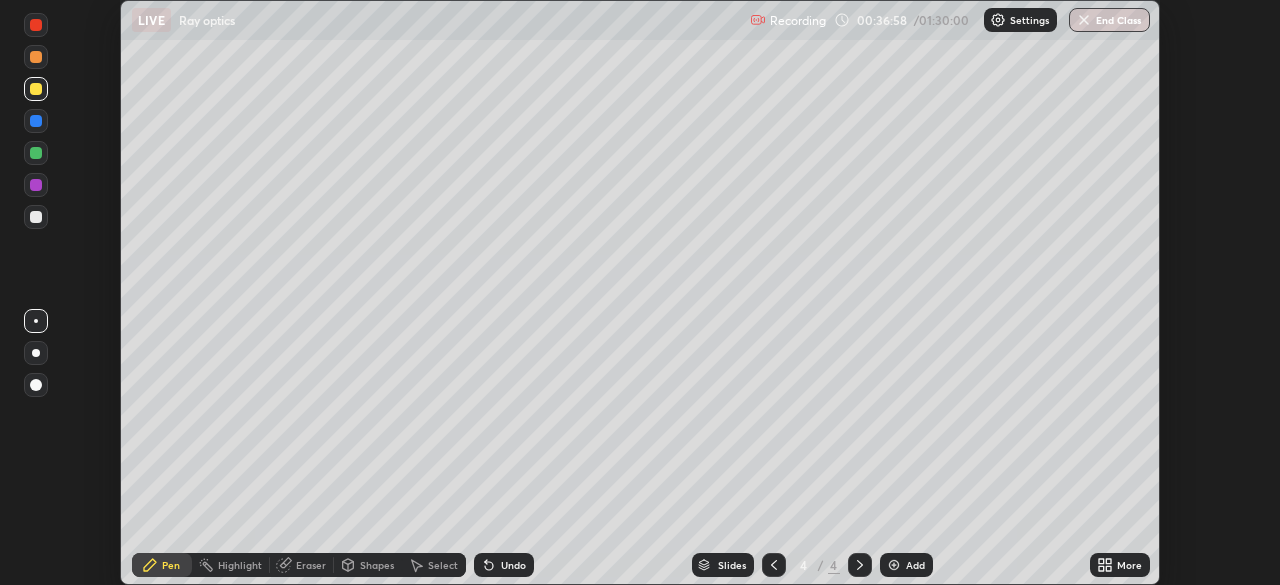 click 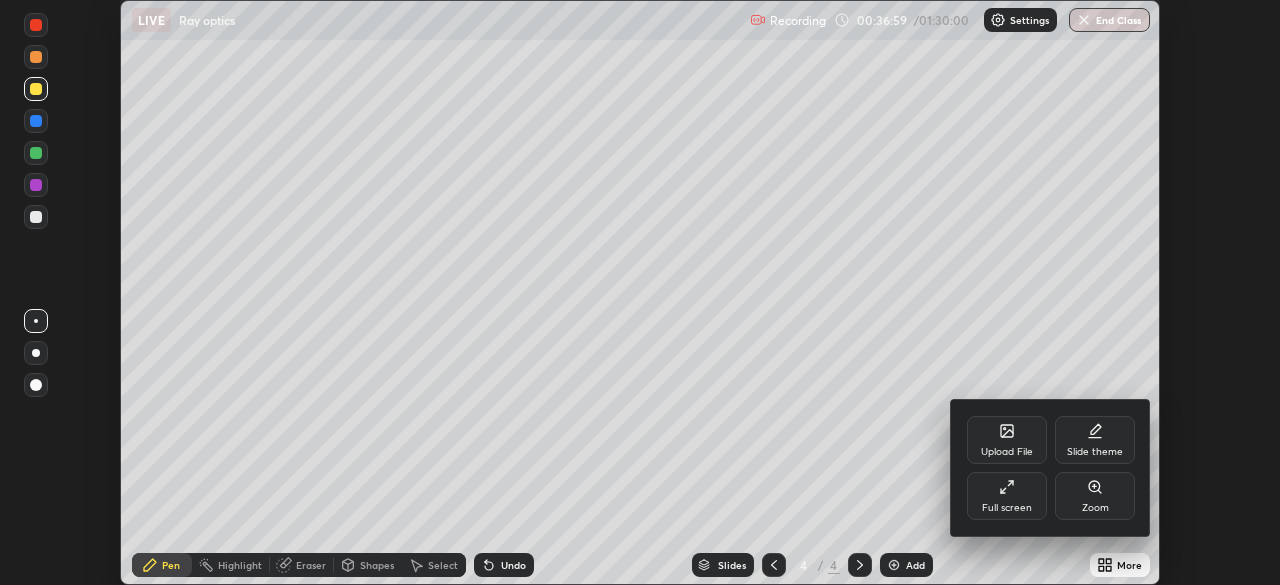 click 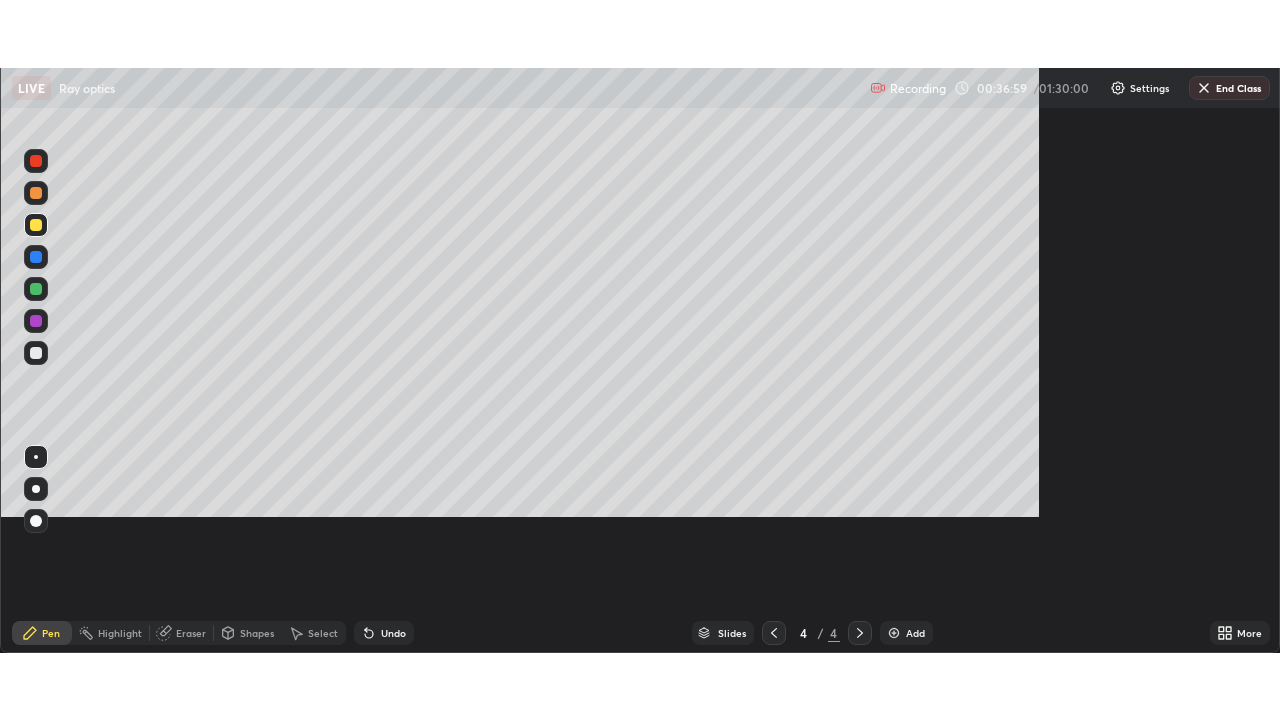 scroll, scrollTop: 99280, scrollLeft: 98720, axis: both 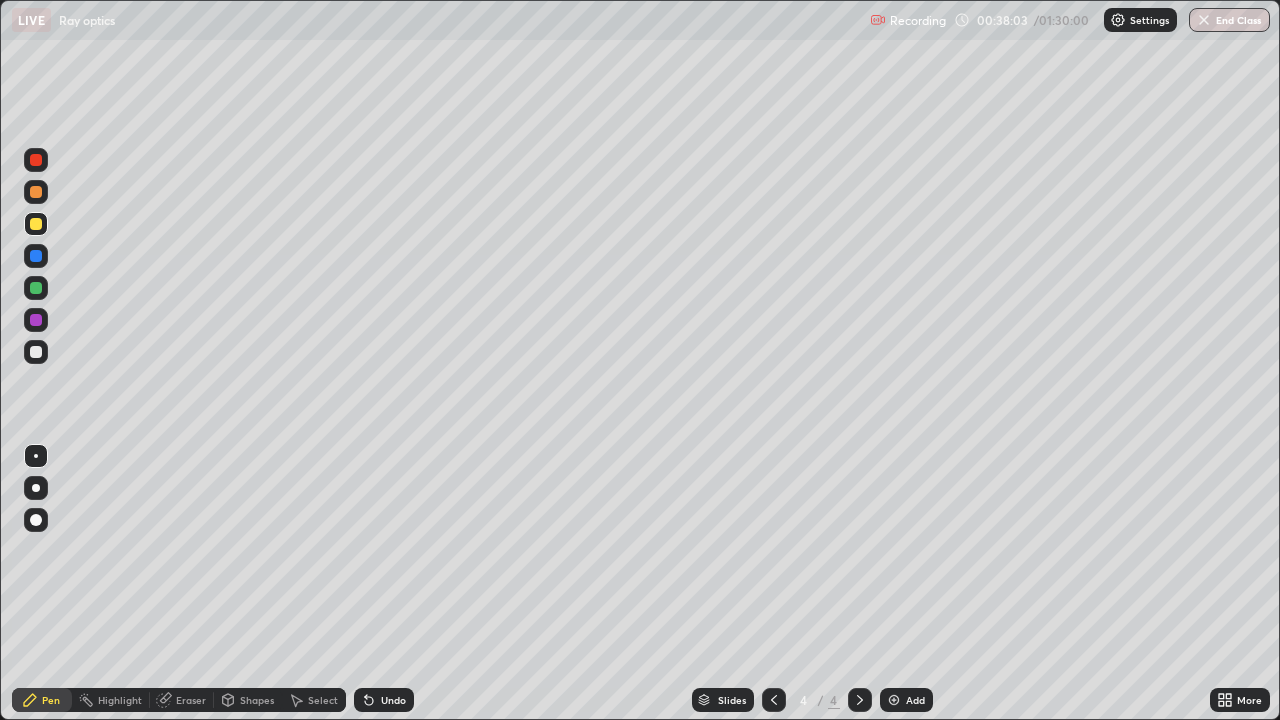 click on "Eraser" at bounding box center (191, 700) 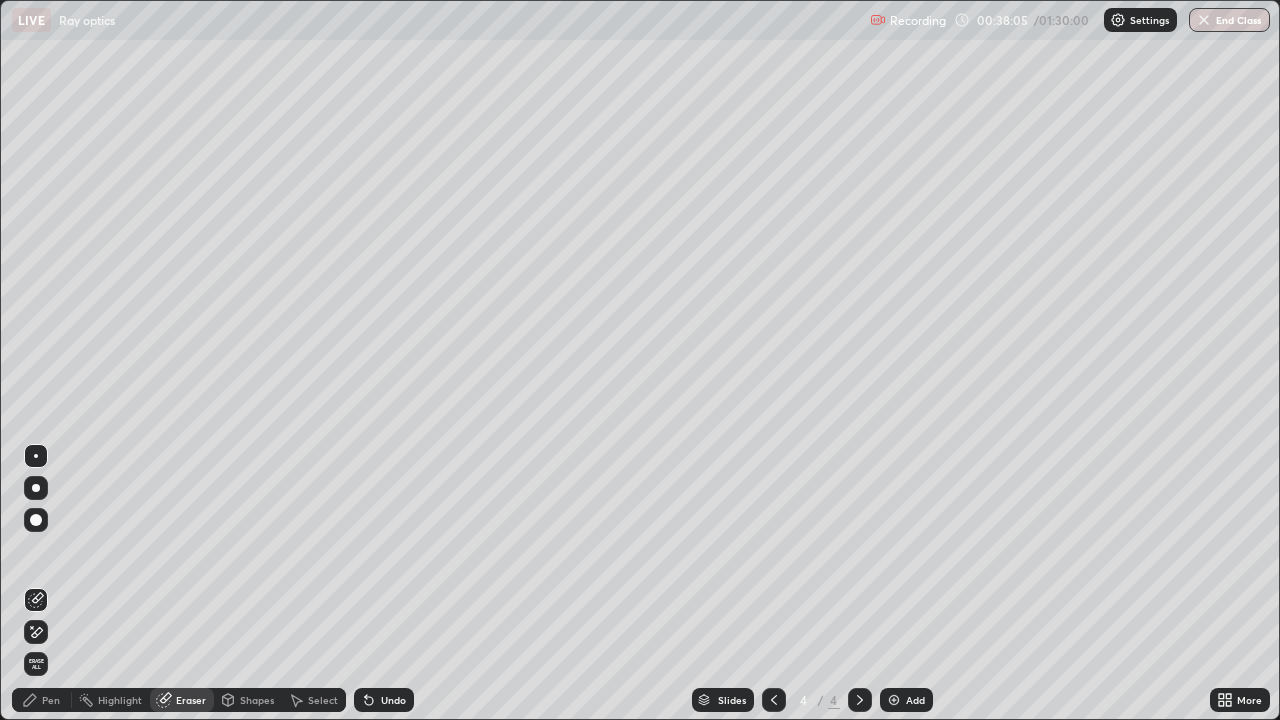 click on "Pen" at bounding box center [42, 700] 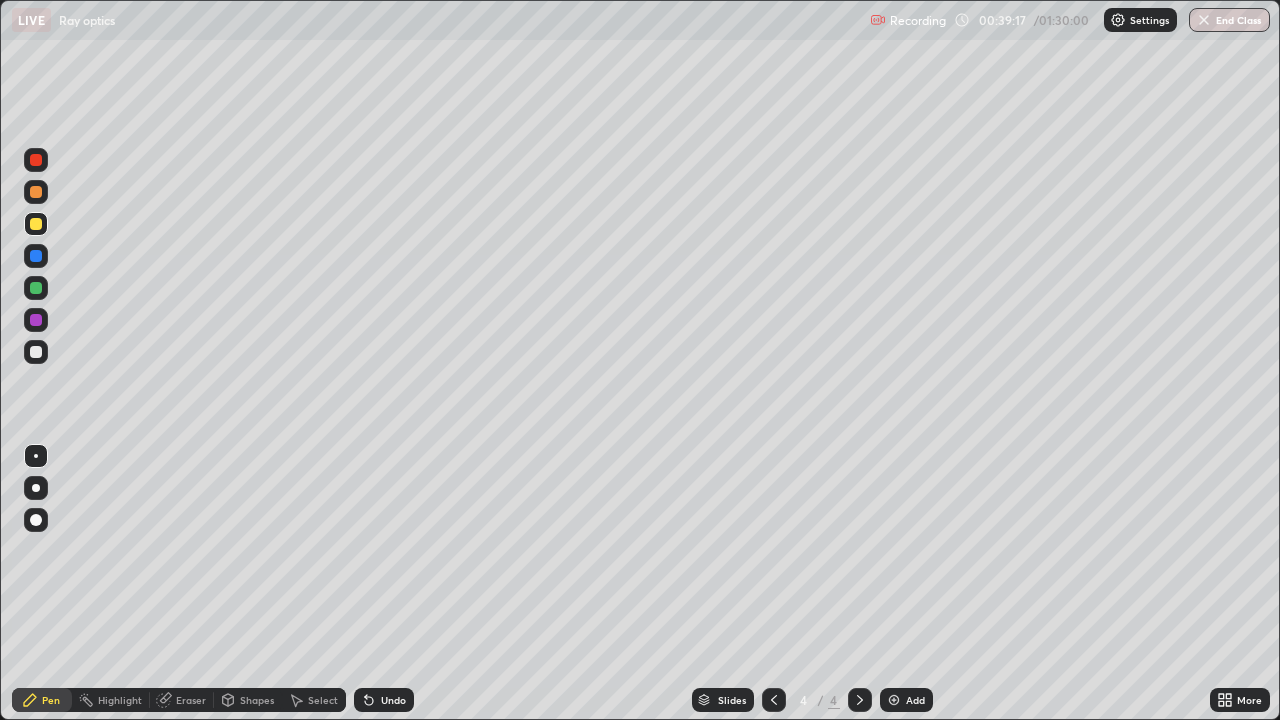 click at bounding box center (36, 352) 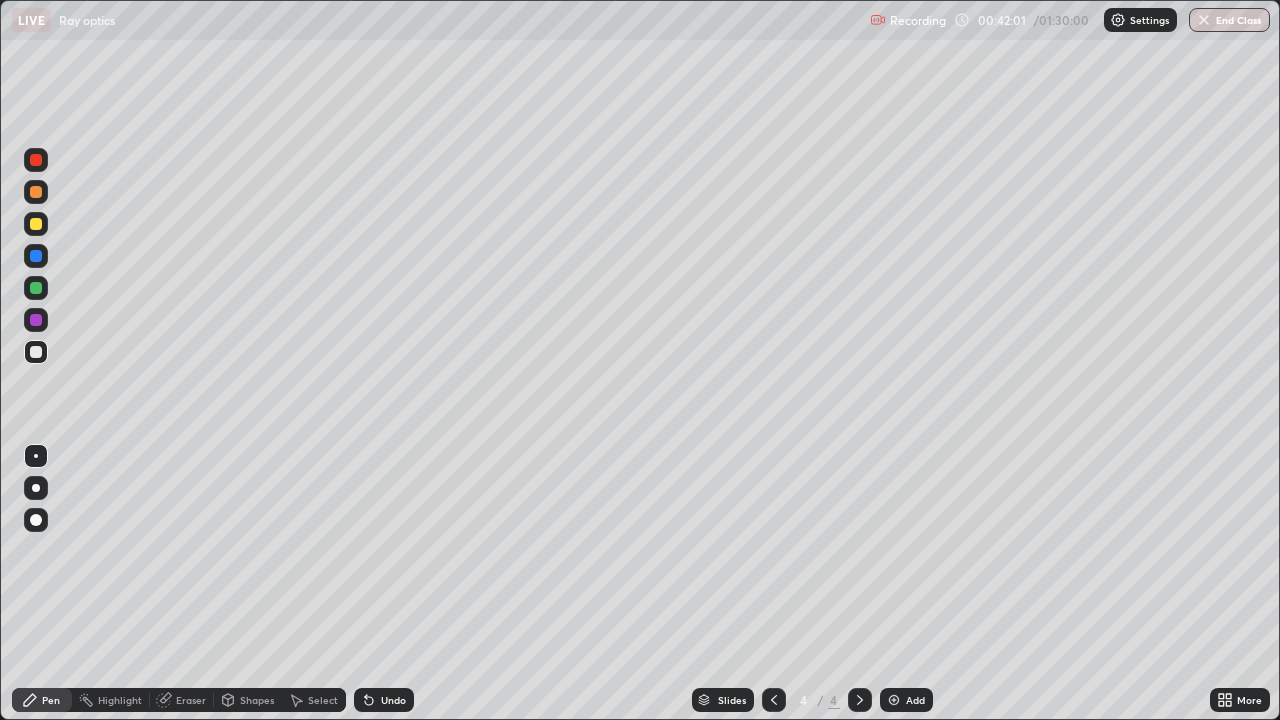 click on "Undo" at bounding box center (393, 700) 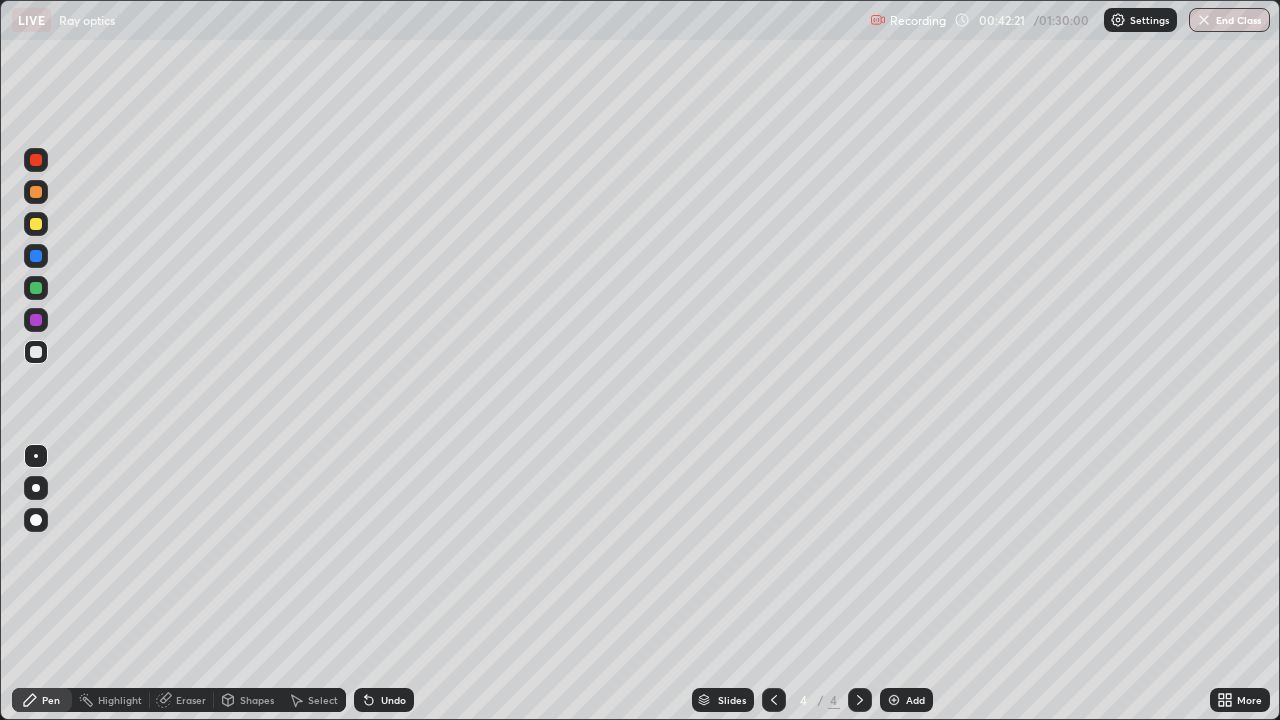 click at bounding box center [36, 288] 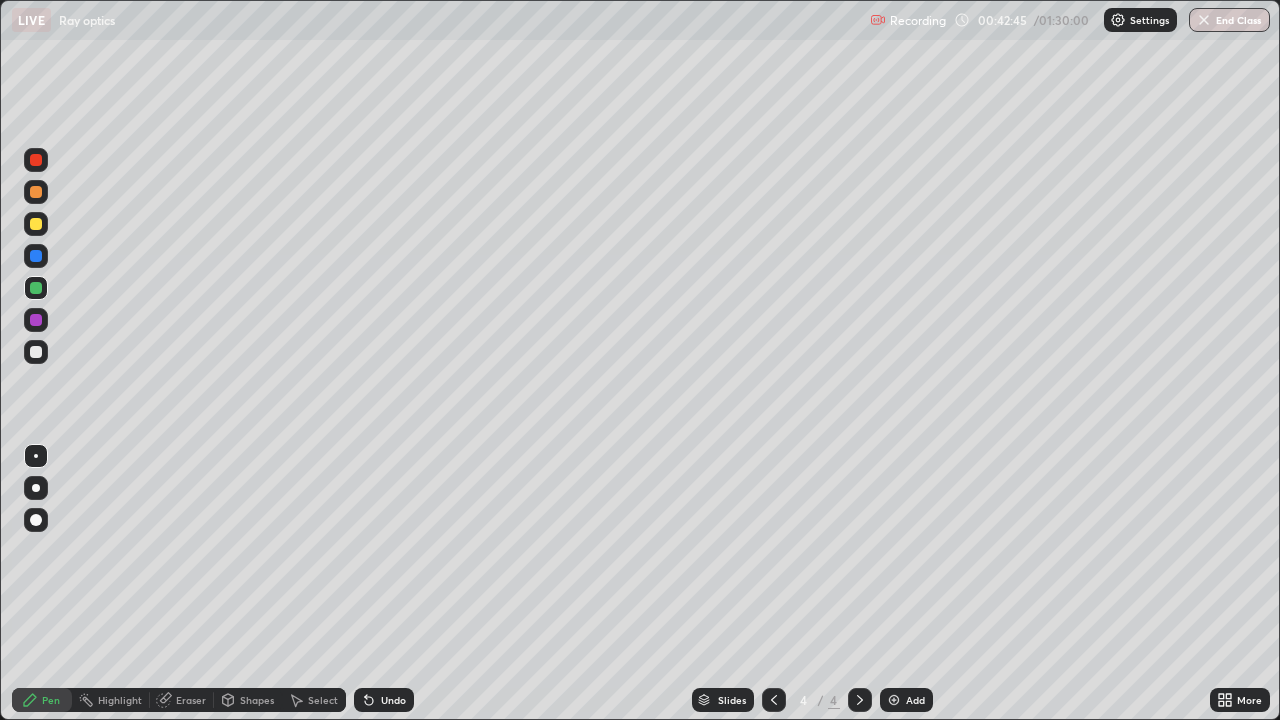 click on "Undo" at bounding box center [393, 700] 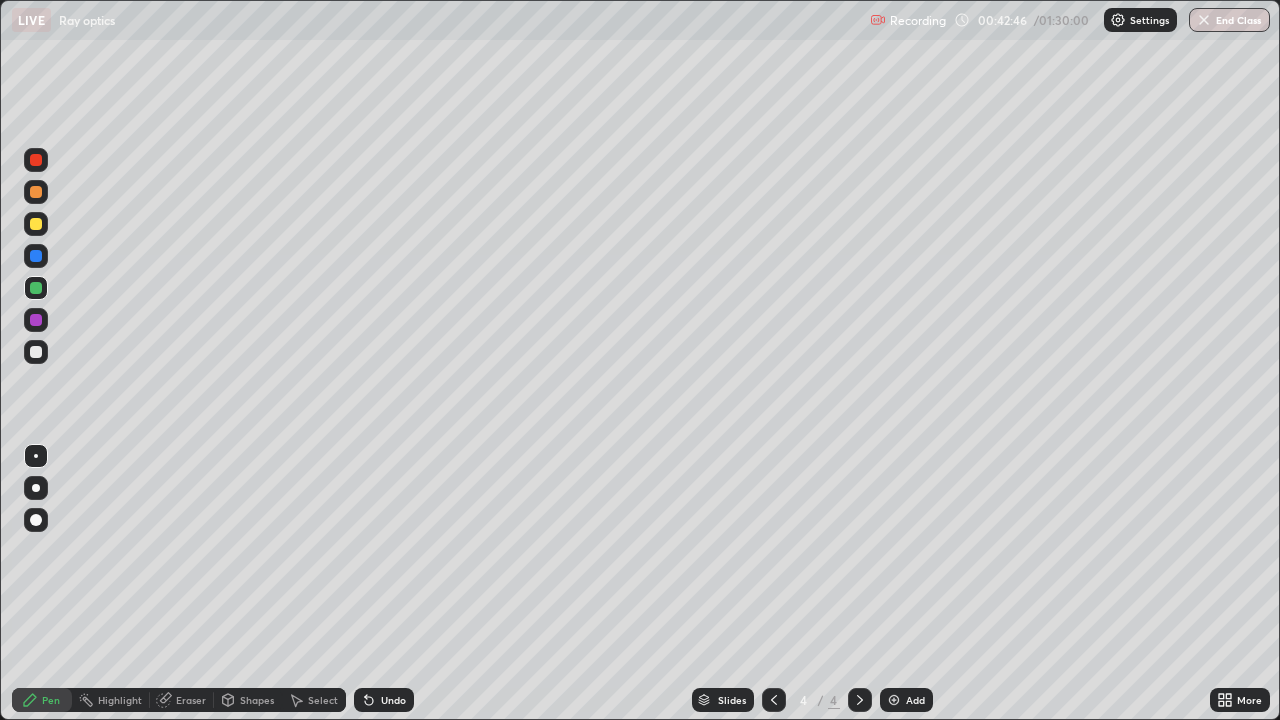 click on "Undo" at bounding box center [393, 700] 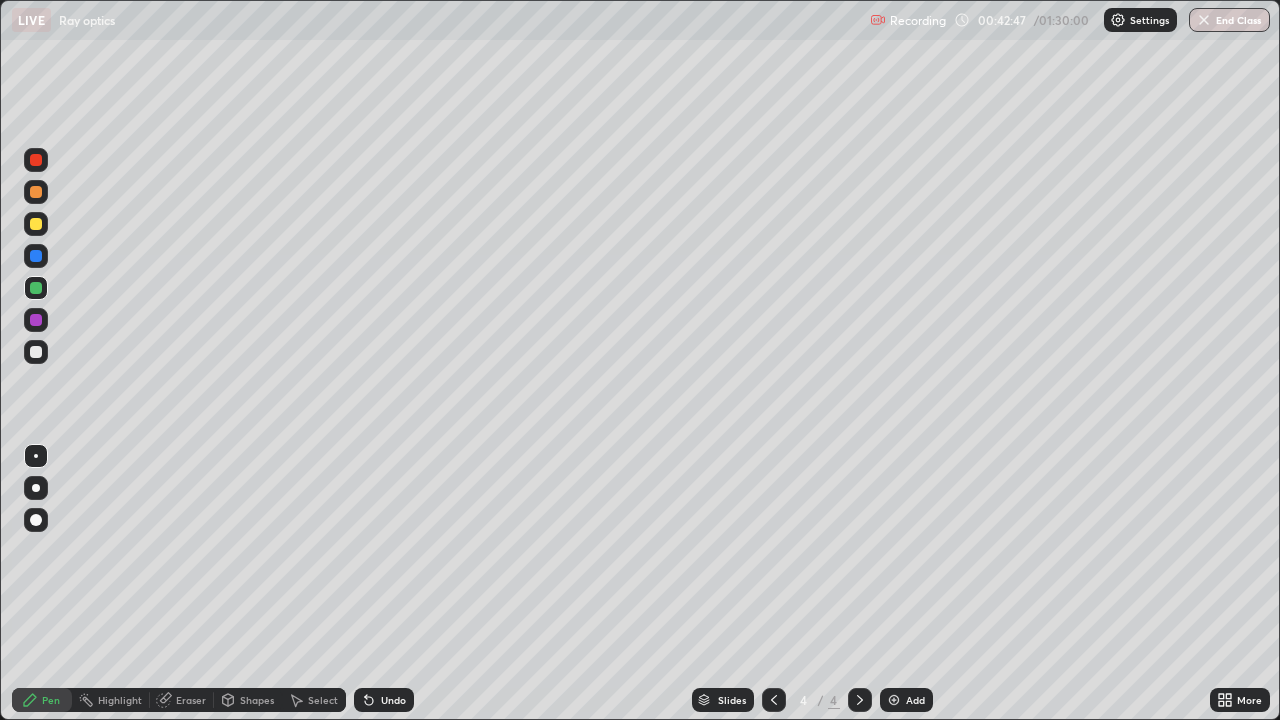 click on "Undo" at bounding box center [393, 700] 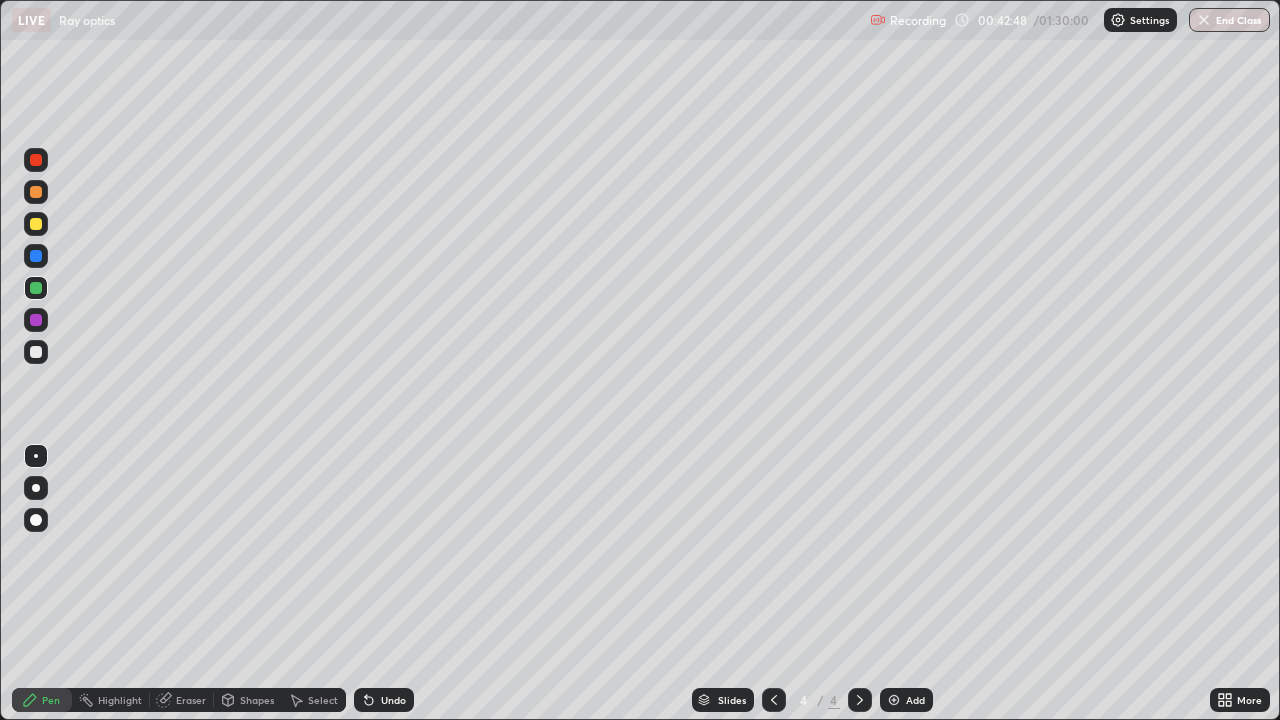 click on "Undo" at bounding box center [393, 700] 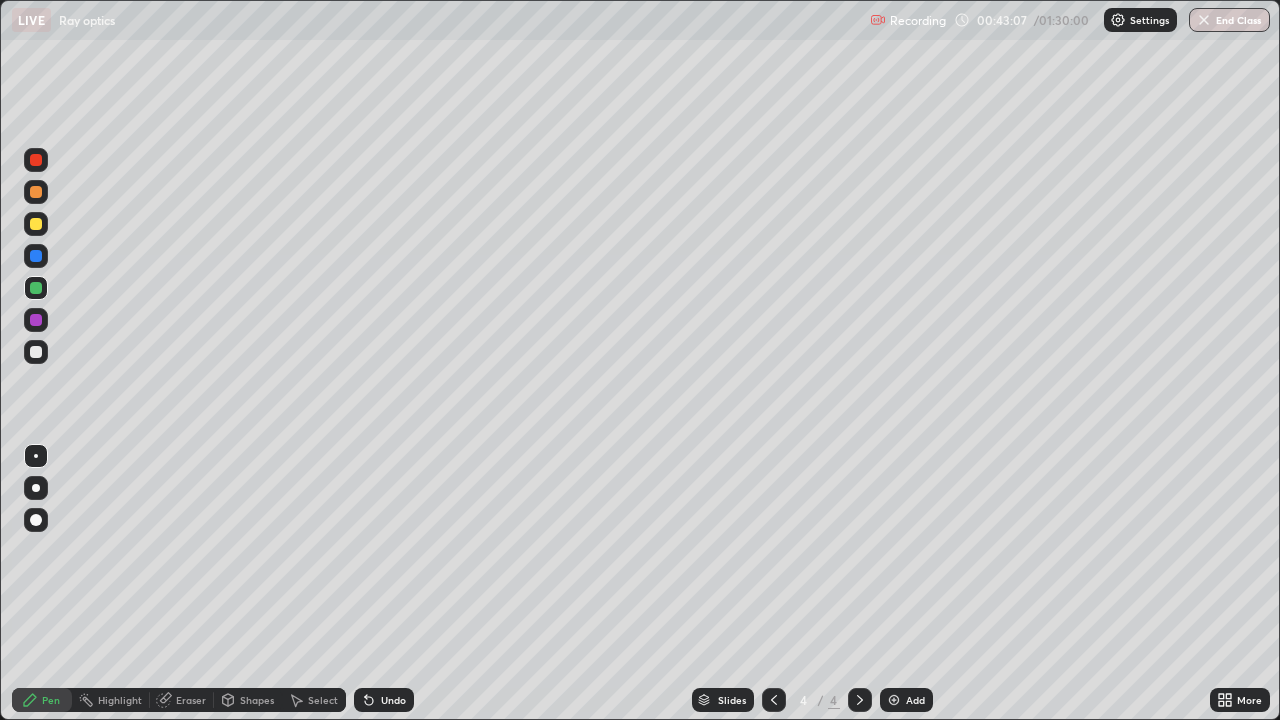 click at bounding box center [36, 224] 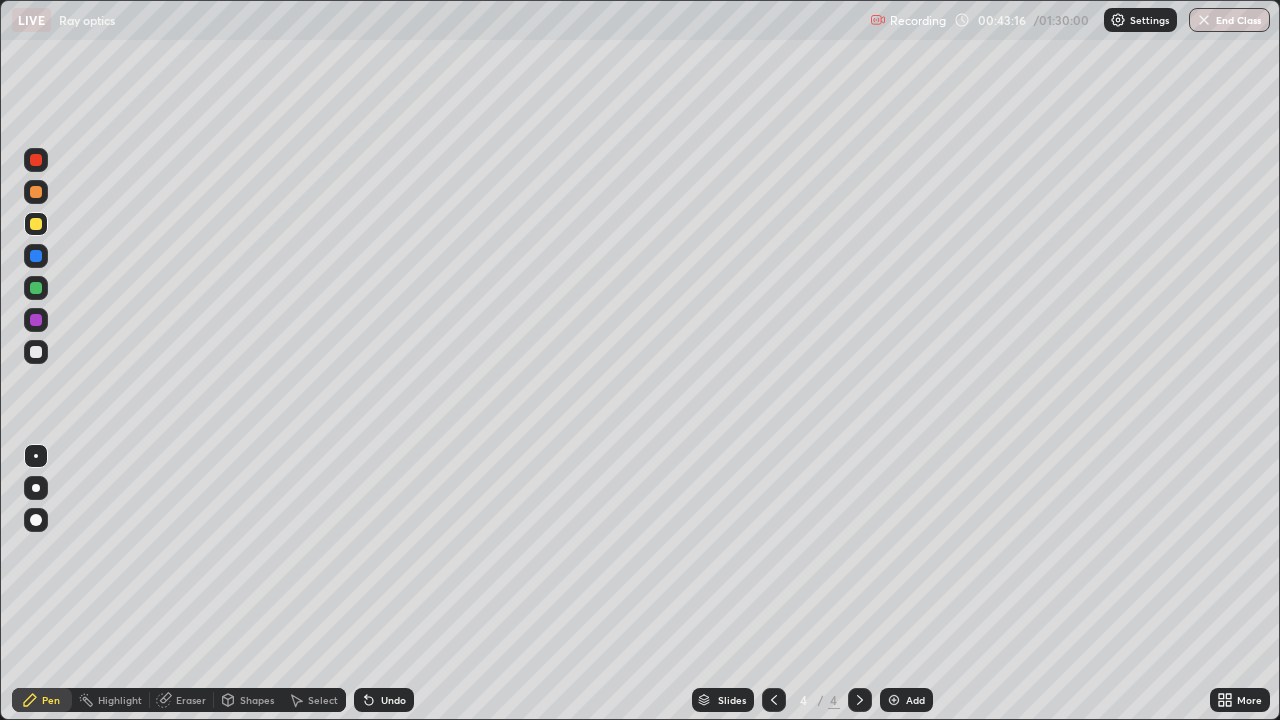 click at bounding box center (36, 352) 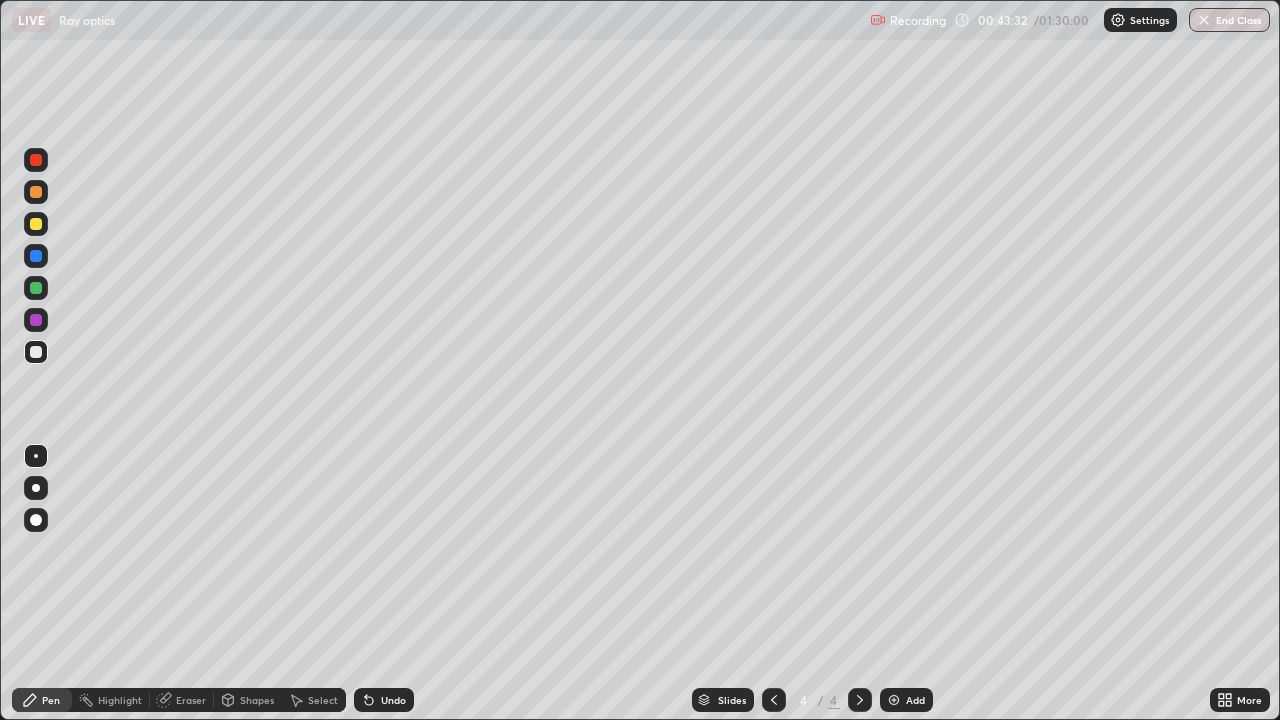 click at bounding box center [36, 224] 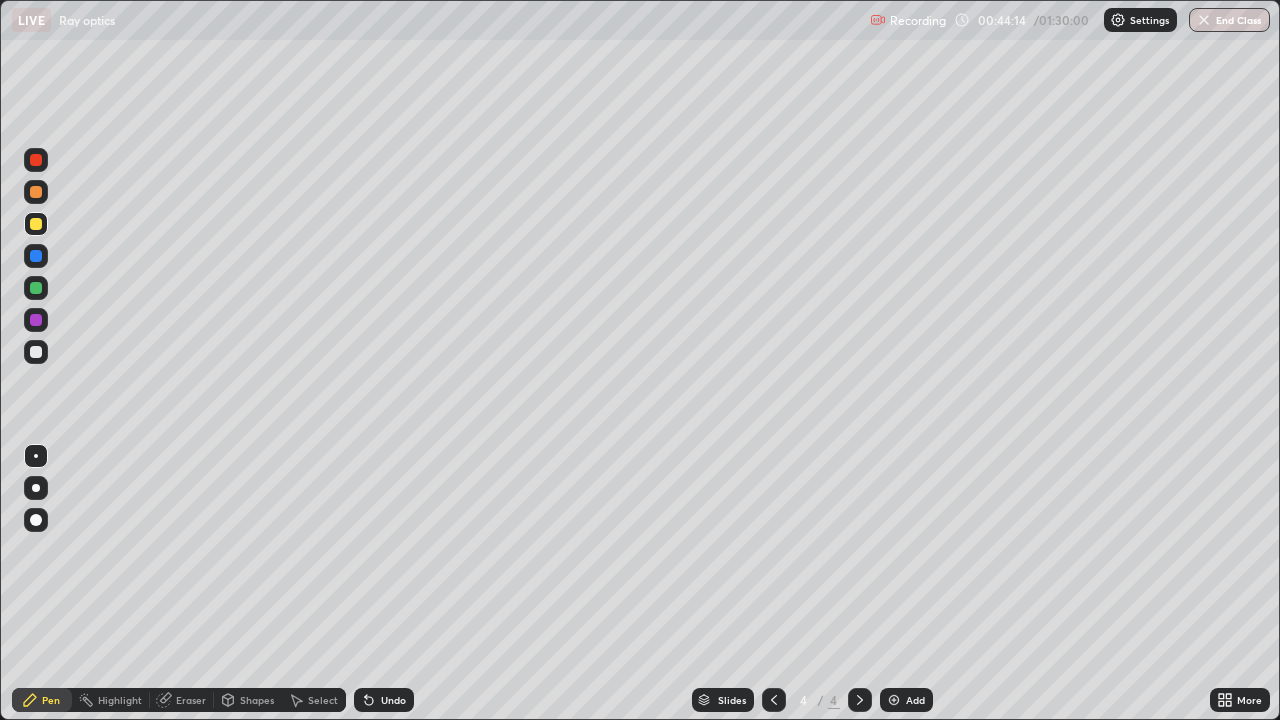 click at bounding box center [36, 192] 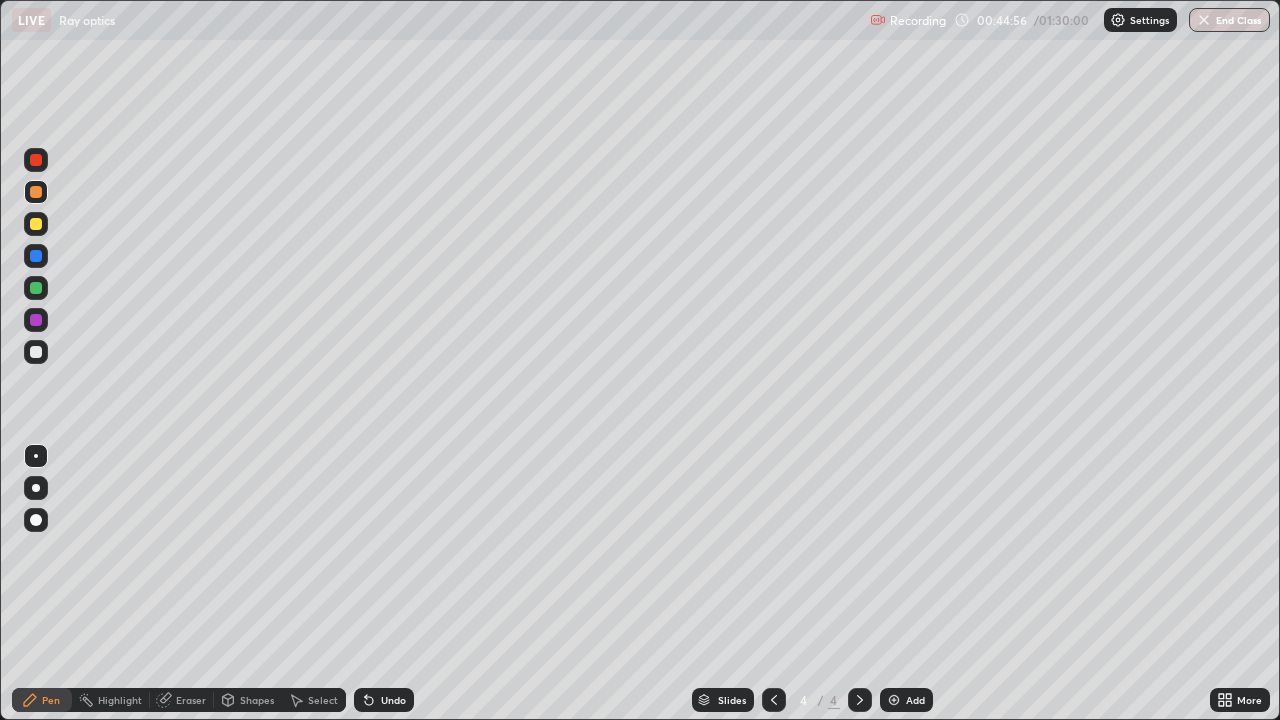 click on "Select" at bounding box center (323, 700) 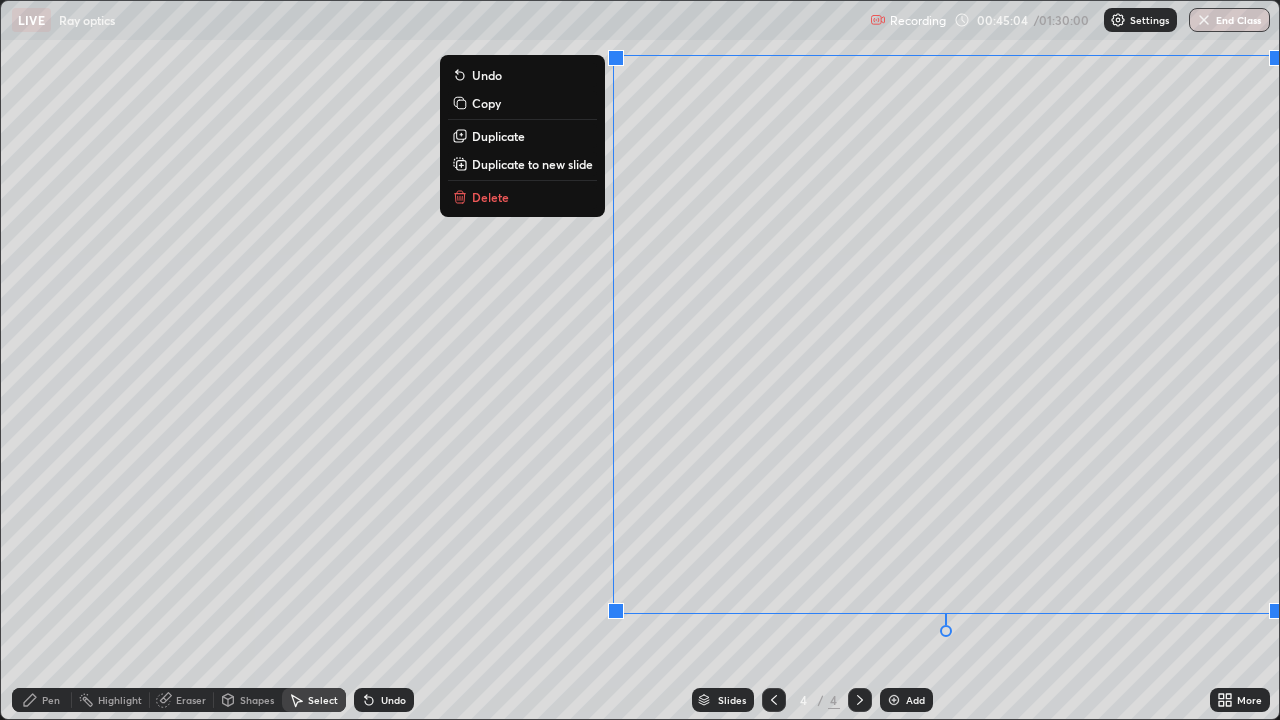click on "Delete" at bounding box center (522, 197) 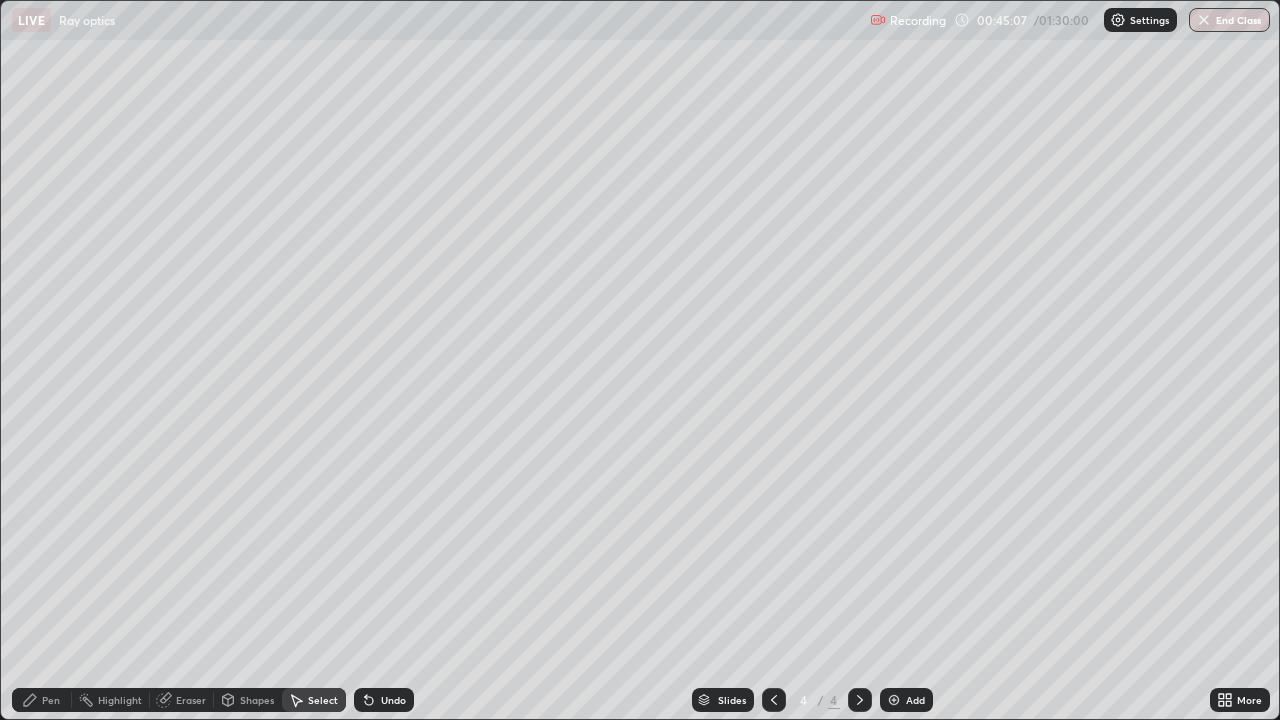 click on "Pen" at bounding box center (42, 700) 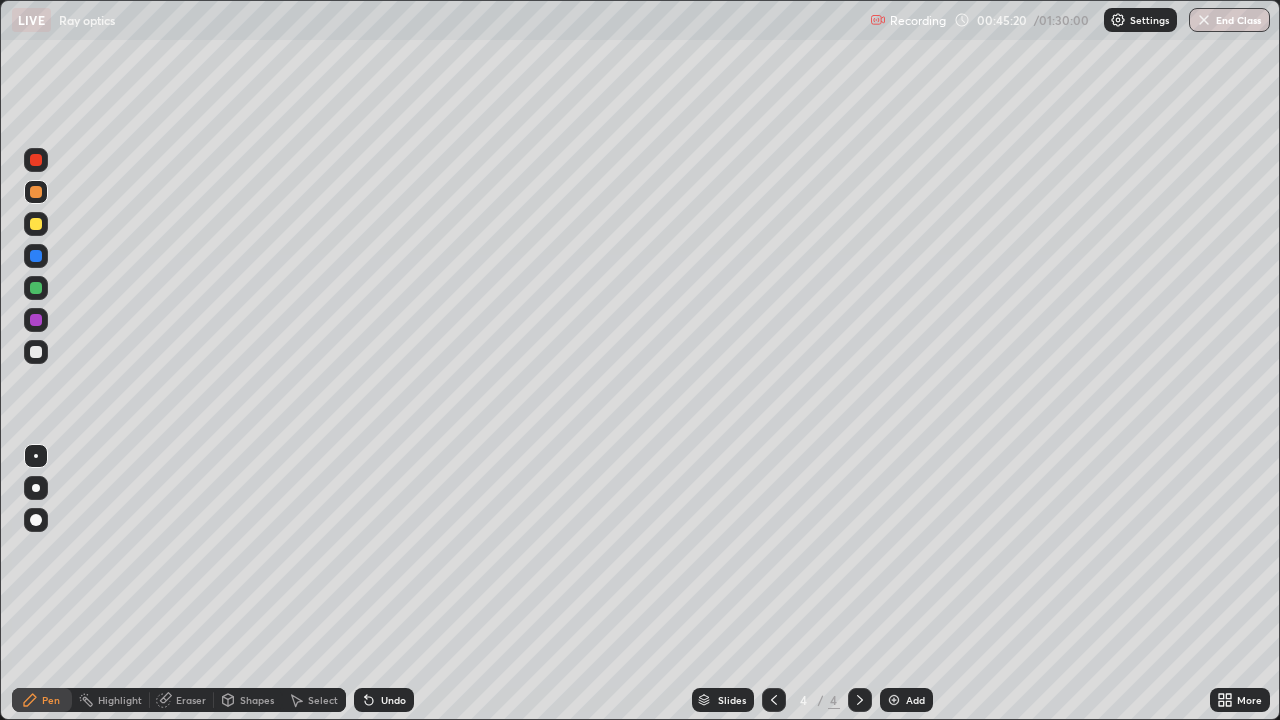 click on "Select" at bounding box center [323, 700] 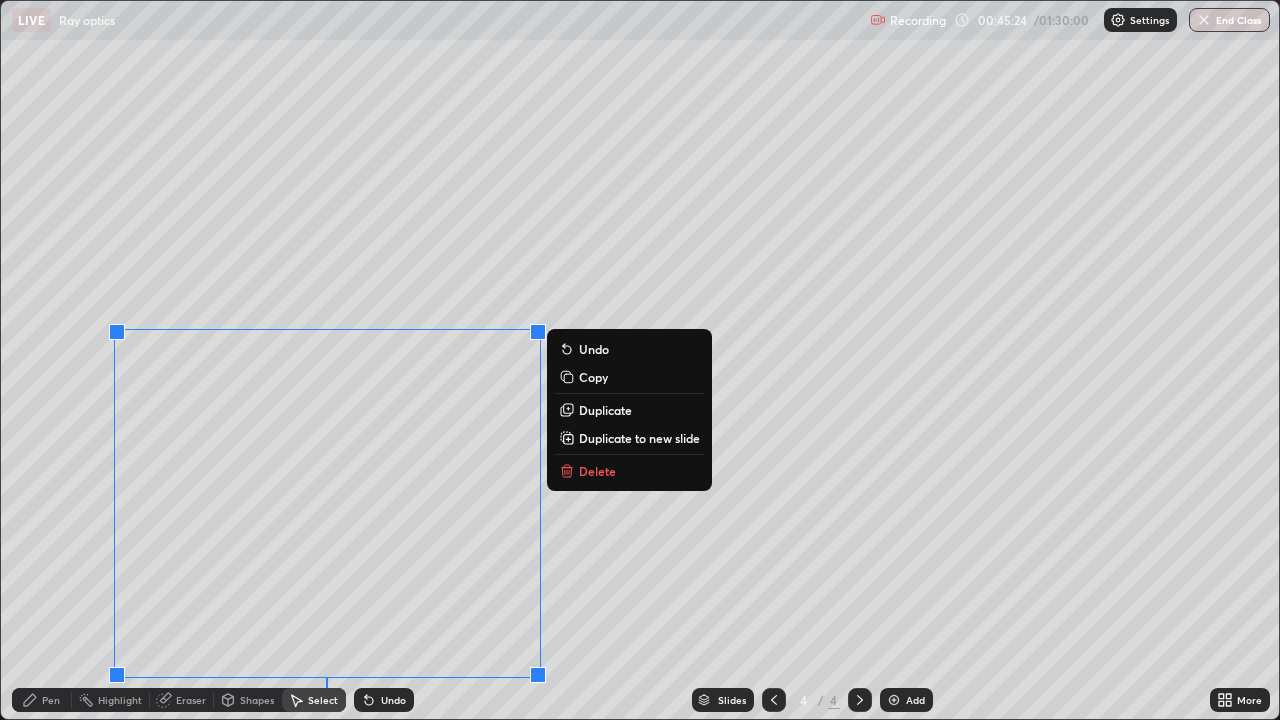 click on "0 ° Undo Copy Duplicate Duplicate to new slide Delete" at bounding box center (640, 360) 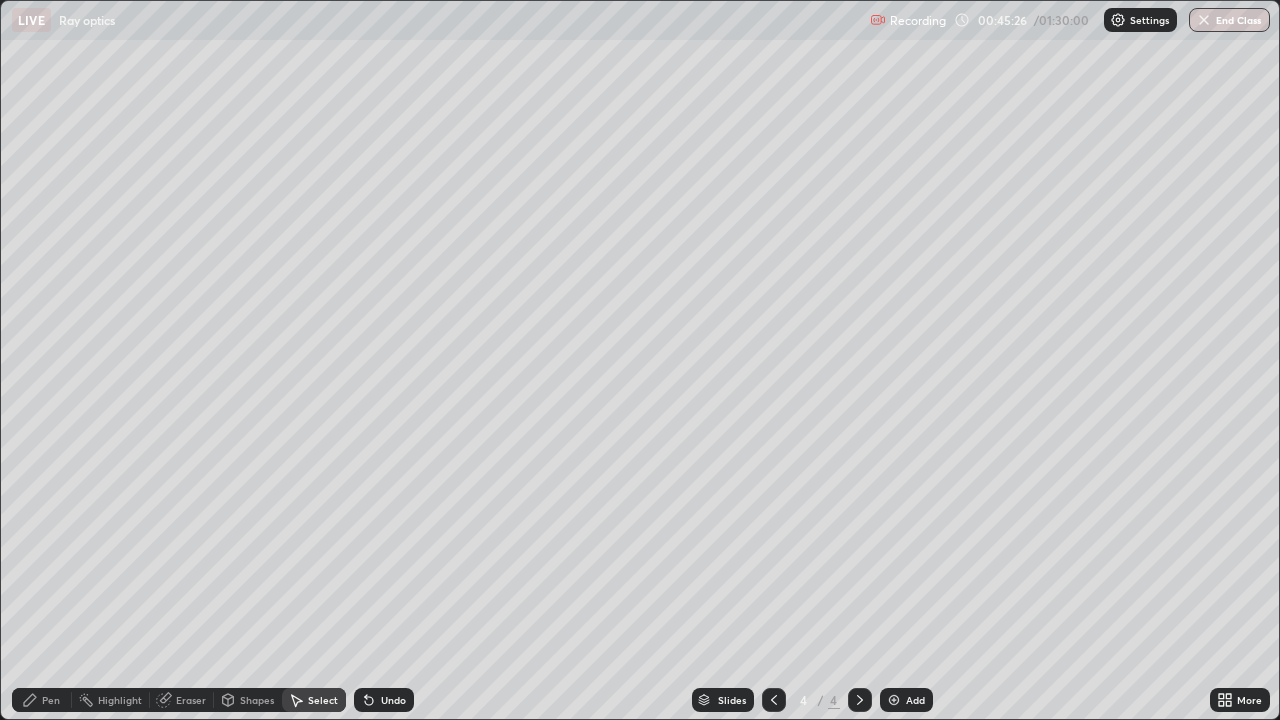 click on "Pen" at bounding box center (51, 700) 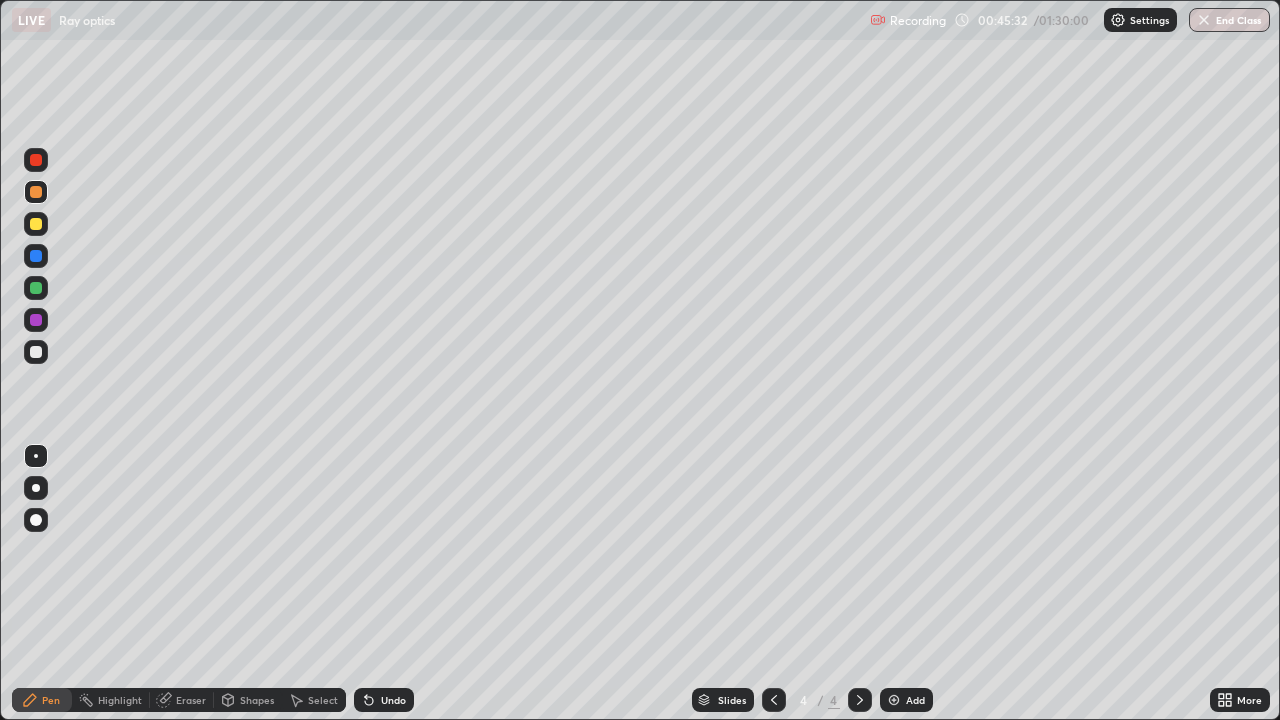 click at bounding box center [36, 352] 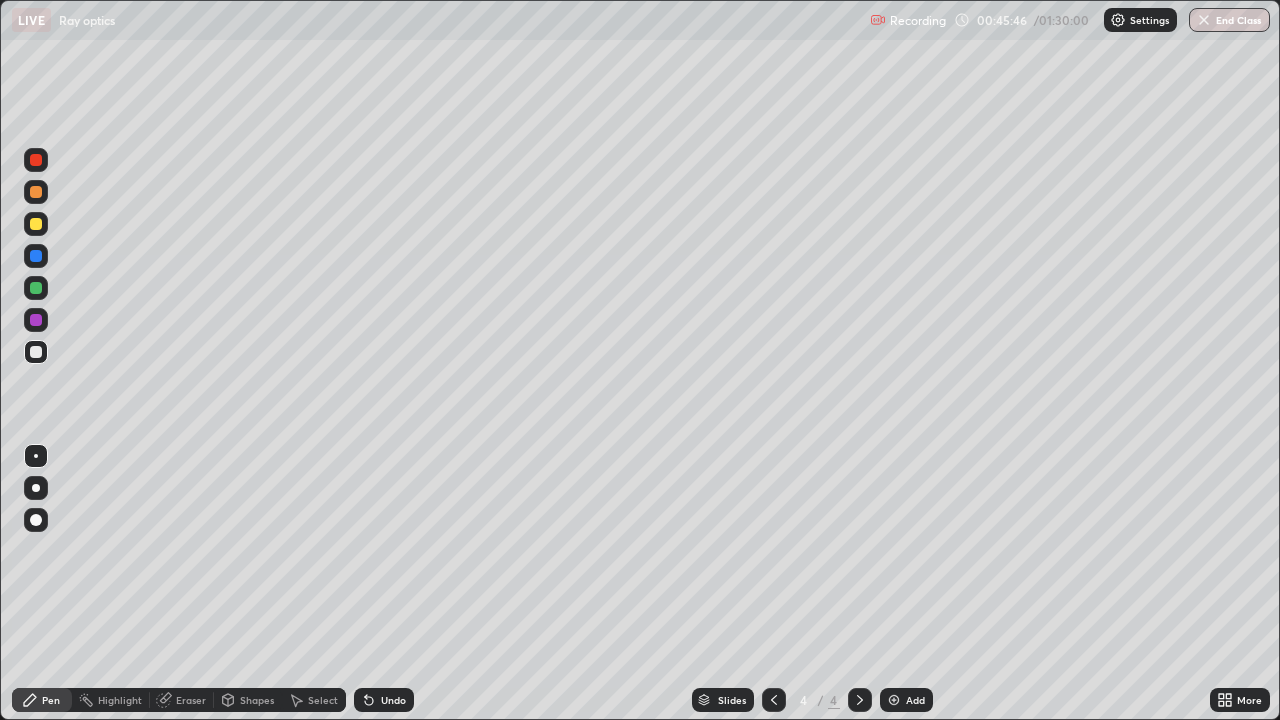 click at bounding box center [36, 224] 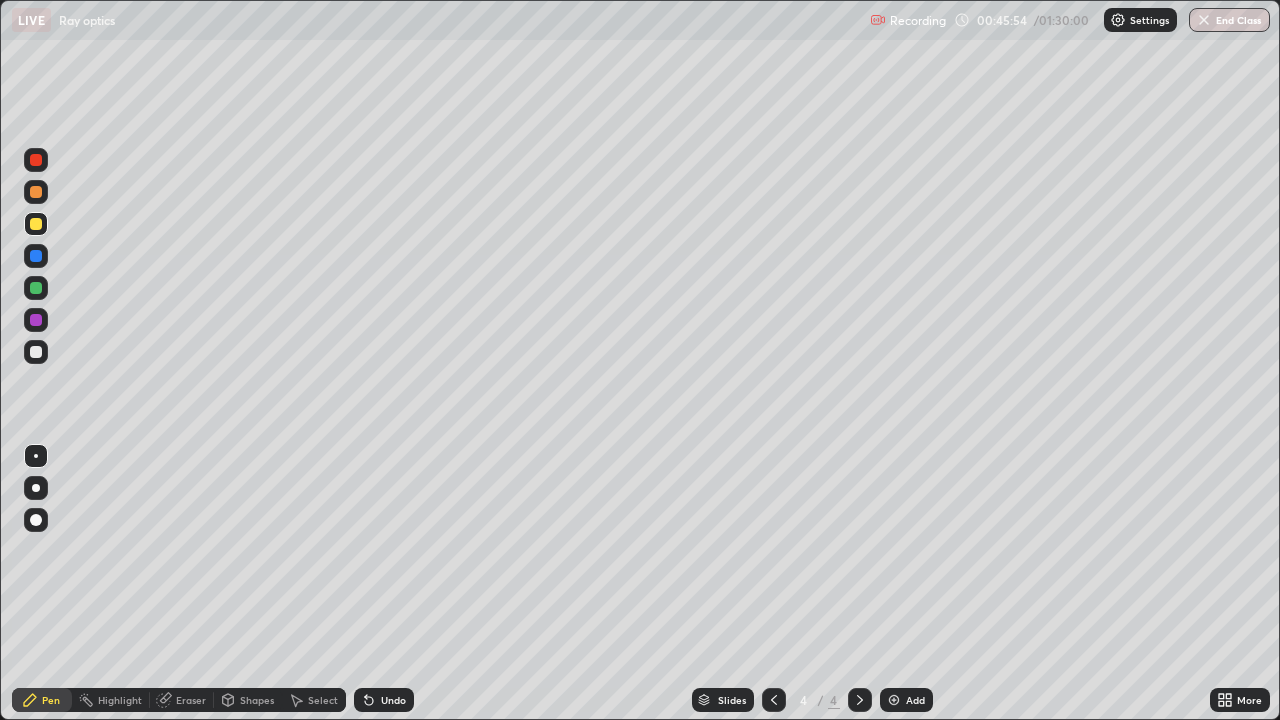 click on "Eraser" at bounding box center (191, 700) 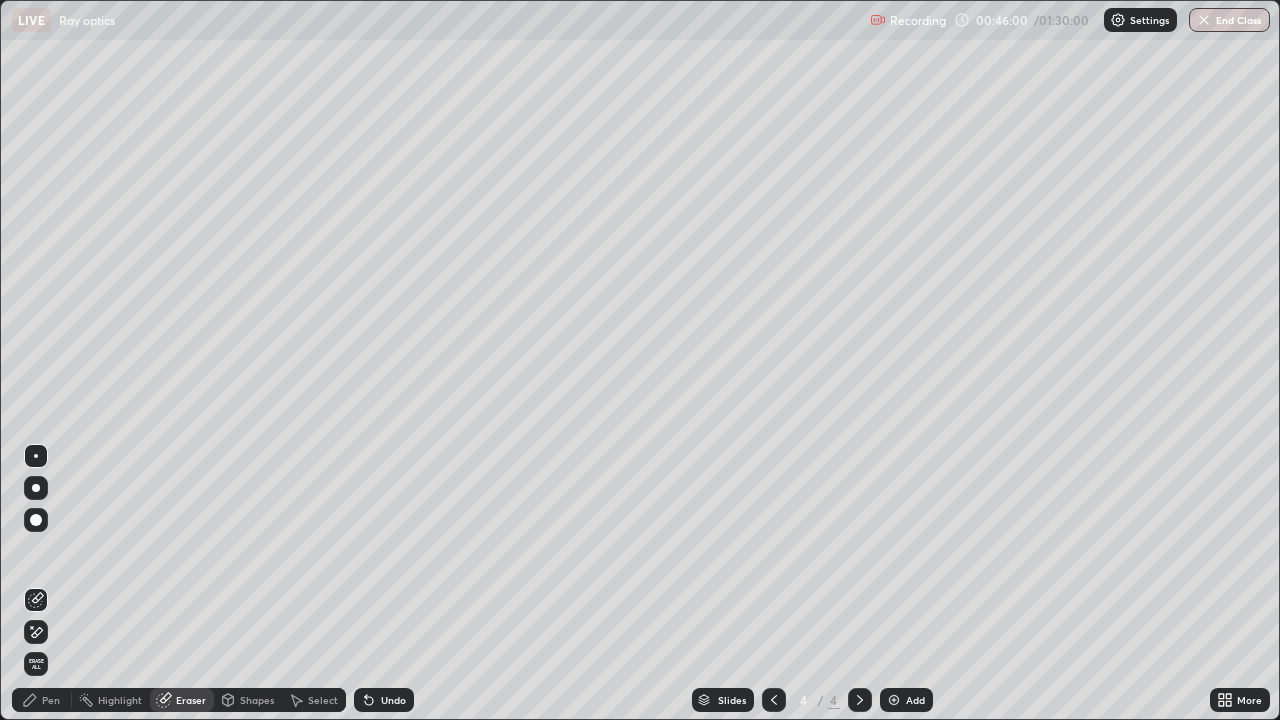 click on "Pen" at bounding box center (51, 700) 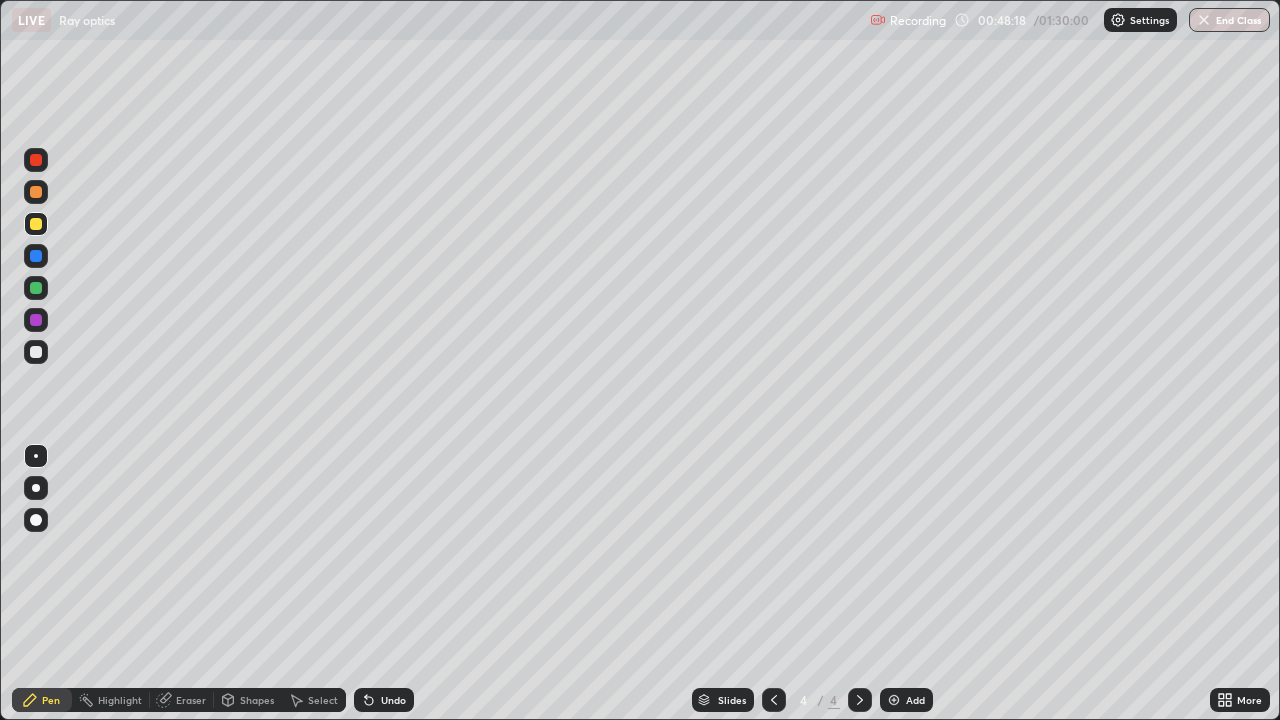 click at bounding box center [36, 352] 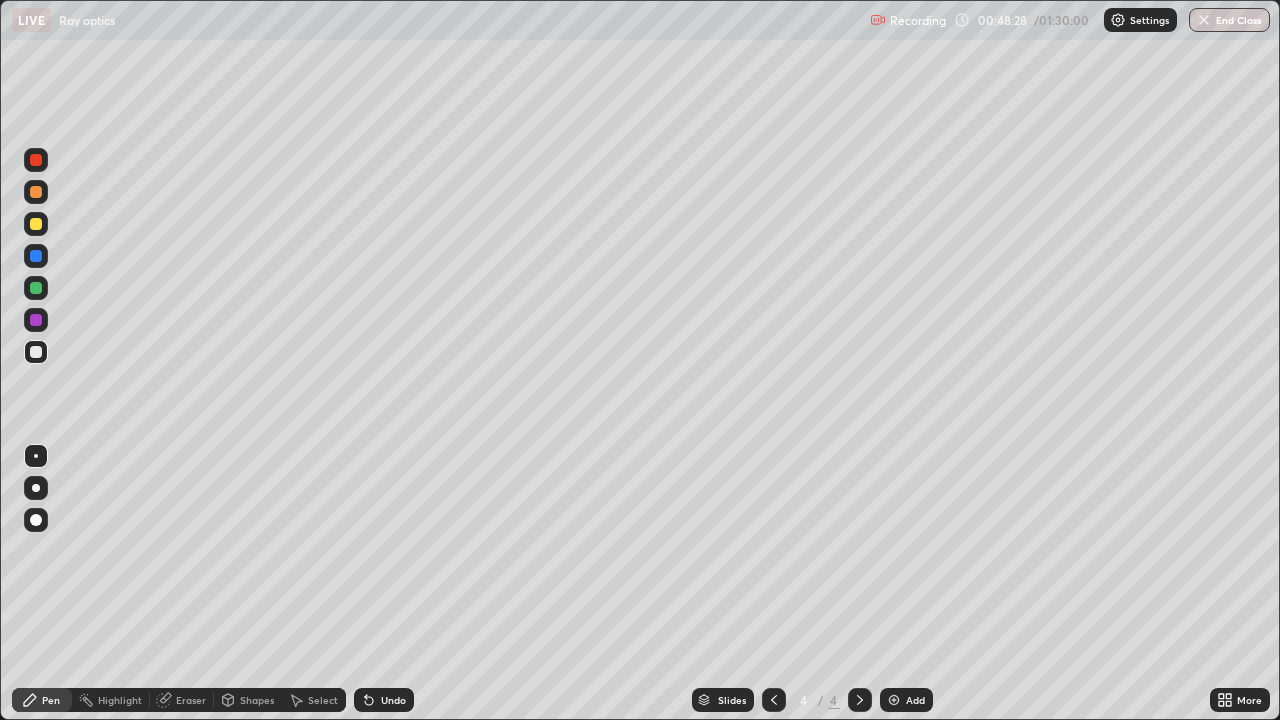 click on "Shapes" at bounding box center [257, 700] 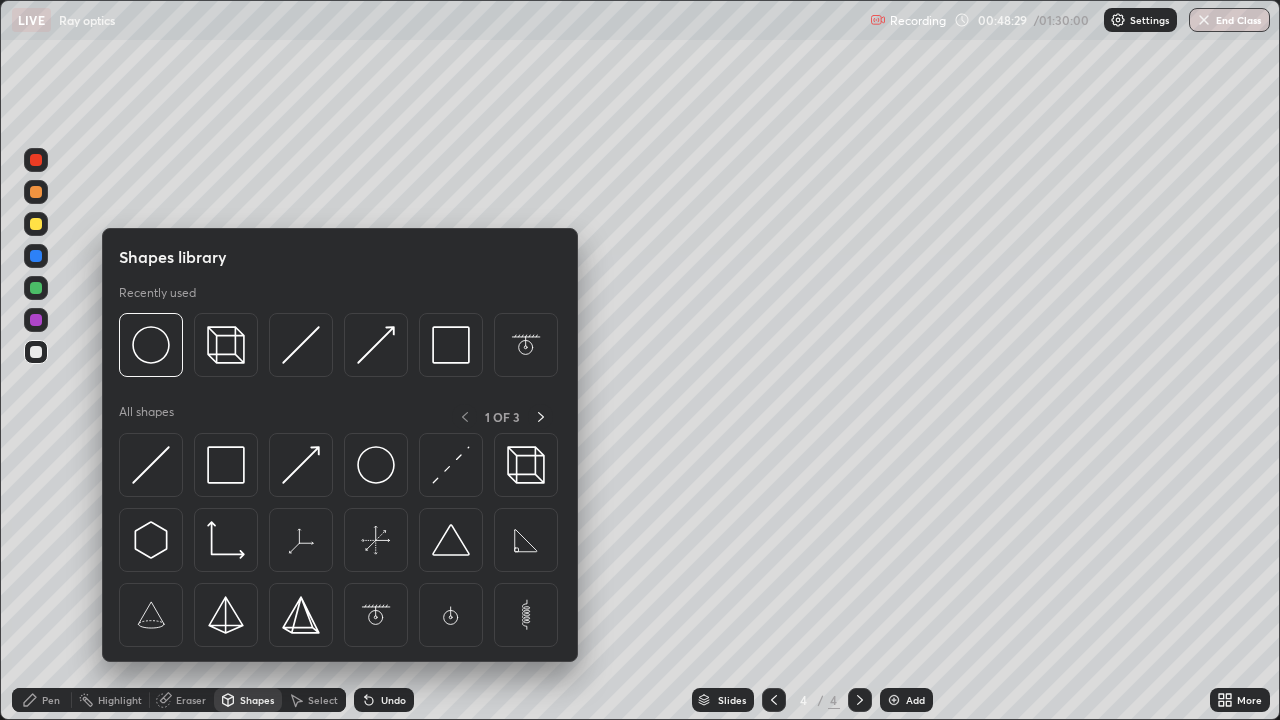 click on "Eraser" at bounding box center [191, 700] 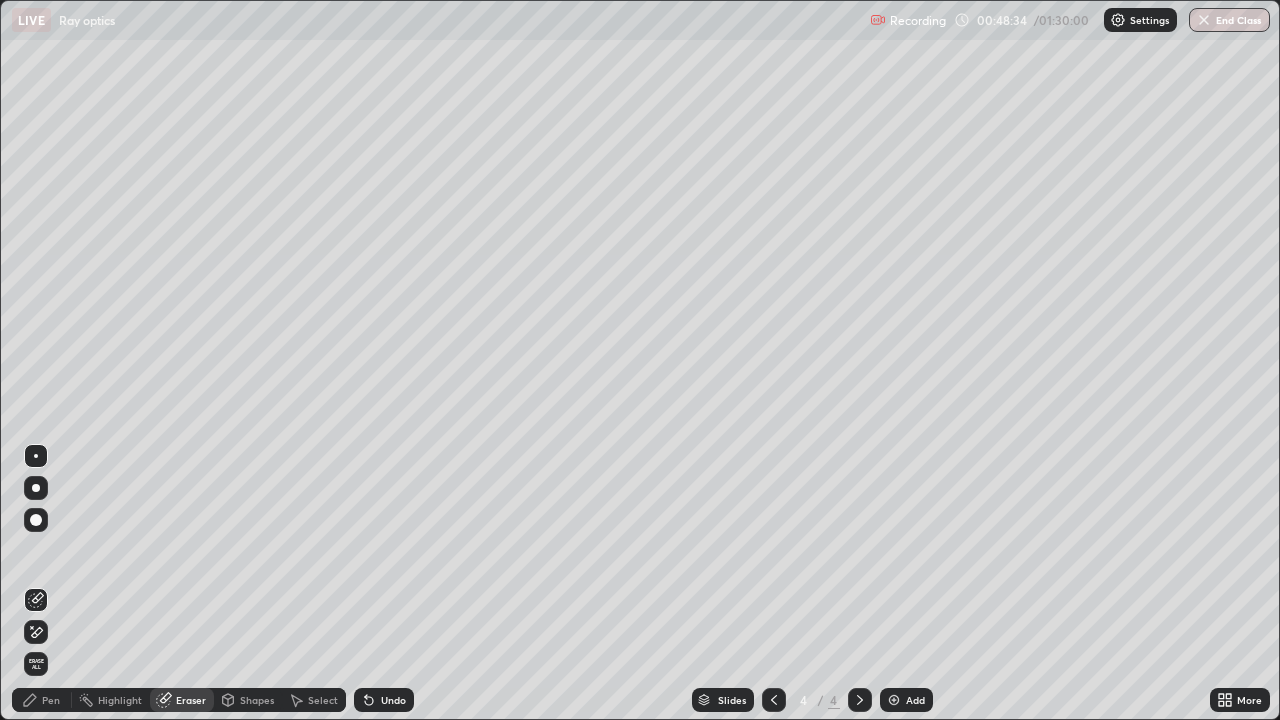 click 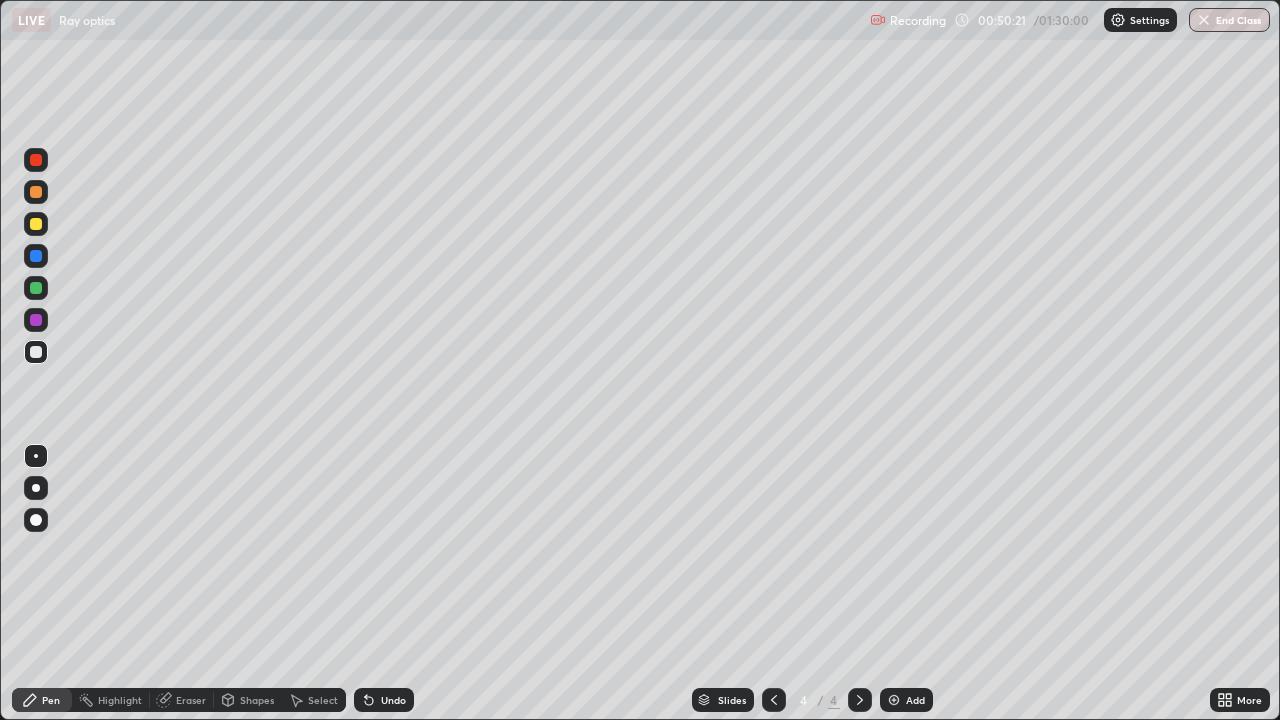 click on "Select" at bounding box center [314, 700] 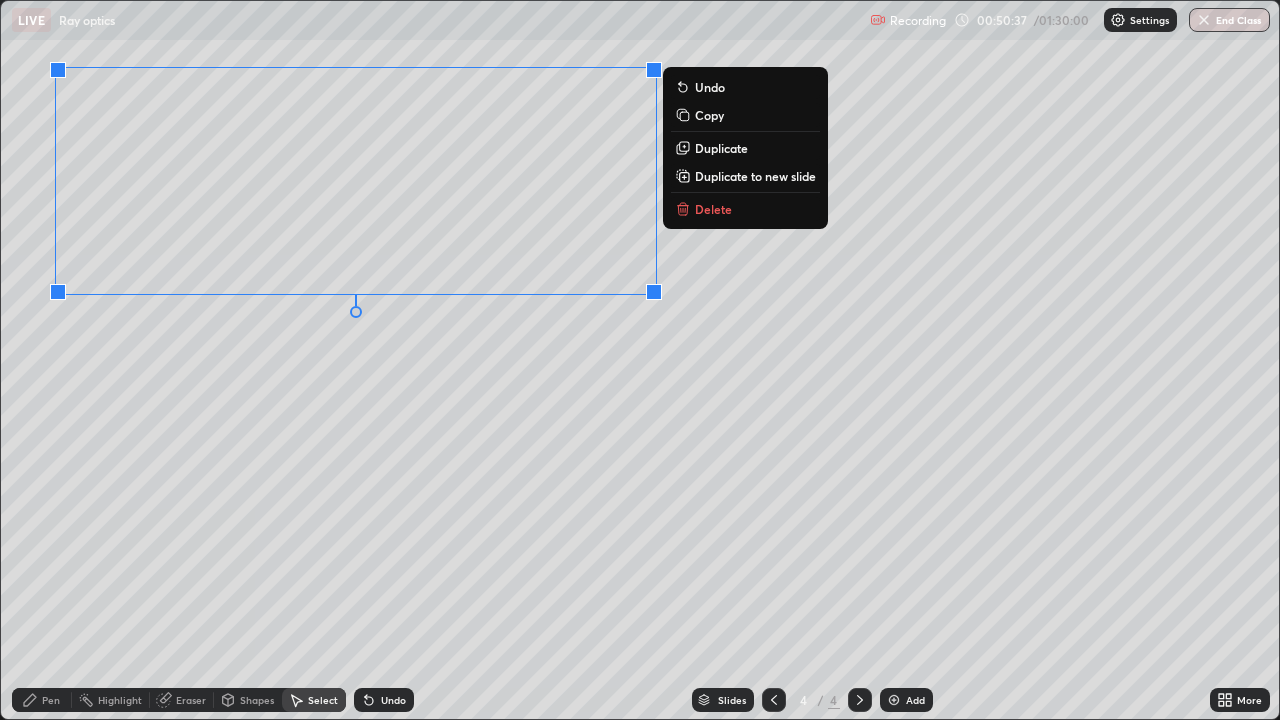 click on "Delete" at bounding box center [713, 209] 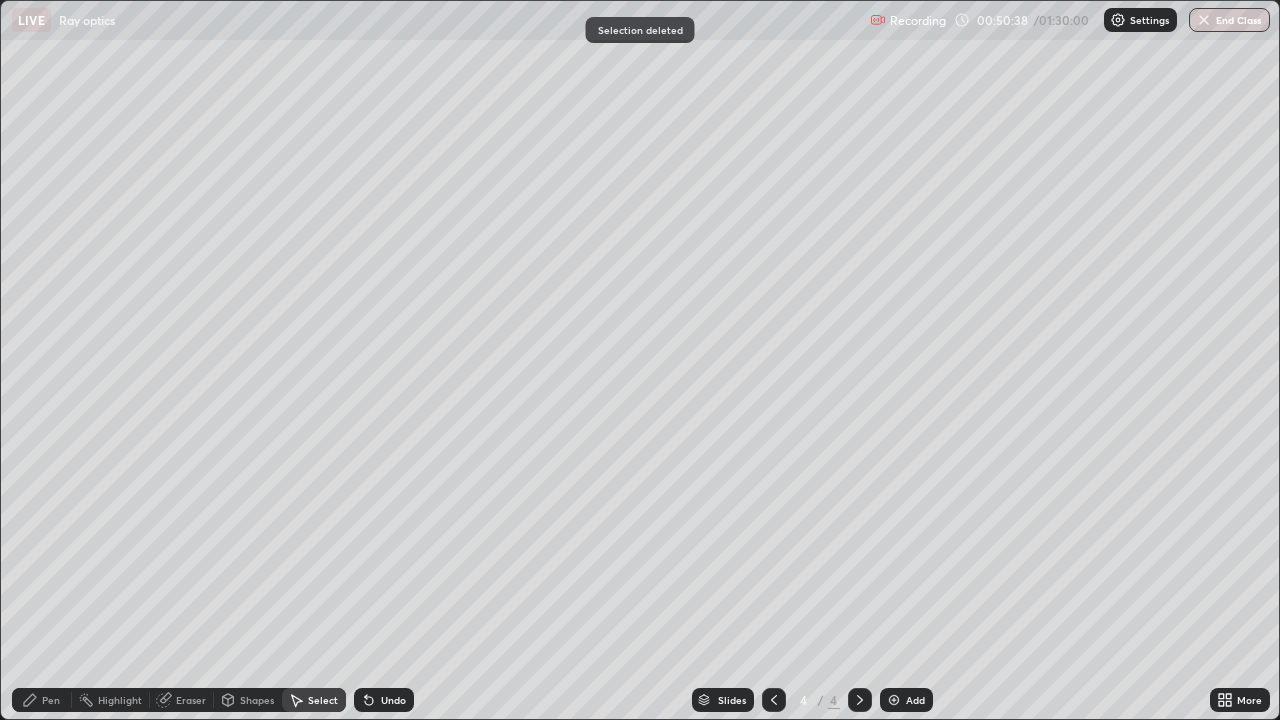 click on "Pen" at bounding box center [51, 700] 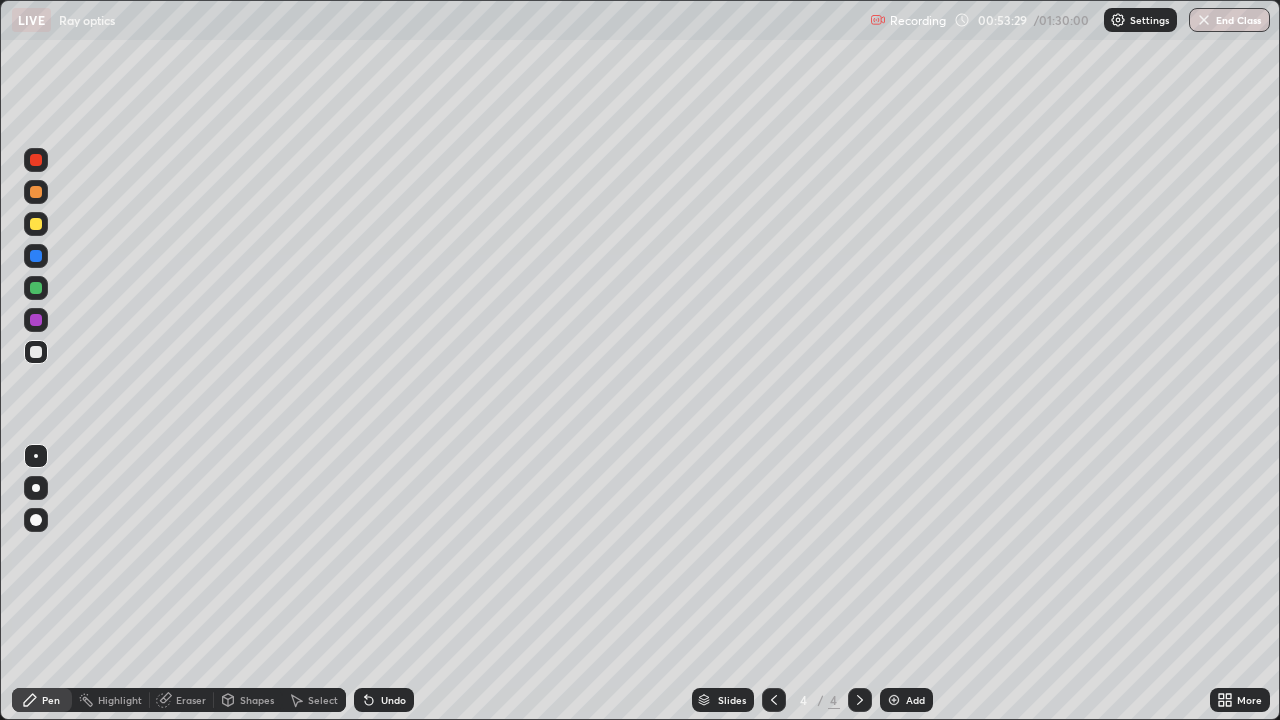 click on "Select" at bounding box center [323, 700] 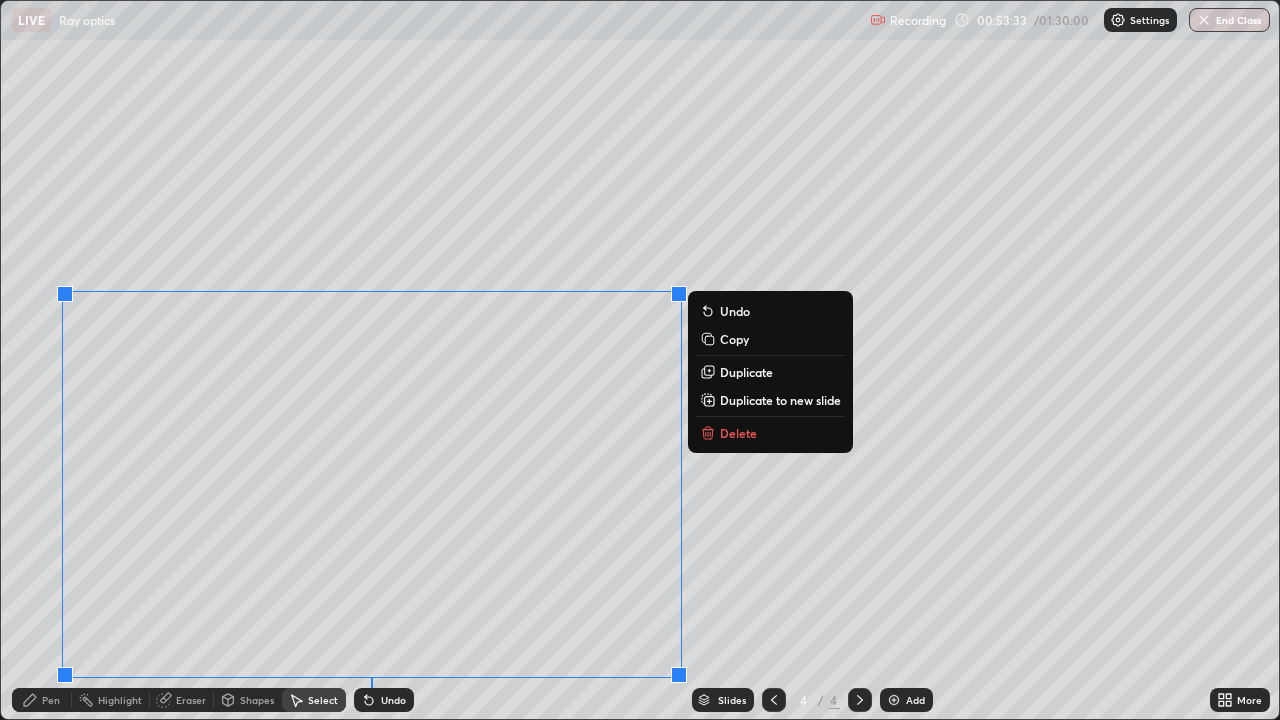 click on "Delete" at bounding box center [738, 433] 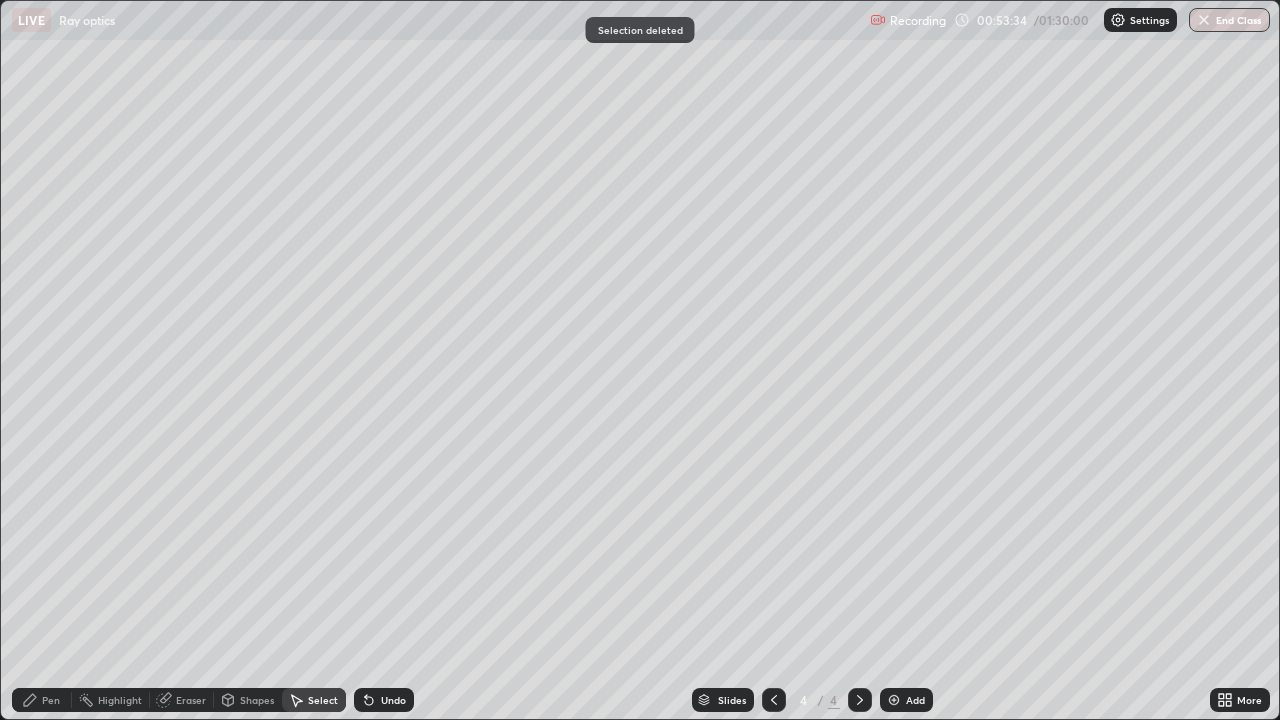 click on "Pen" at bounding box center [51, 700] 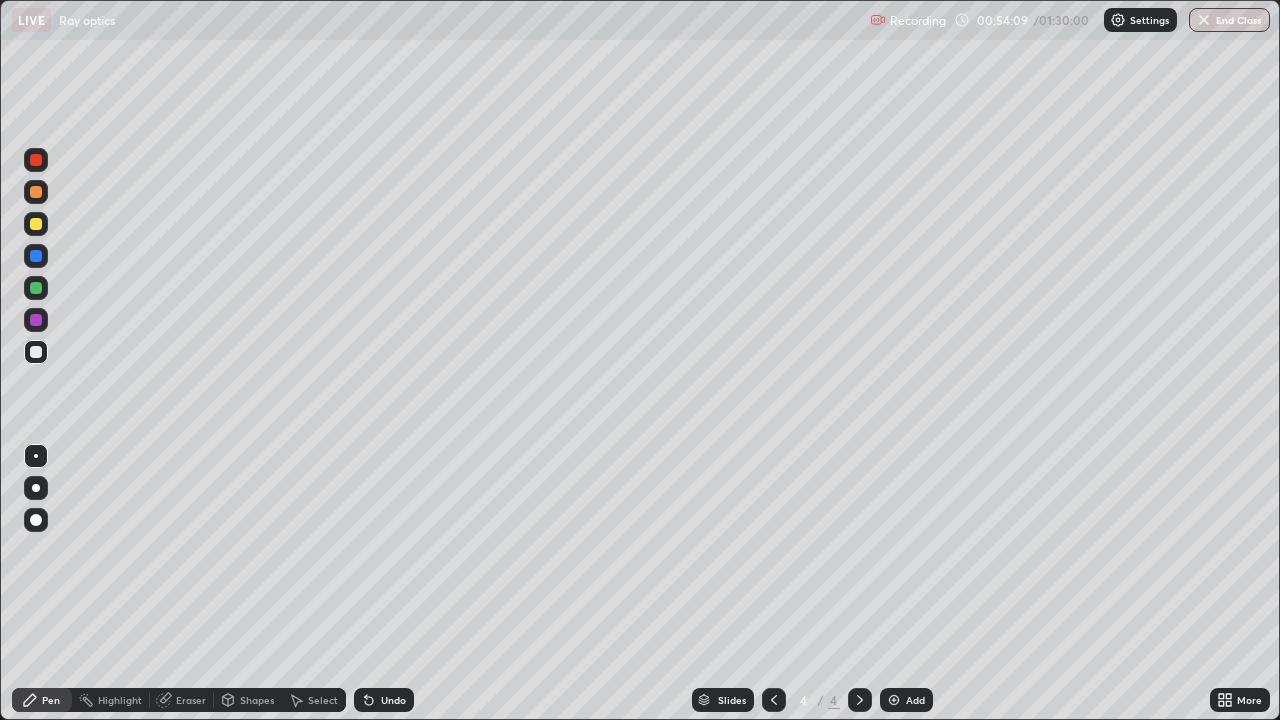 click on "Eraser" at bounding box center [191, 700] 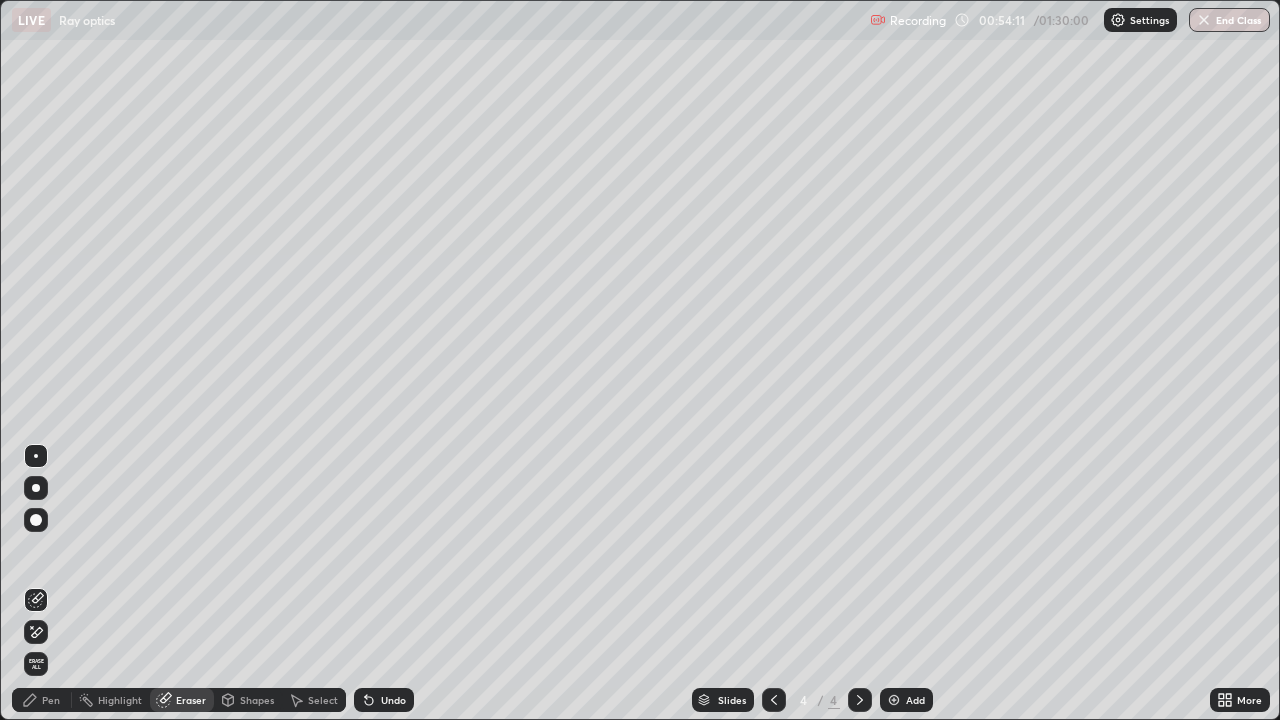 click on "Pen" at bounding box center [51, 700] 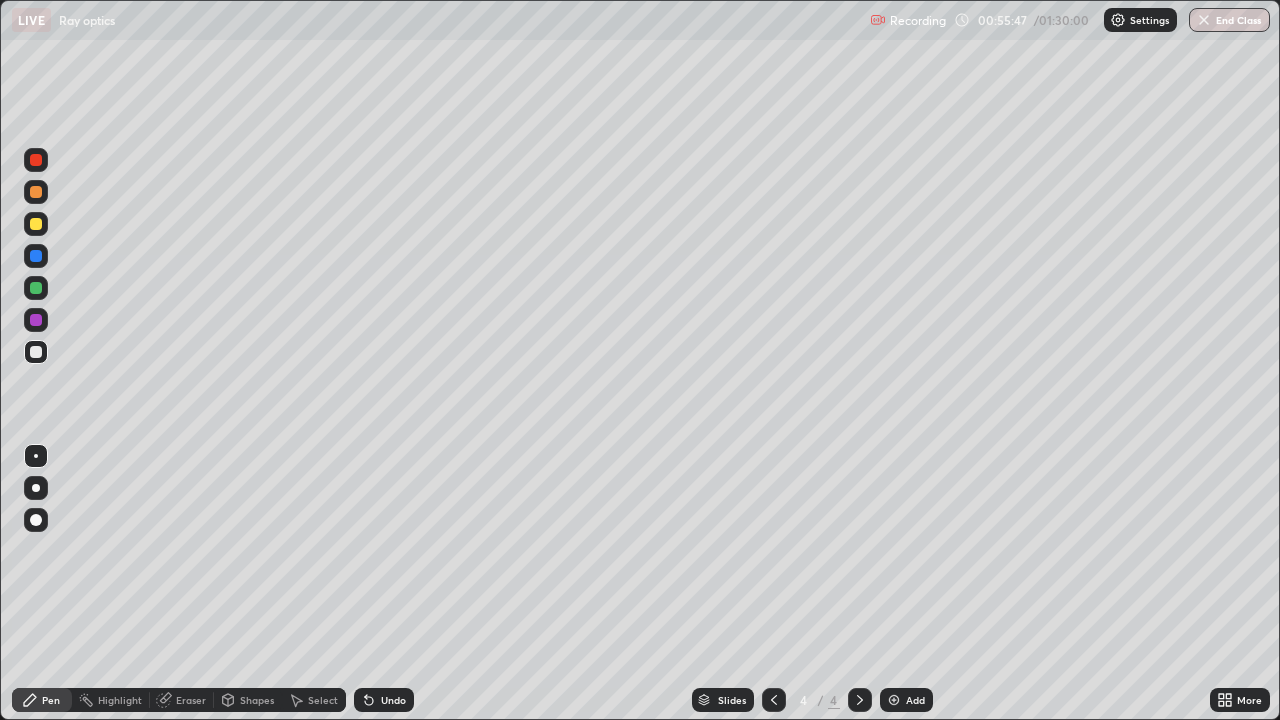 click on "Eraser" at bounding box center [191, 700] 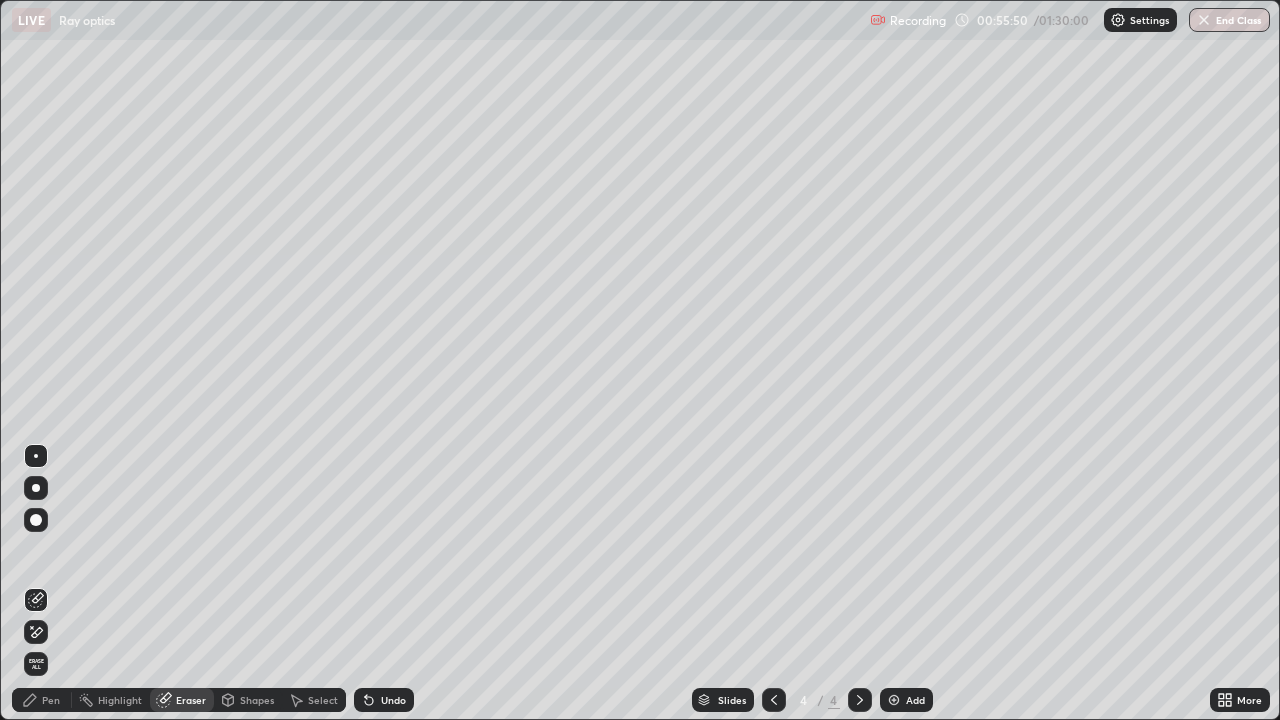 click on "Pen" at bounding box center (51, 700) 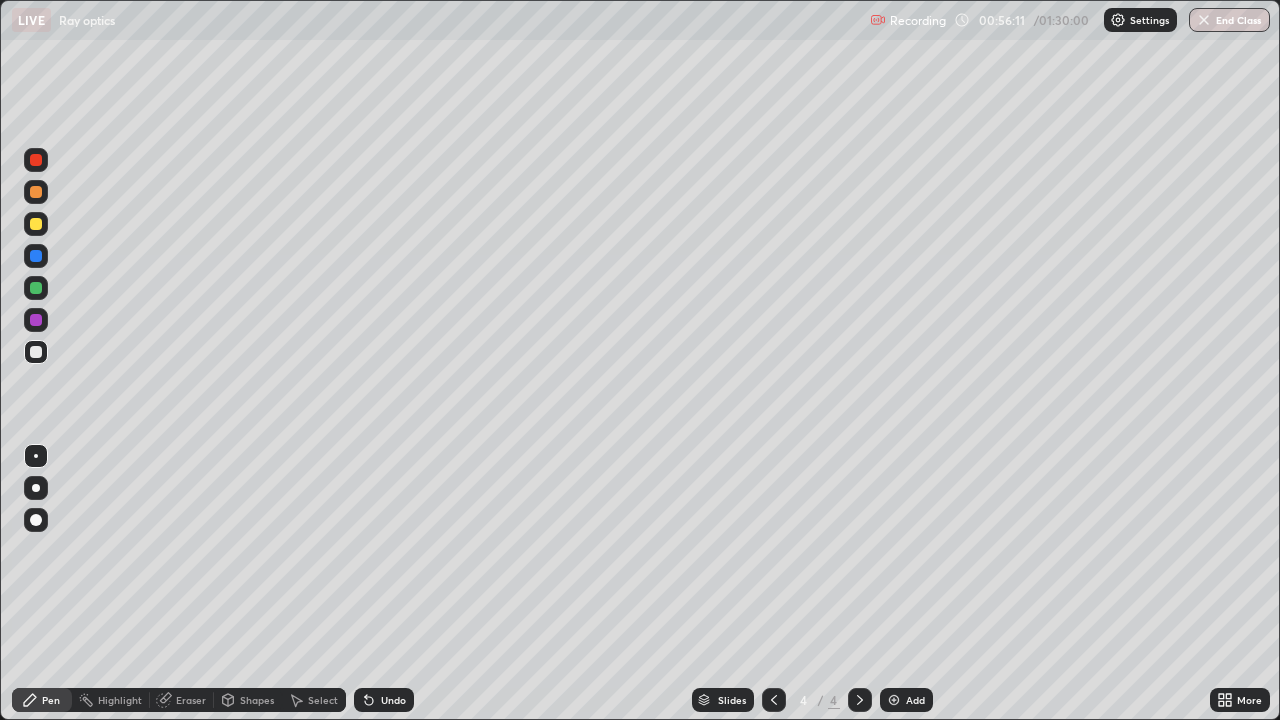 click on "Undo" at bounding box center [393, 700] 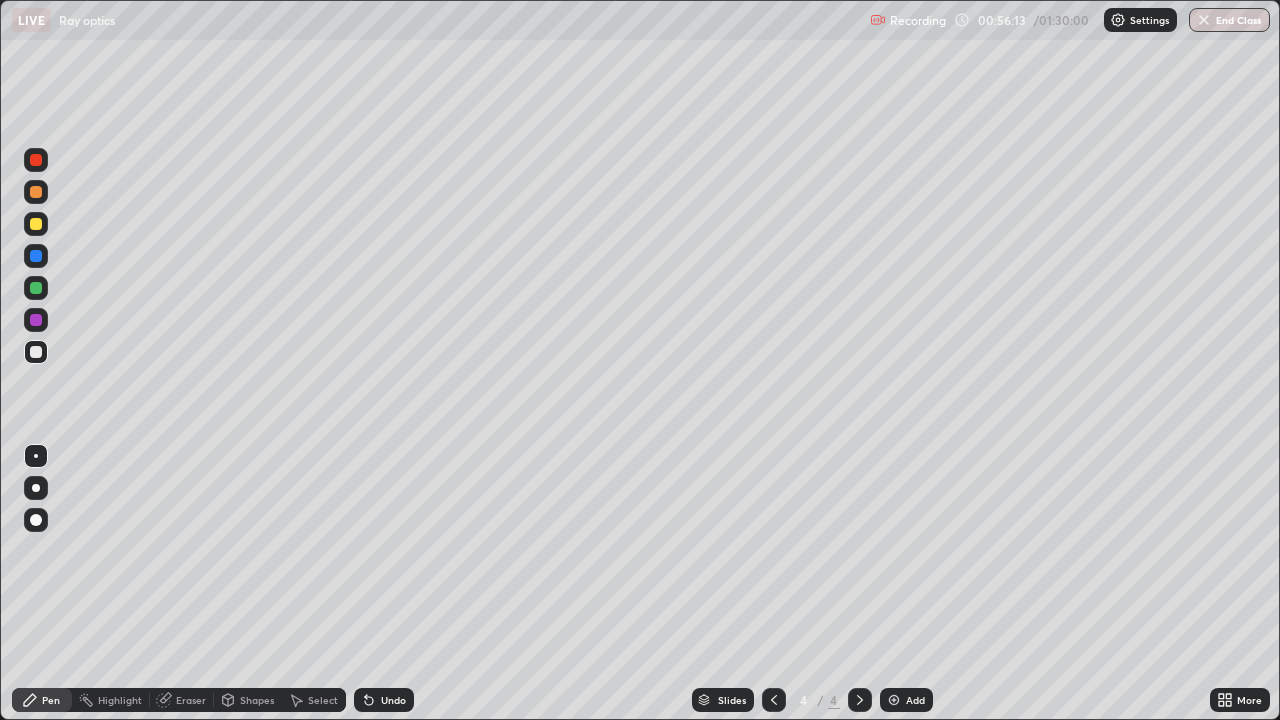 click at bounding box center [36, 224] 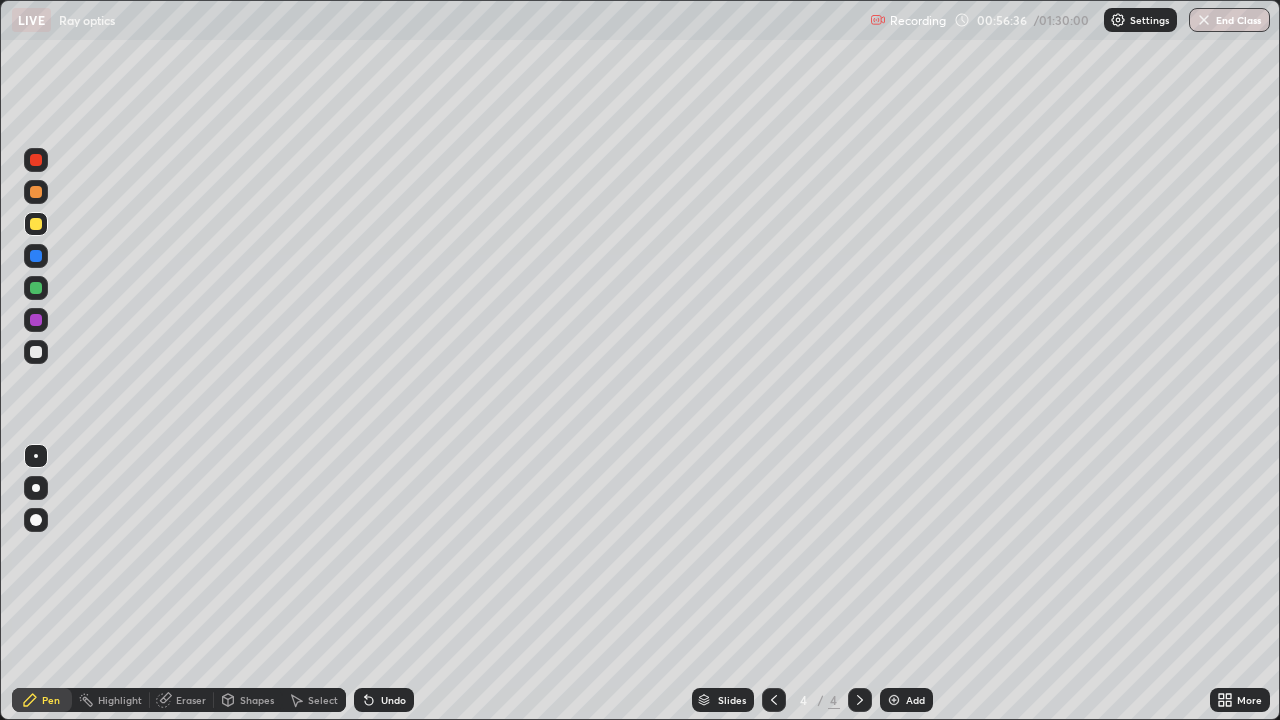 click on "Undo" at bounding box center [393, 700] 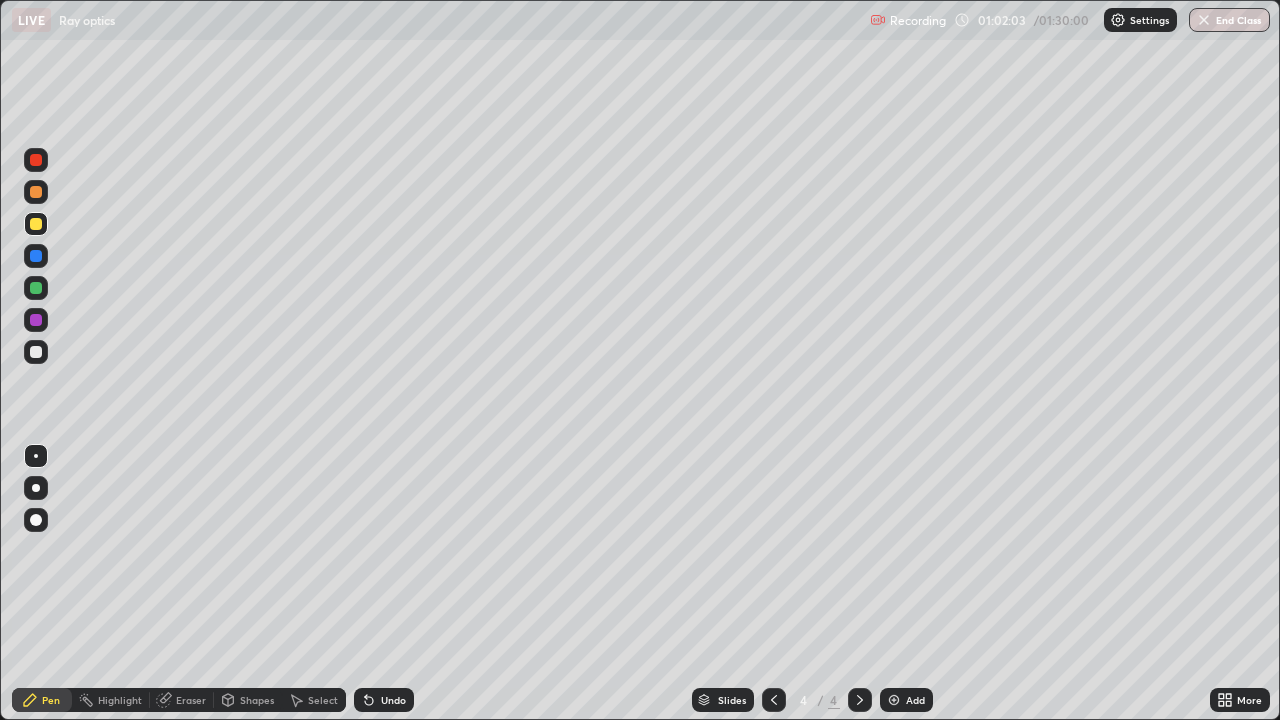click on "Select" at bounding box center [323, 700] 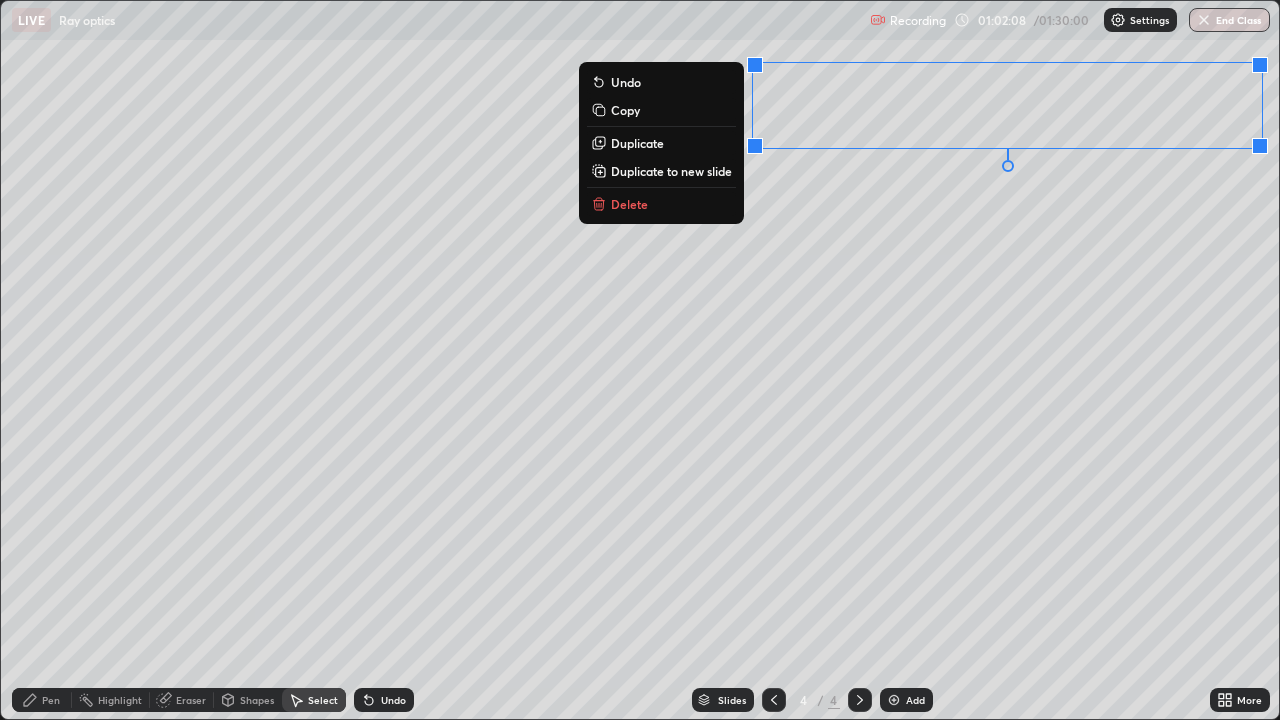 click on "0 ° Undo Copy Duplicate Duplicate to new slide Delete" at bounding box center (640, 360) 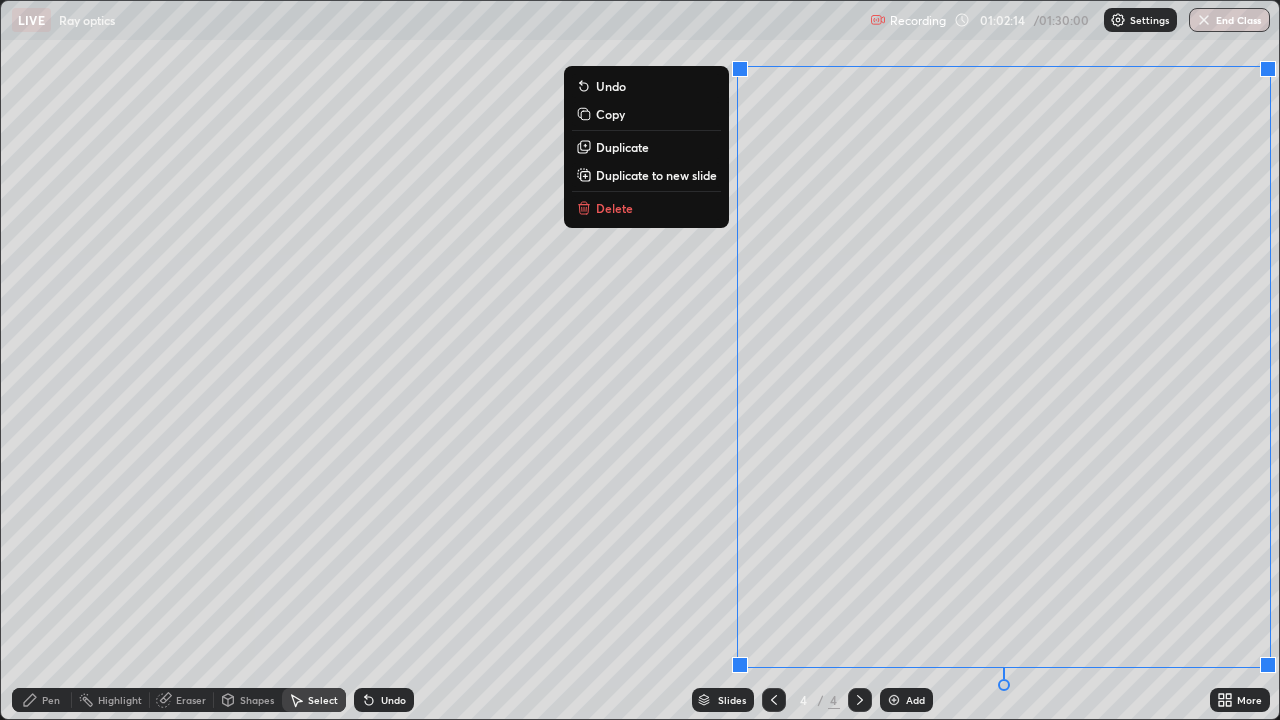 click on "Delete" at bounding box center [646, 208] 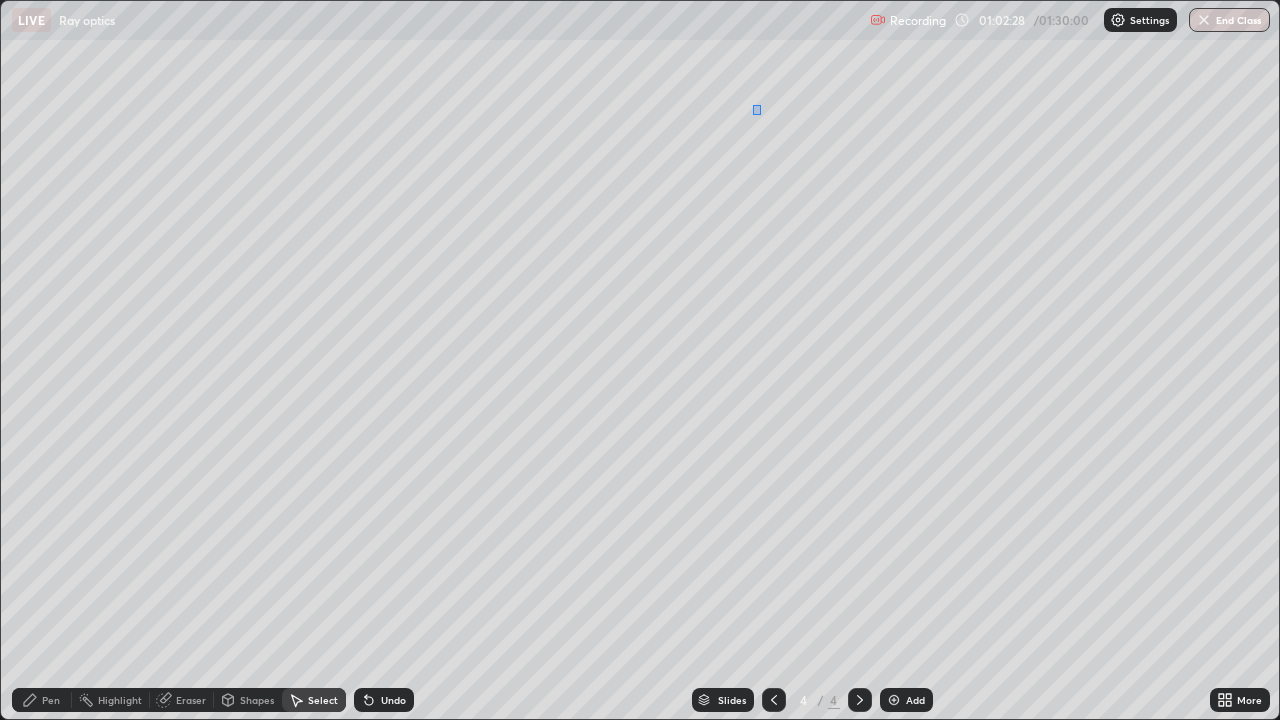 click on "0 ° Undo Copy Duplicate Duplicate to new slide Delete" at bounding box center [640, 360] 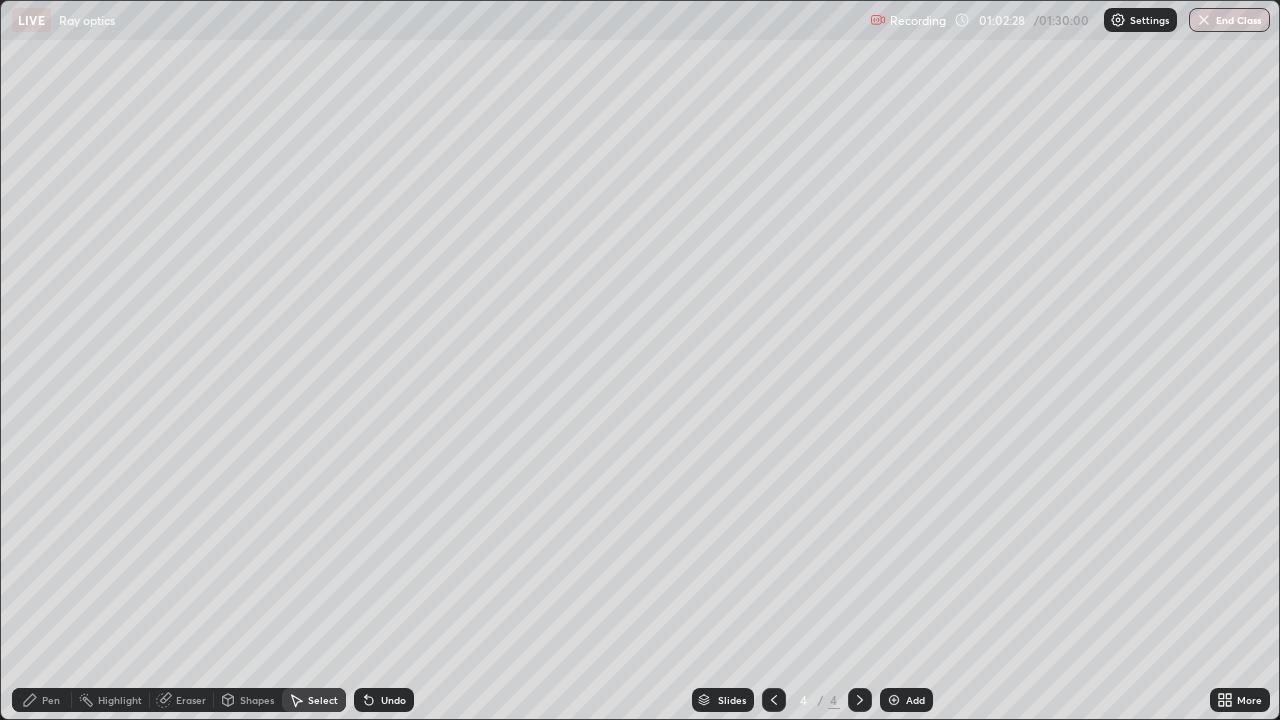 click on "0 ° Undo Copy Duplicate Duplicate to new slide Delete" at bounding box center [640, 360] 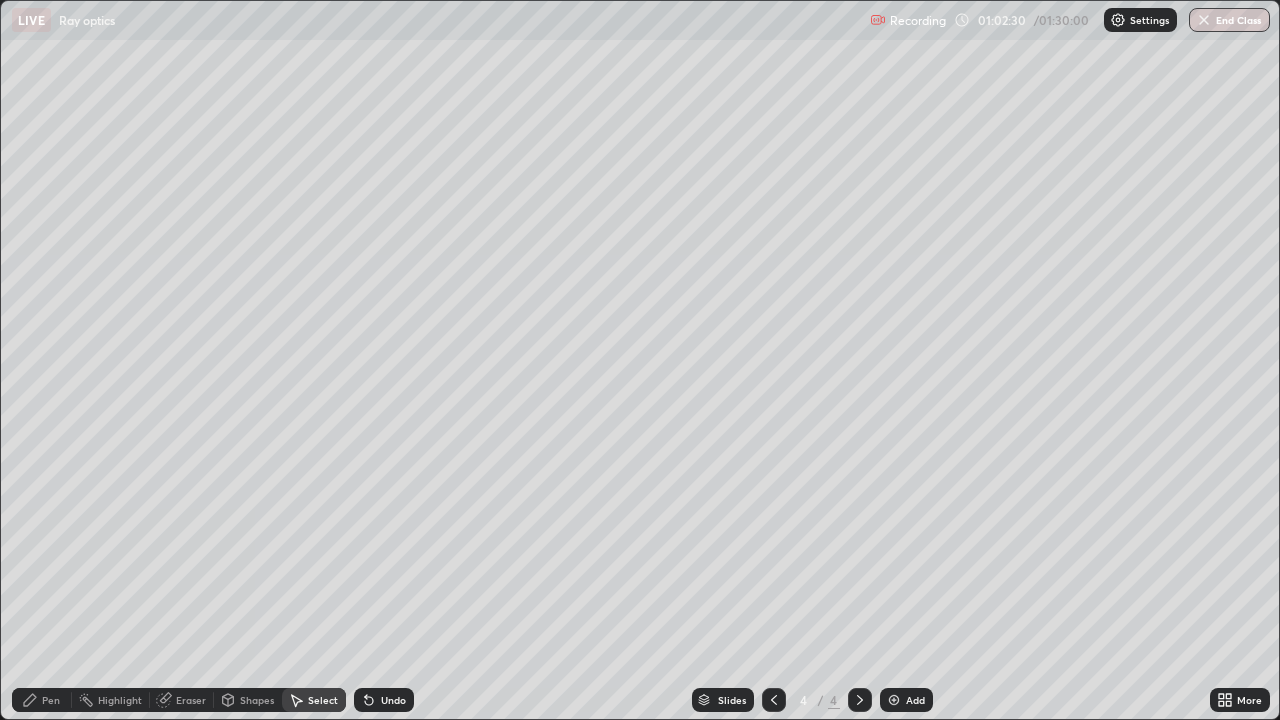 click on "Pen" at bounding box center (42, 700) 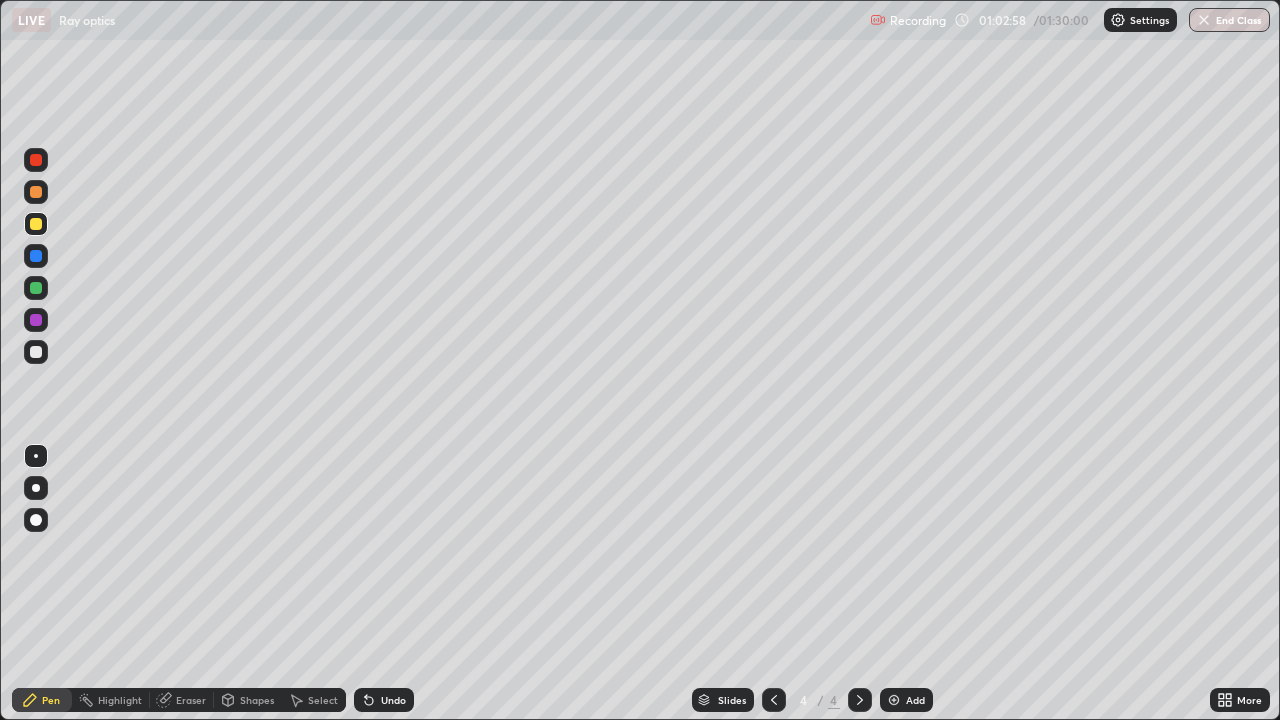 click at bounding box center (36, 352) 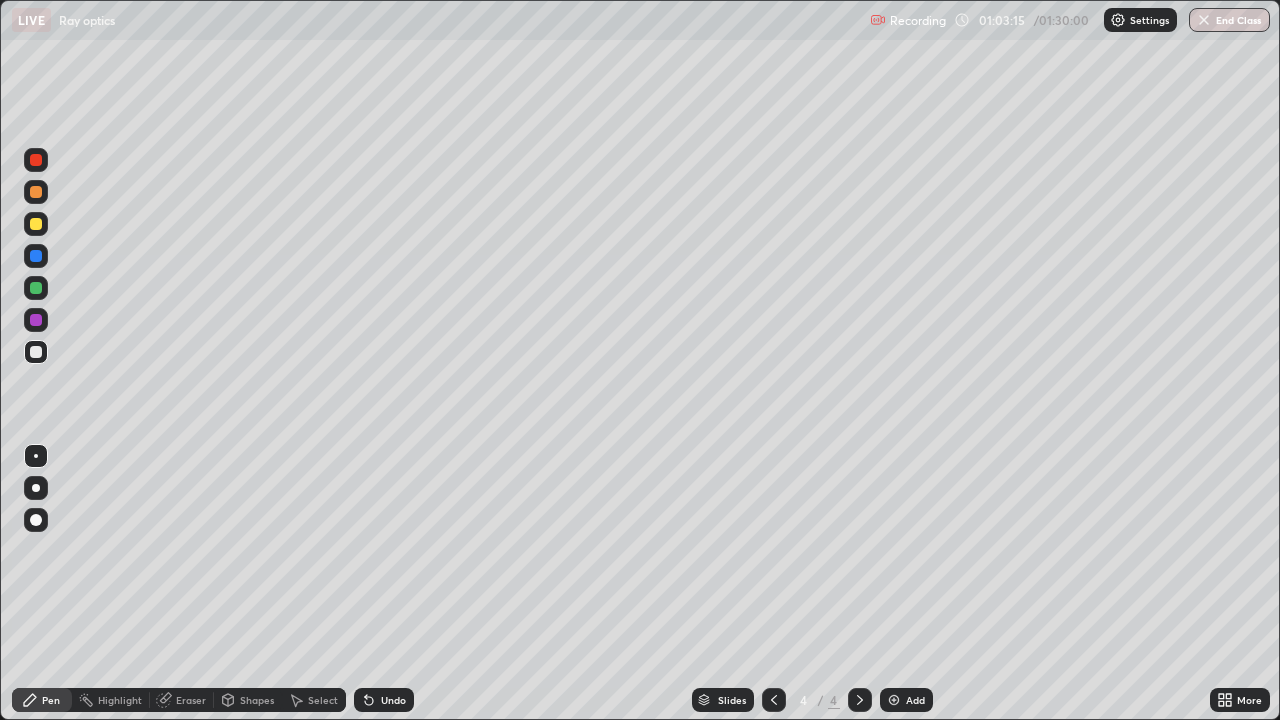 click at bounding box center [36, 288] 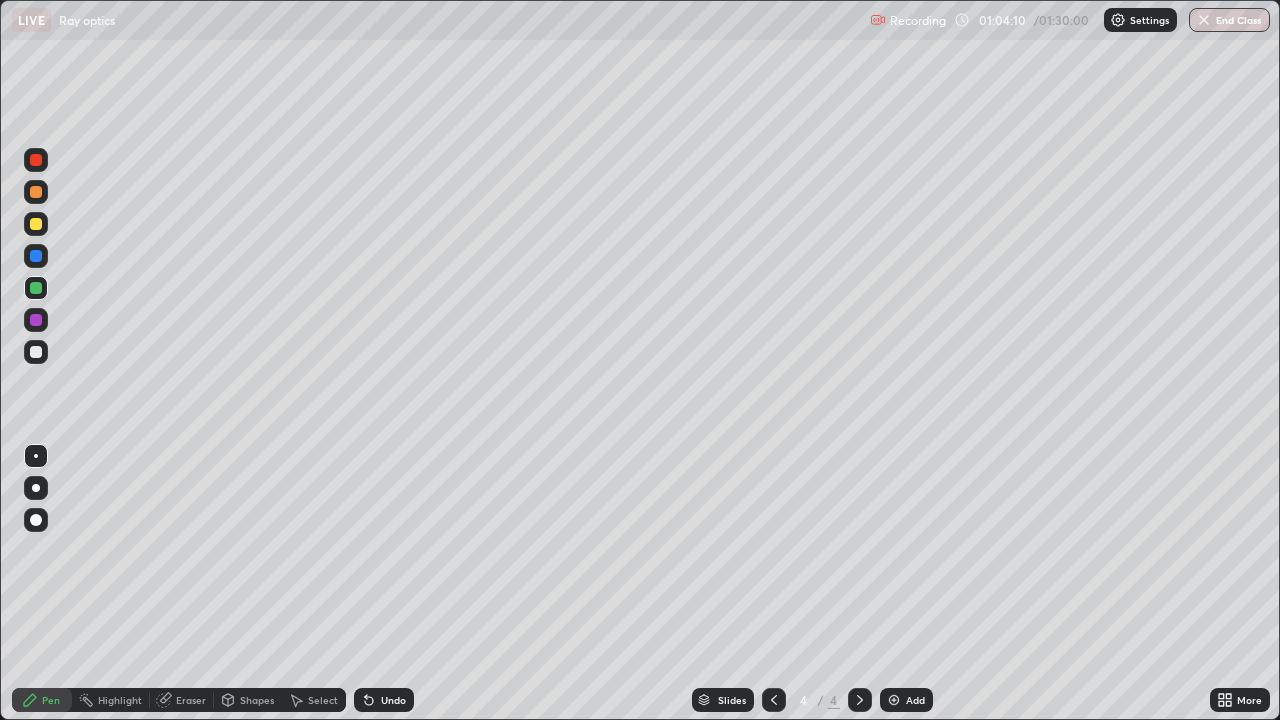 click on "Undo" at bounding box center (384, 700) 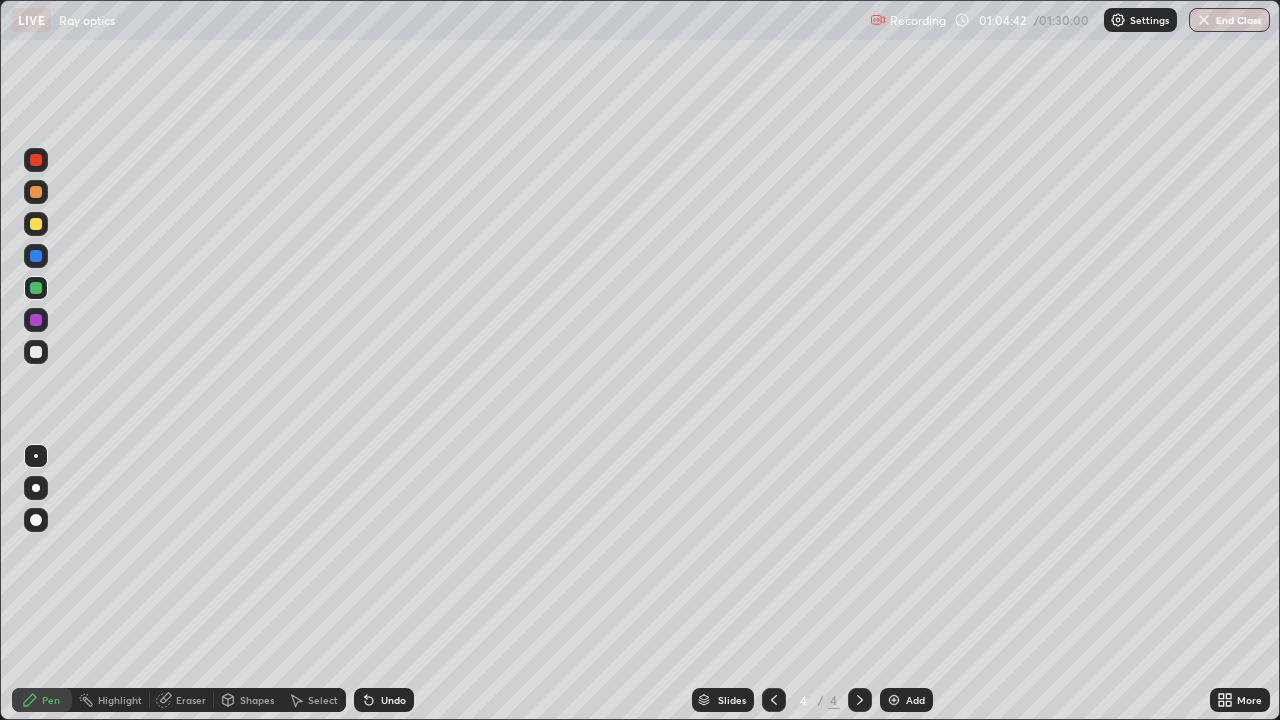 click at bounding box center [36, 224] 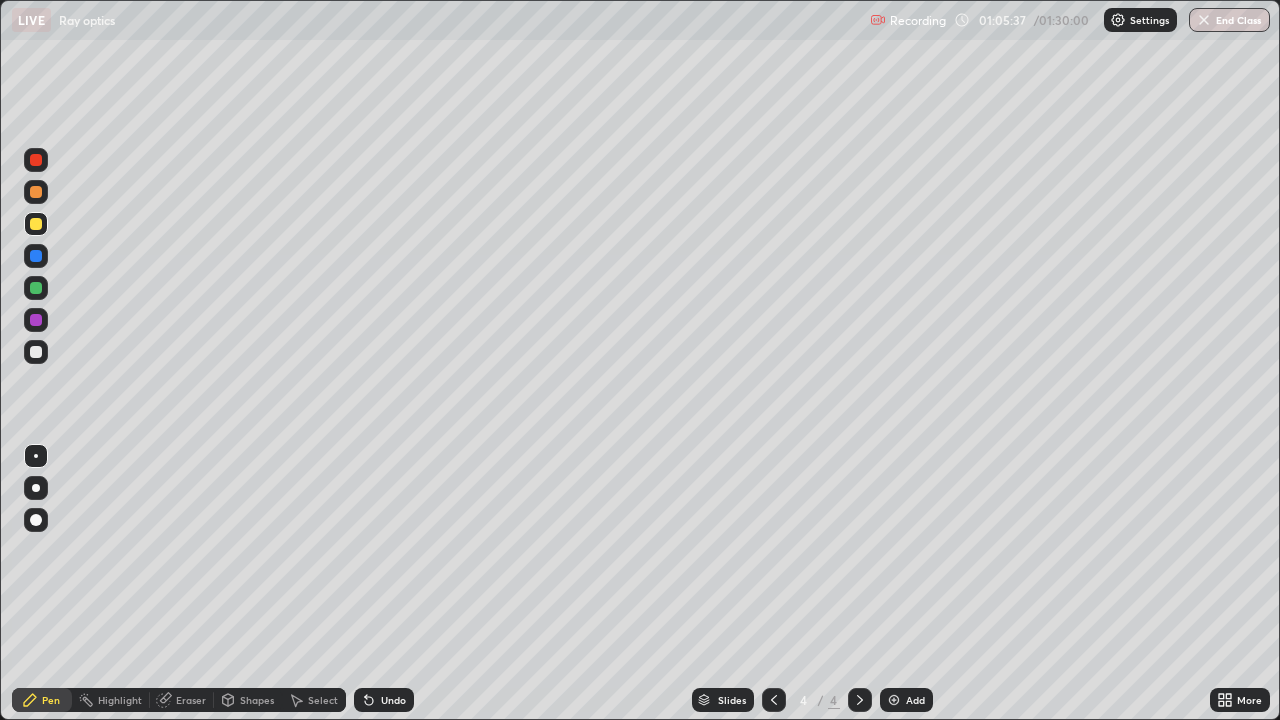 click at bounding box center [36, 352] 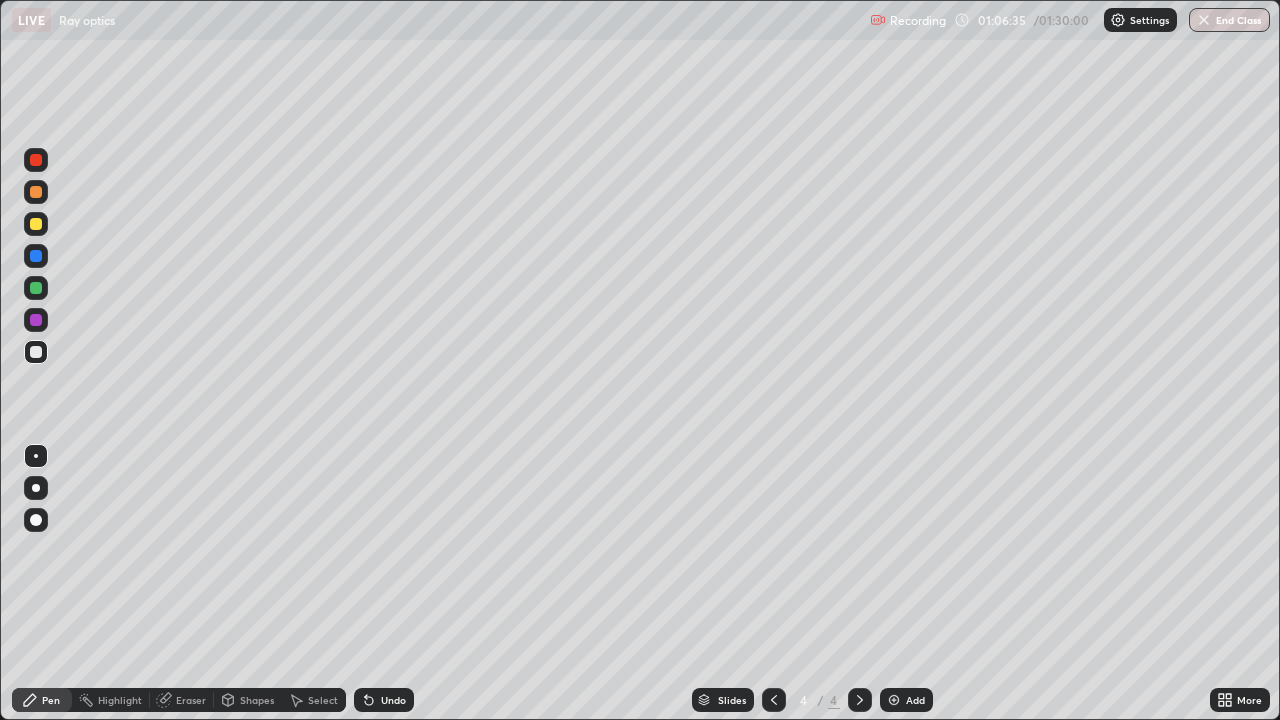 click at bounding box center (36, 288) 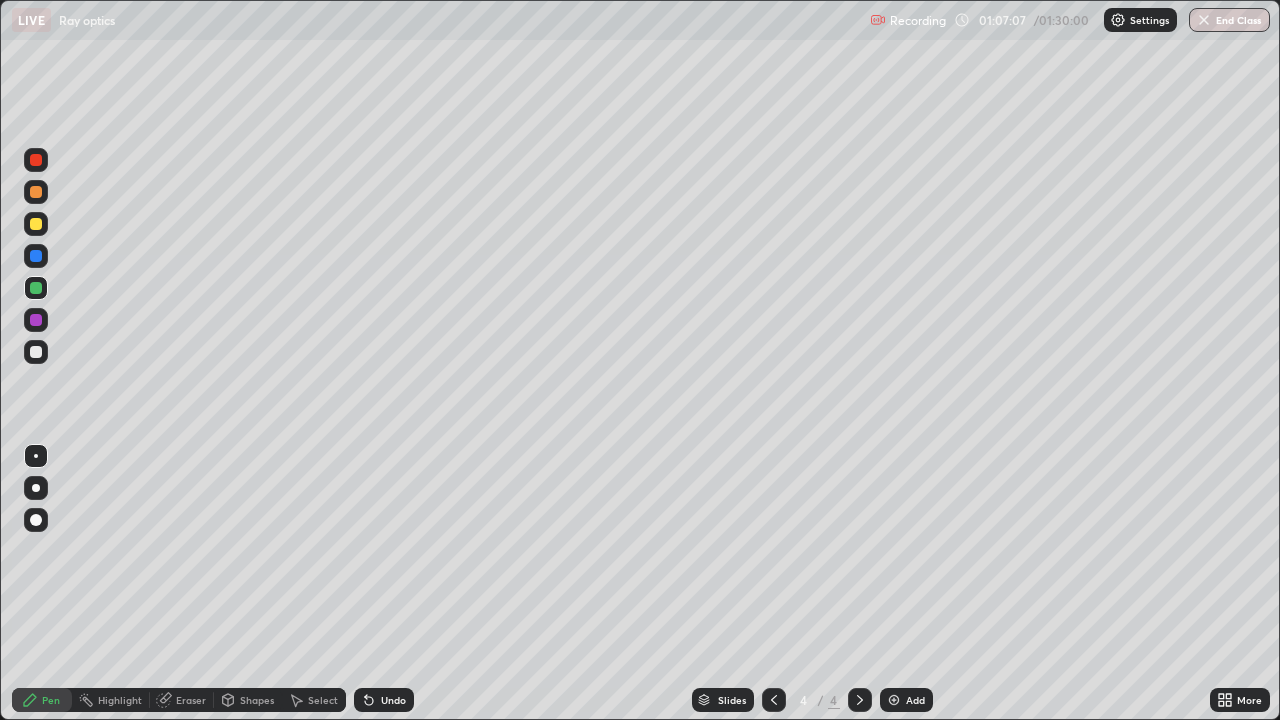 click on "Eraser" at bounding box center [191, 700] 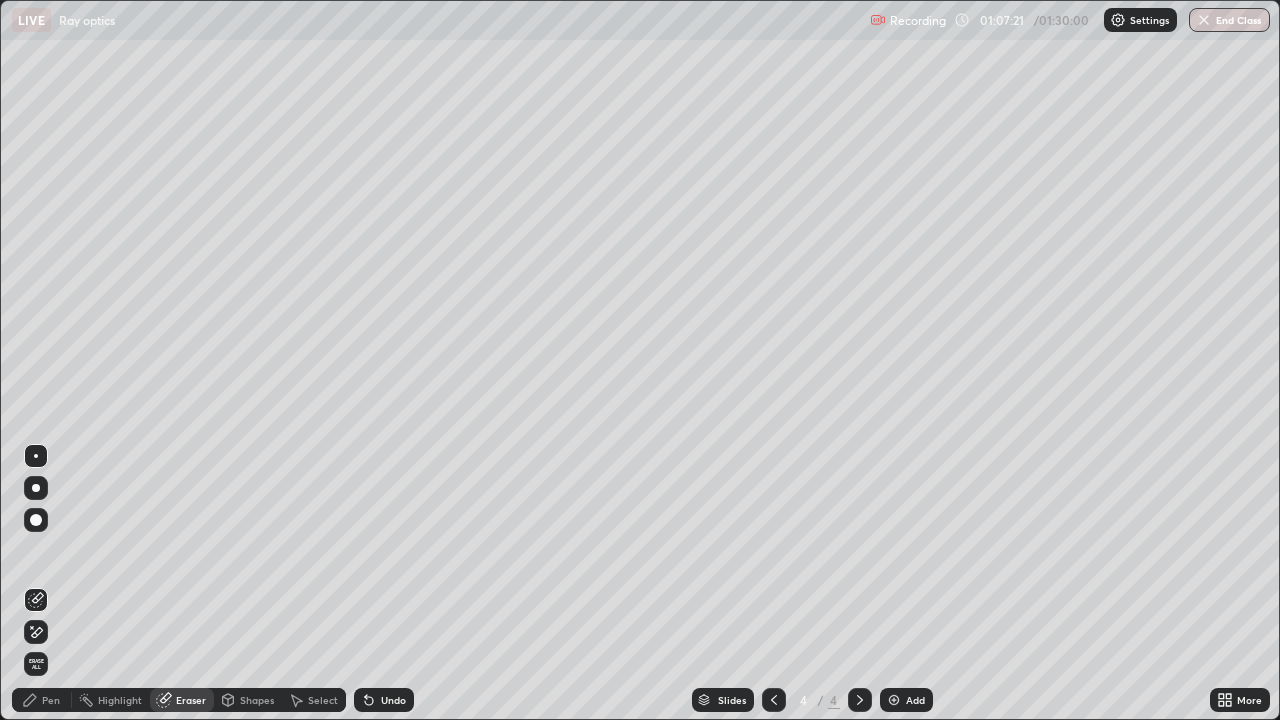 click on "Pen" at bounding box center (51, 700) 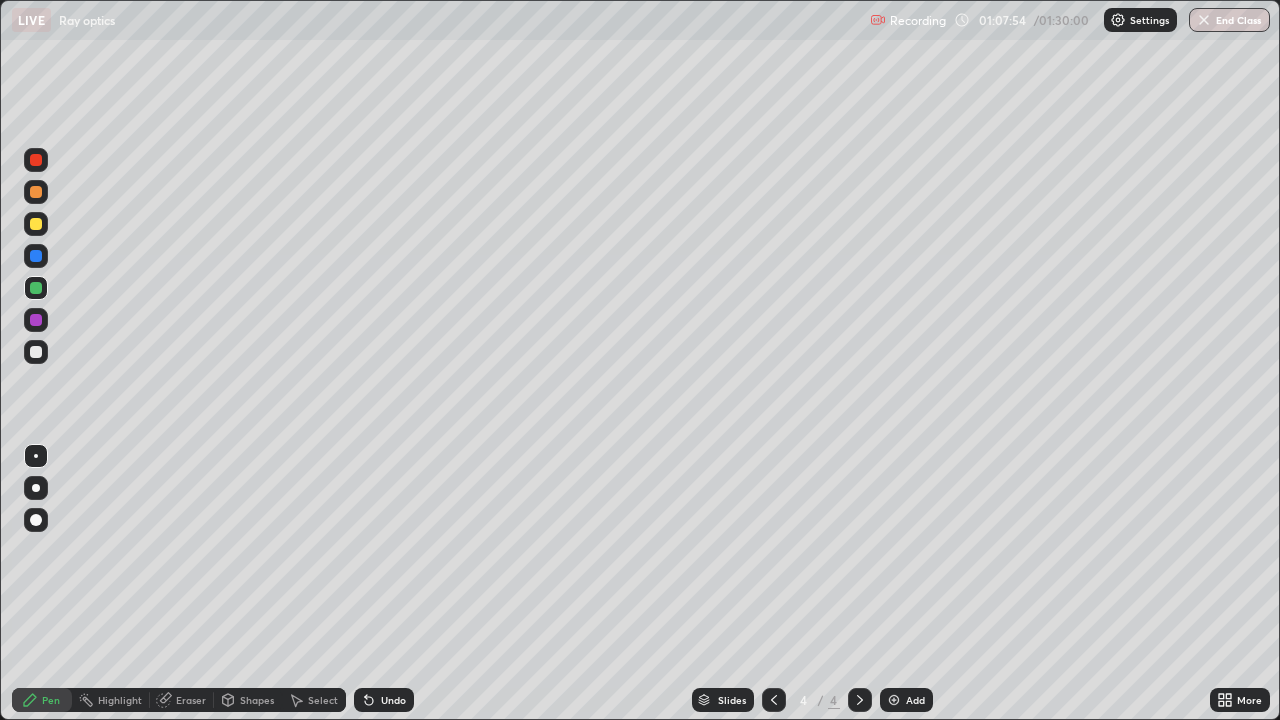 click on "Eraser" at bounding box center [182, 700] 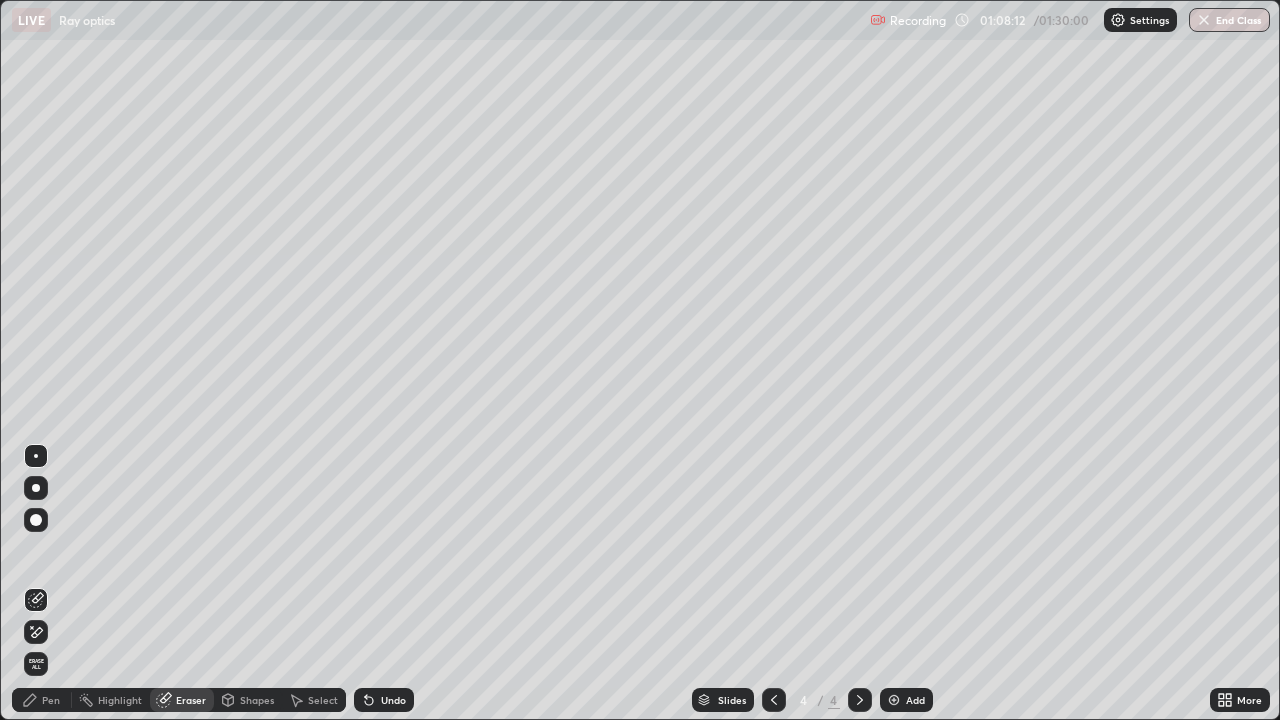 click on "Pen" at bounding box center (51, 700) 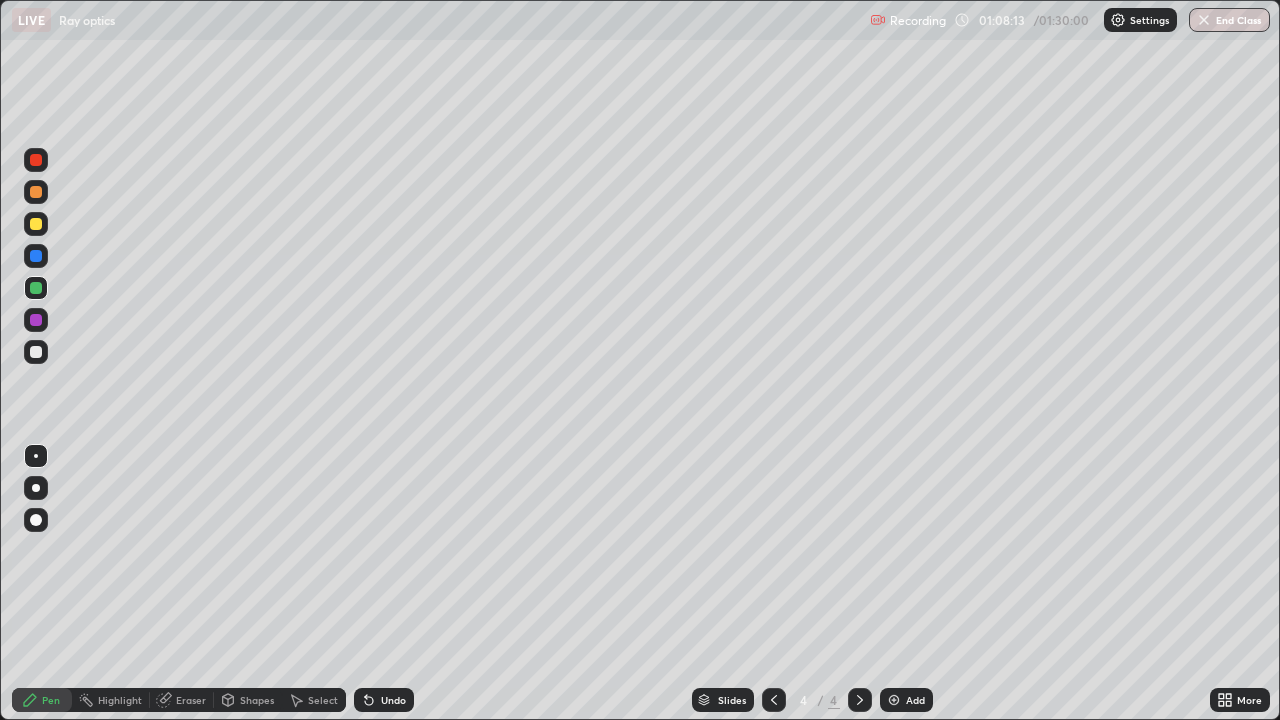 click at bounding box center [36, 224] 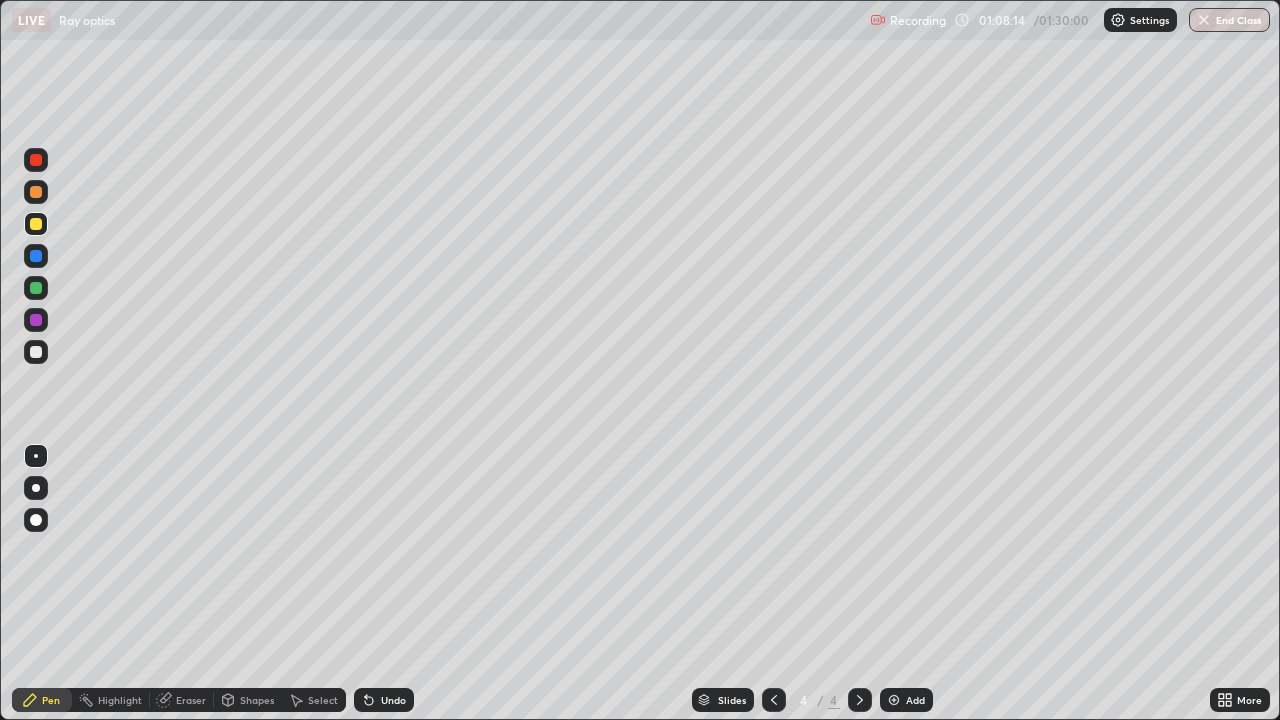 click at bounding box center [36, 320] 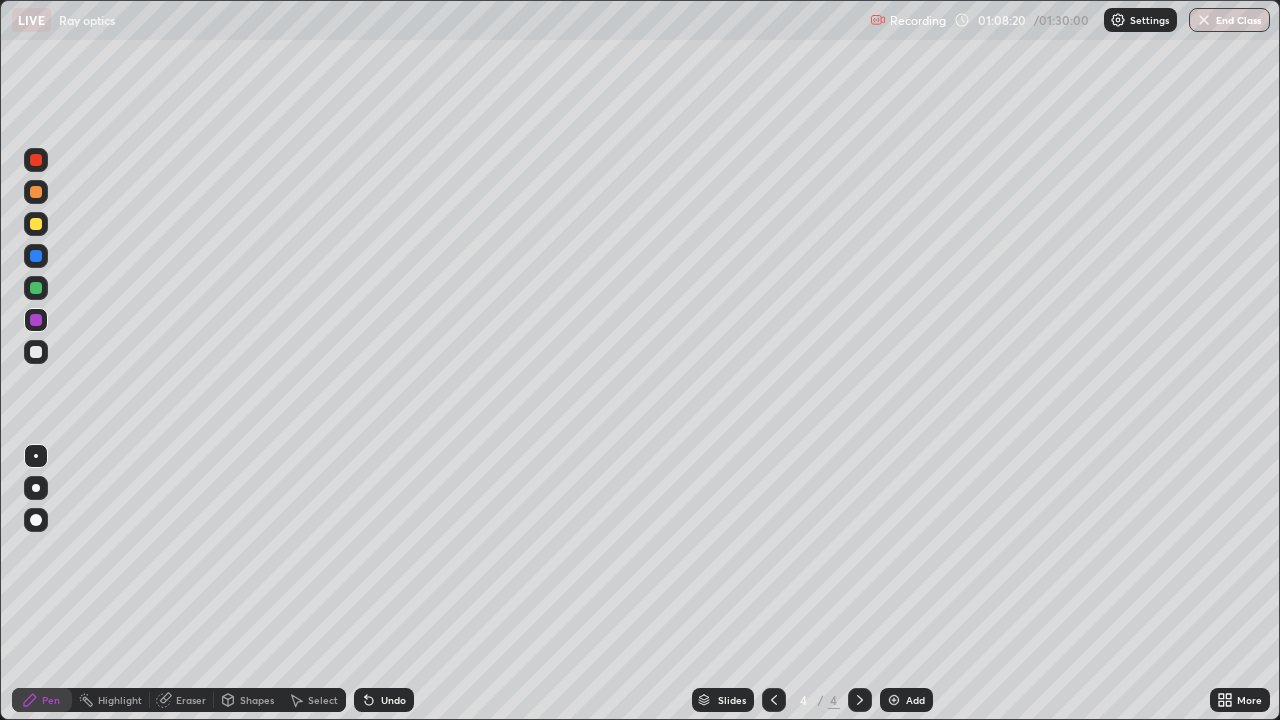 click at bounding box center (36, 256) 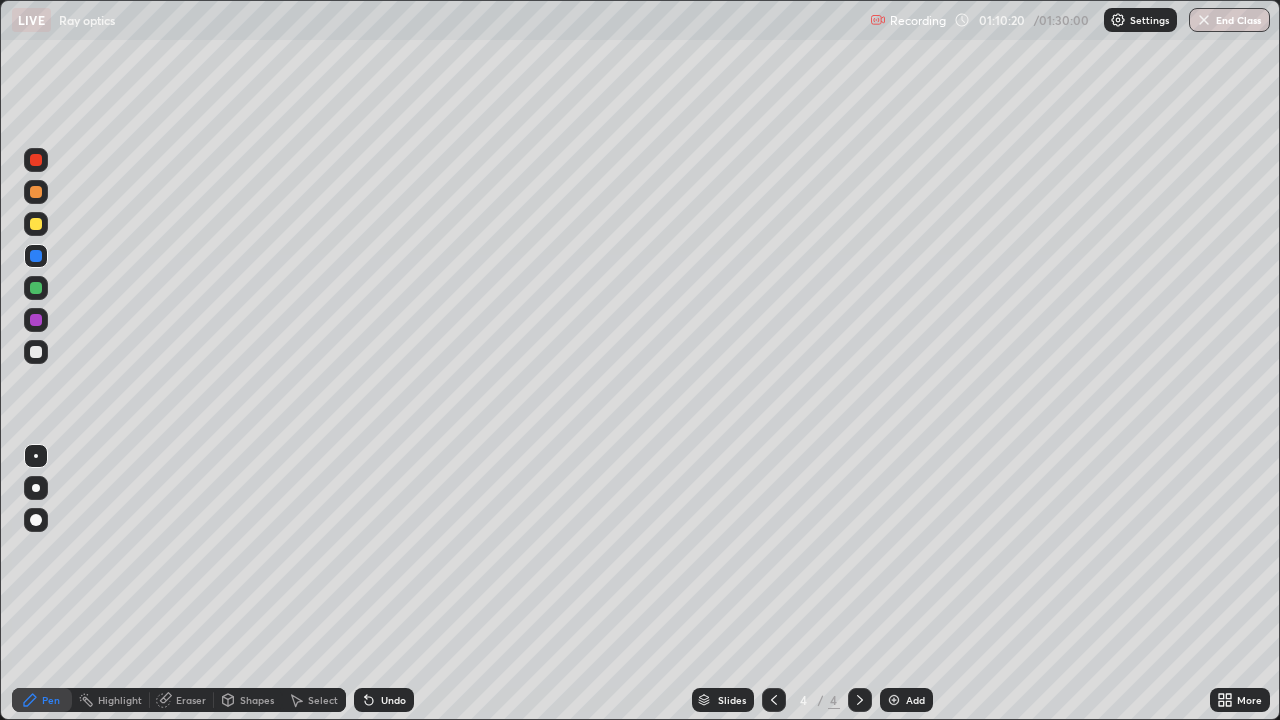 click on "Select" at bounding box center [323, 700] 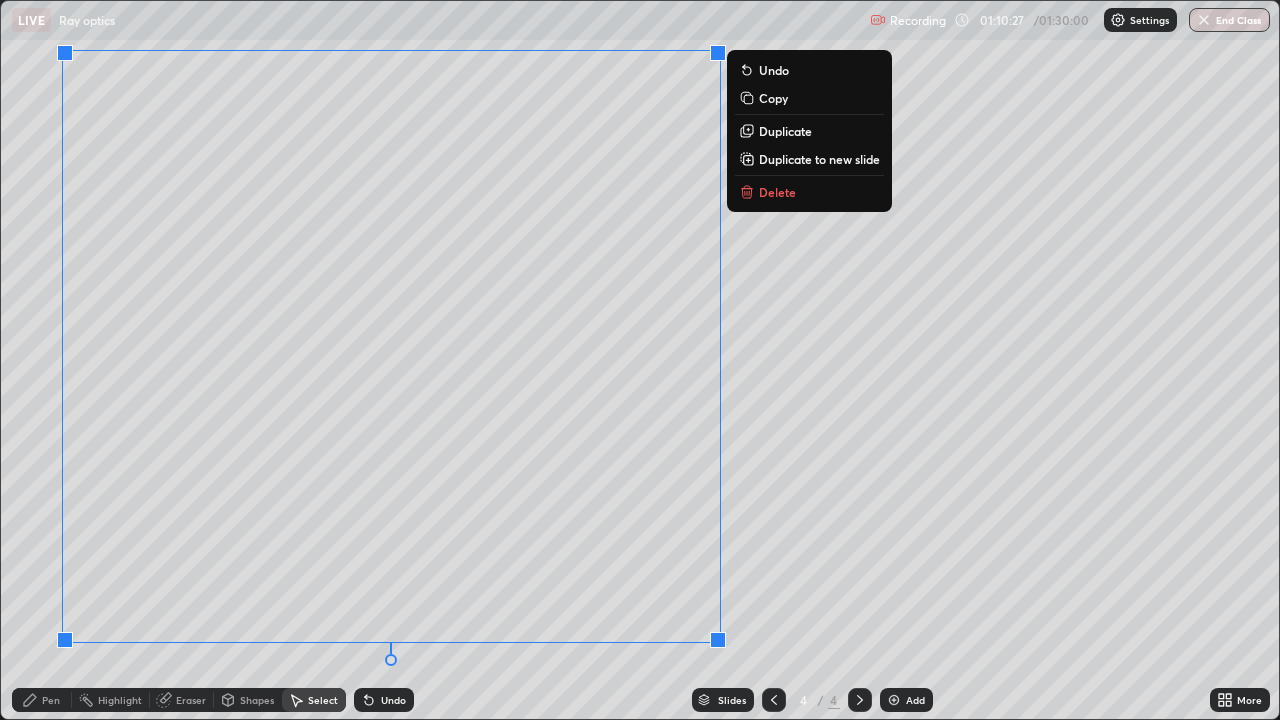 click on "Delete" at bounding box center [777, 192] 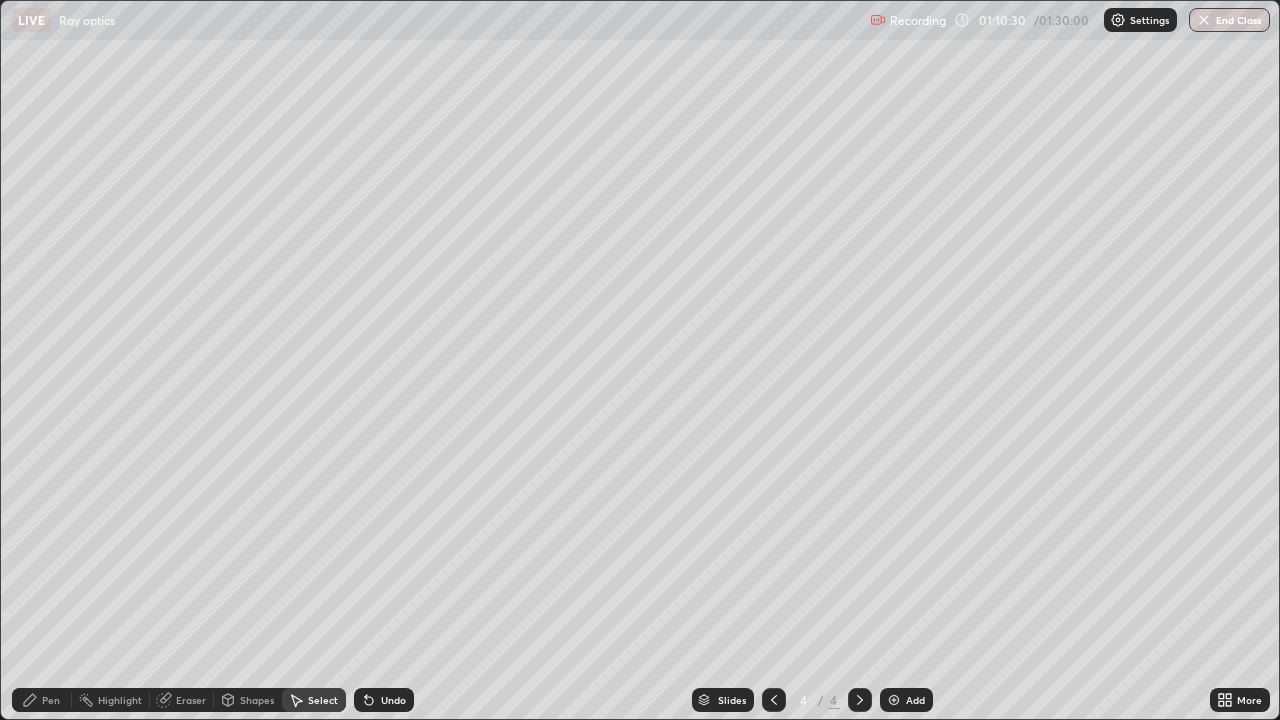 click on "Eraser" at bounding box center [191, 700] 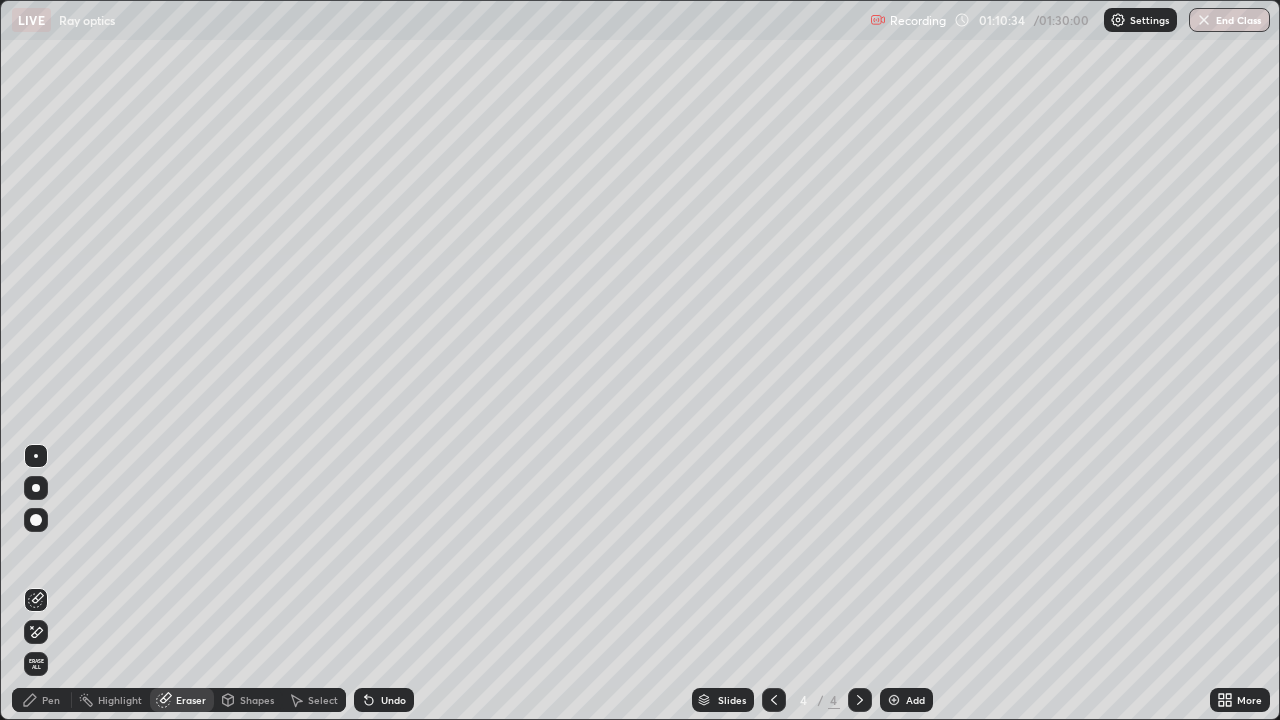 click on "Pen" at bounding box center (51, 700) 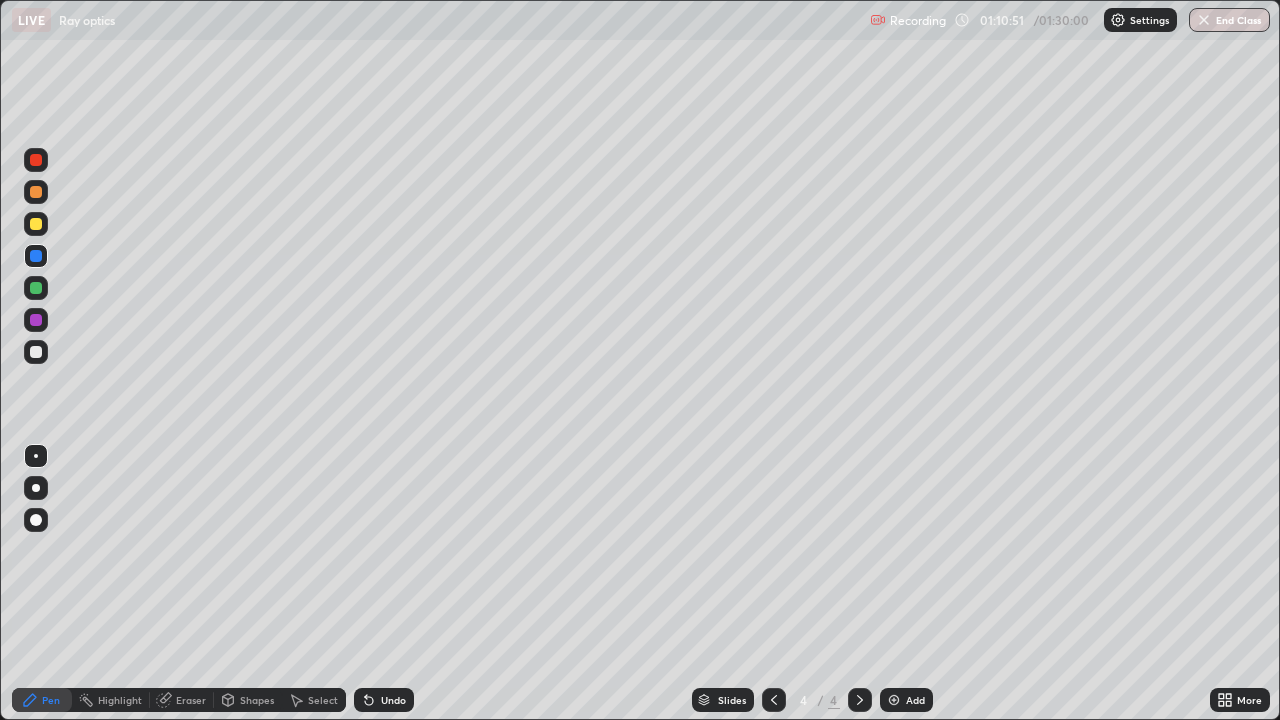 click at bounding box center [36, 352] 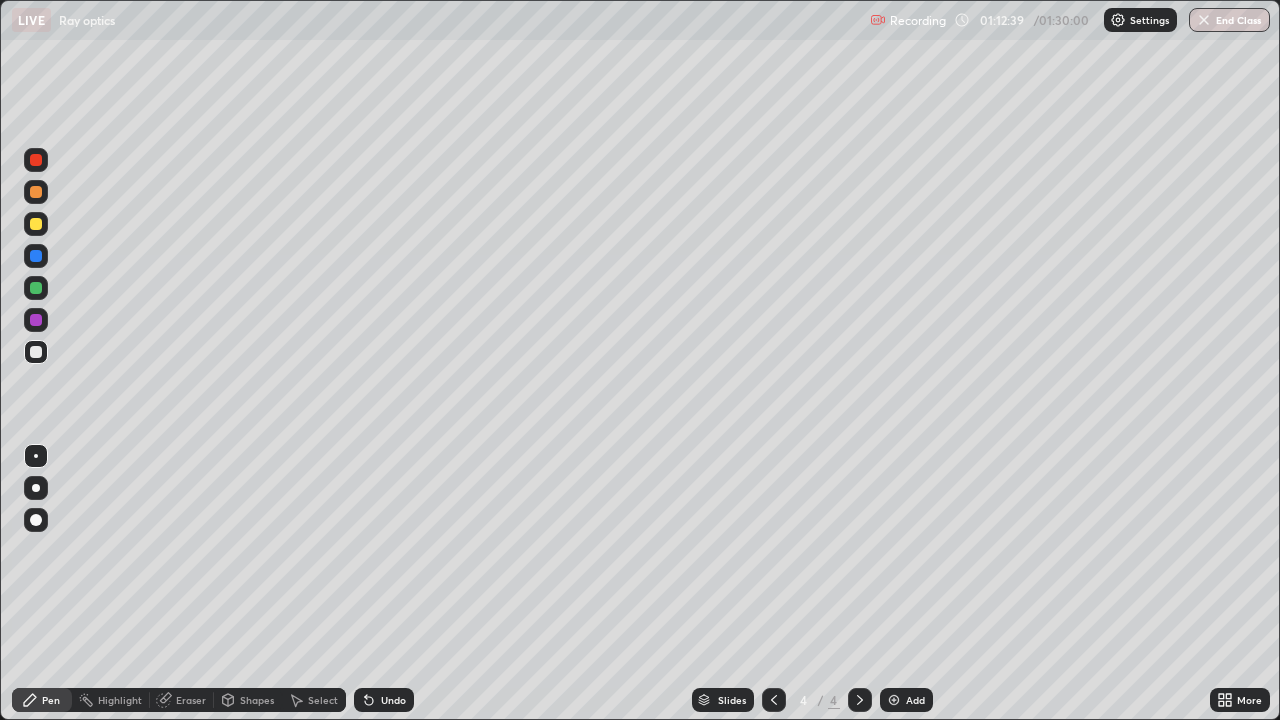 click on "Undo" at bounding box center [393, 700] 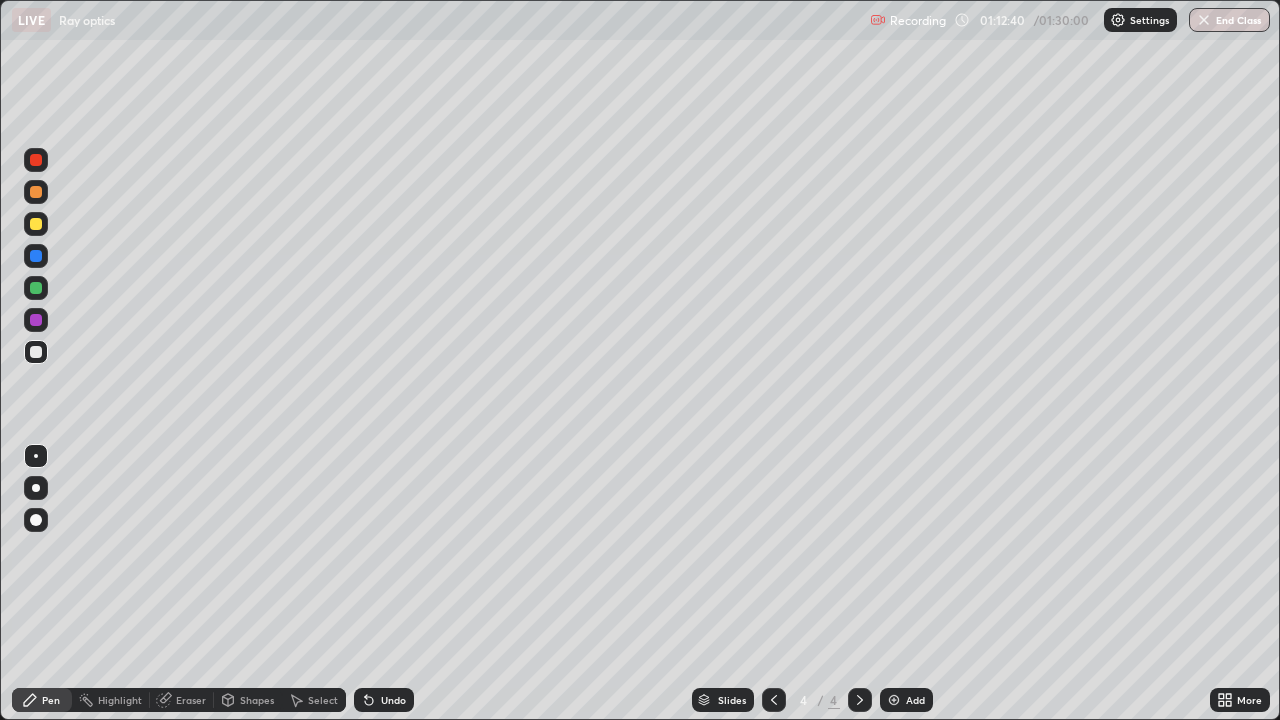 click on "Undo" at bounding box center (393, 700) 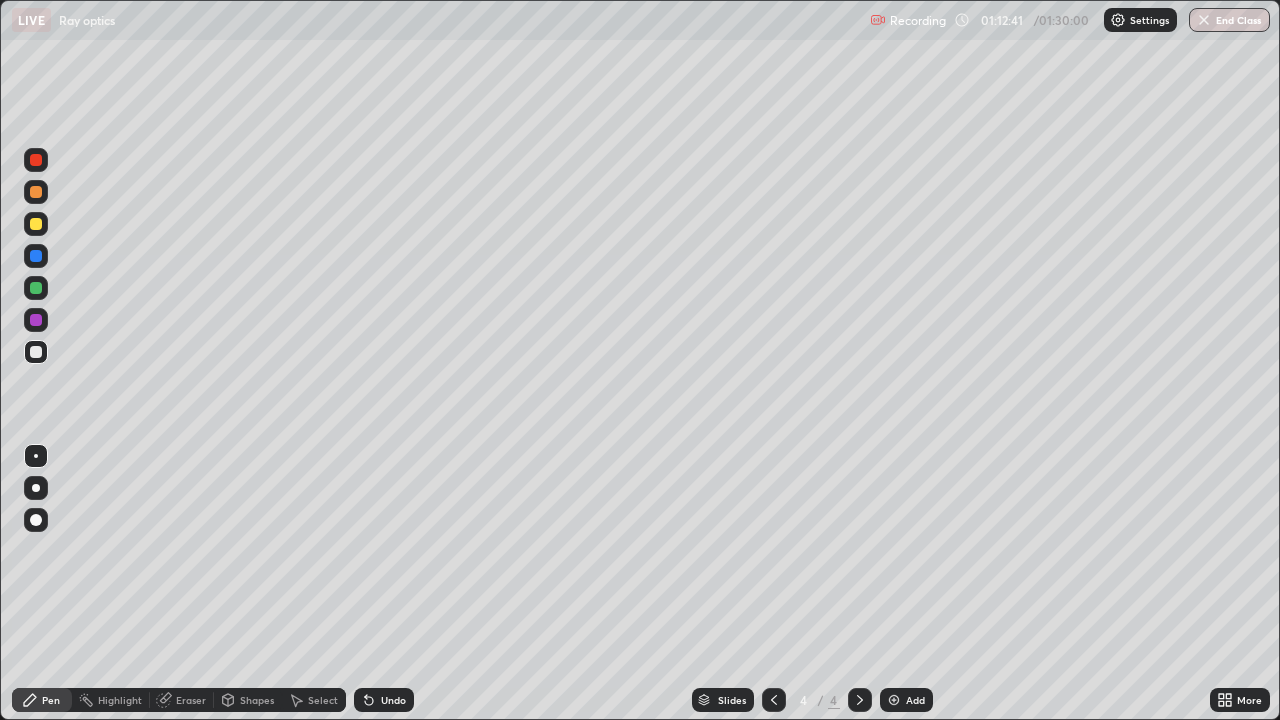 click on "Undo" at bounding box center [393, 700] 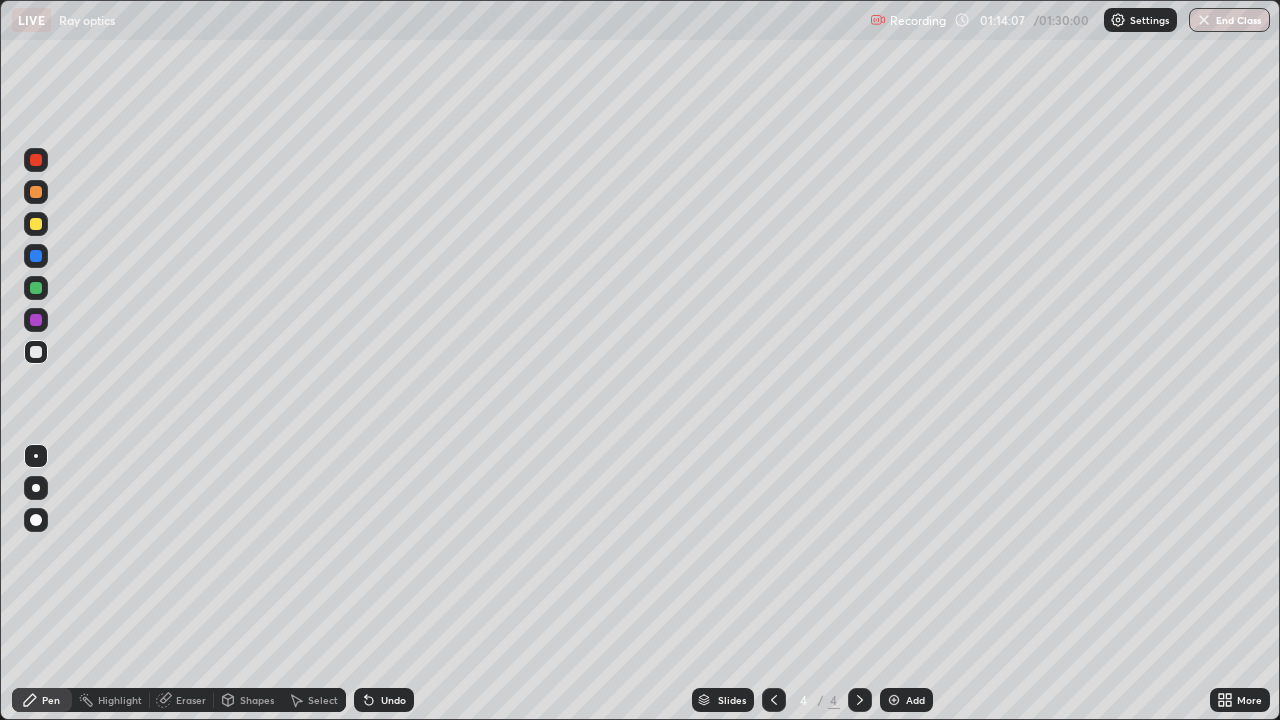 click on "Eraser" at bounding box center [182, 700] 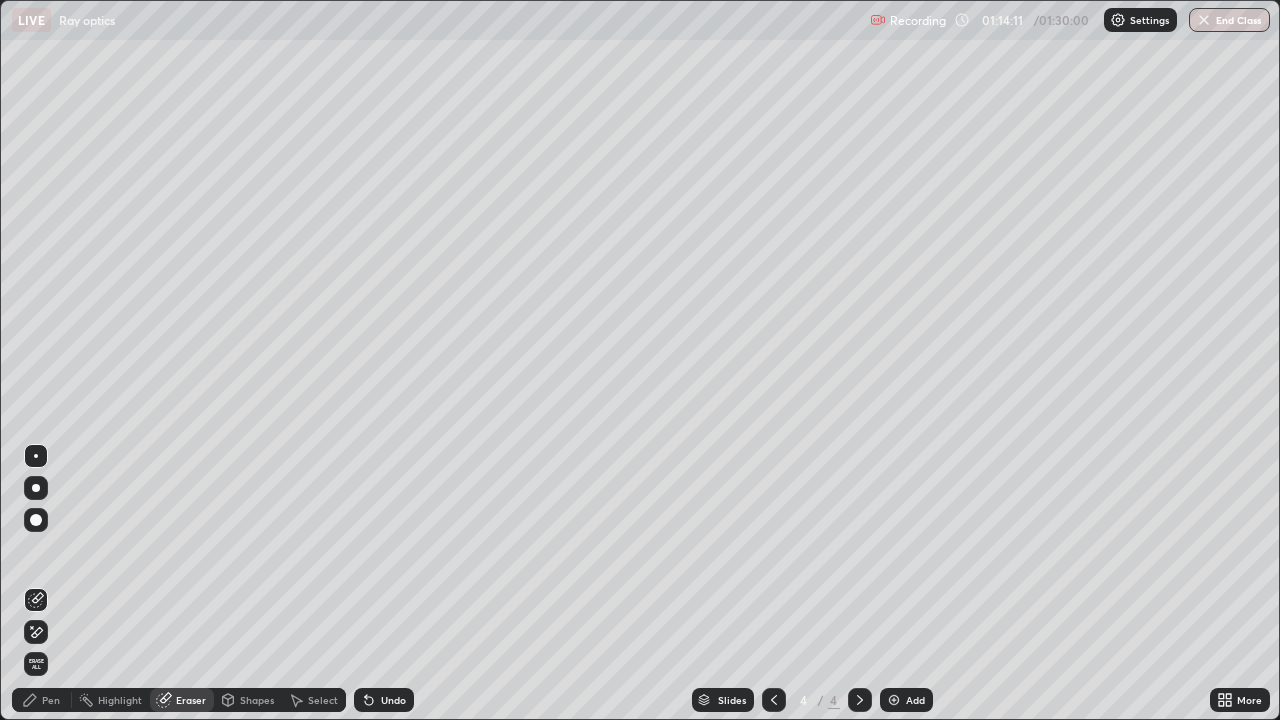 click on "Pen" at bounding box center (42, 700) 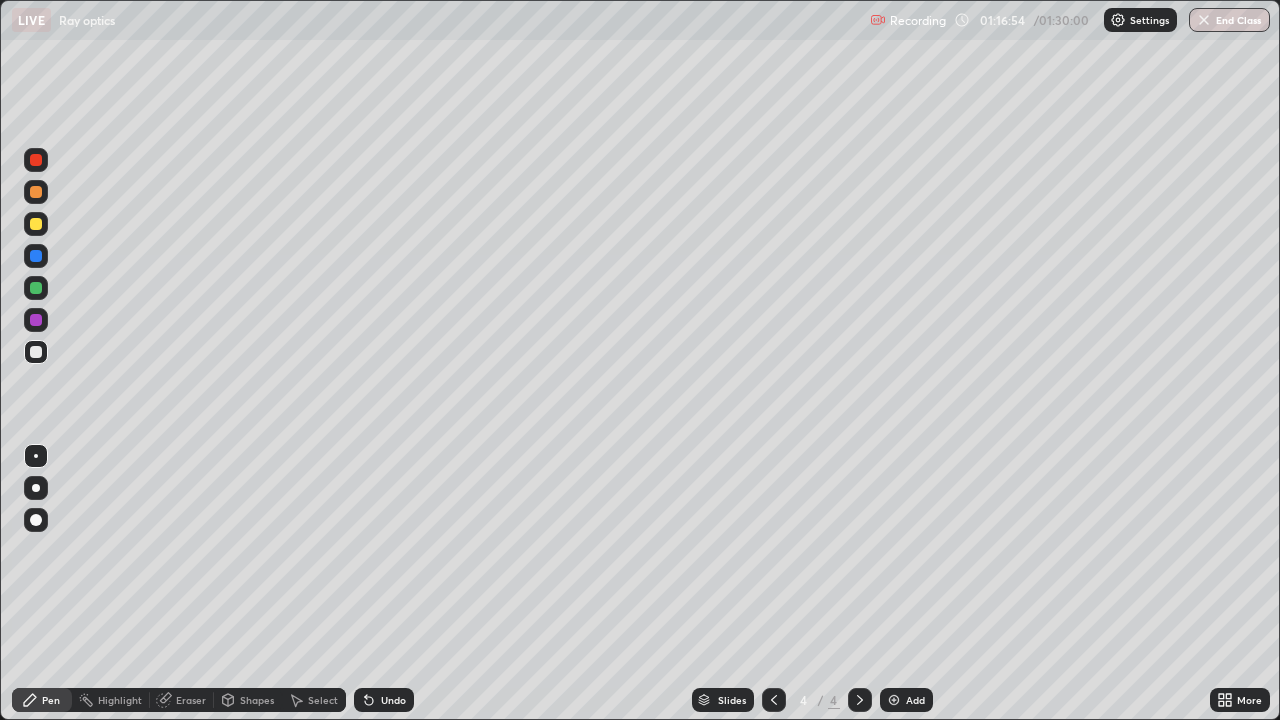 click on "Eraser" at bounding box center [191, 700] 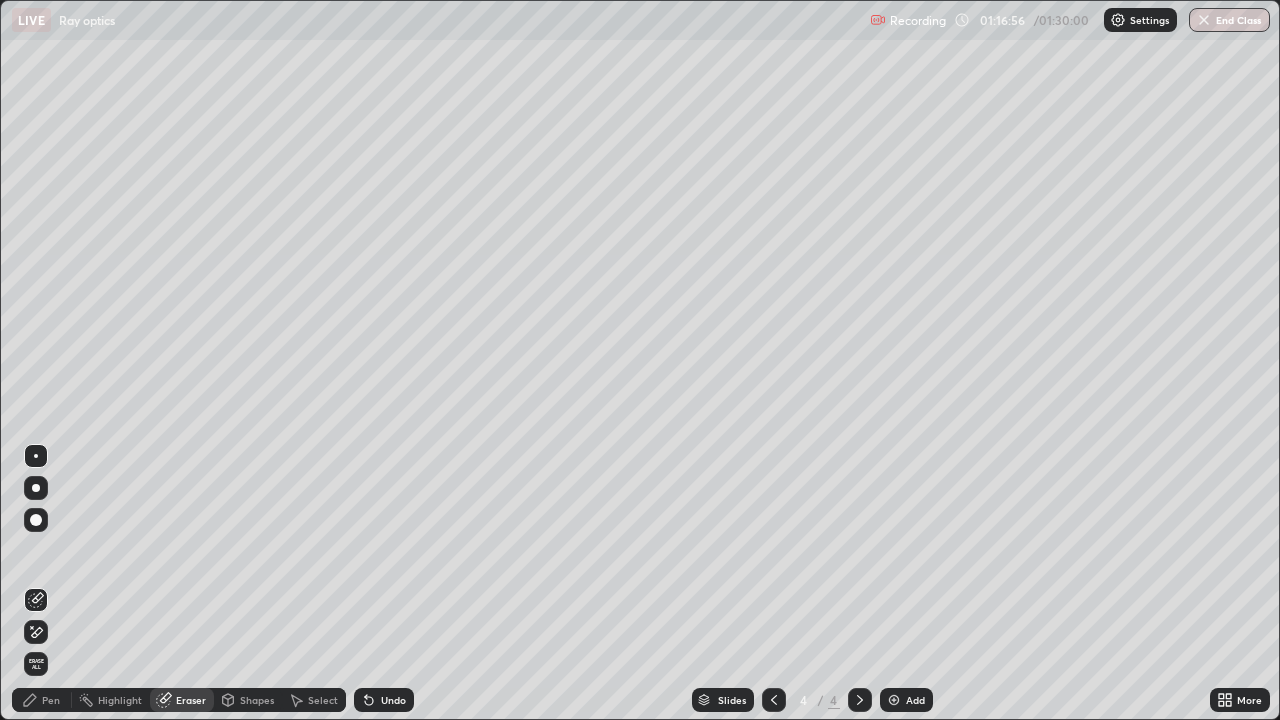 click on "Pen" at bounding box center [51, 700] 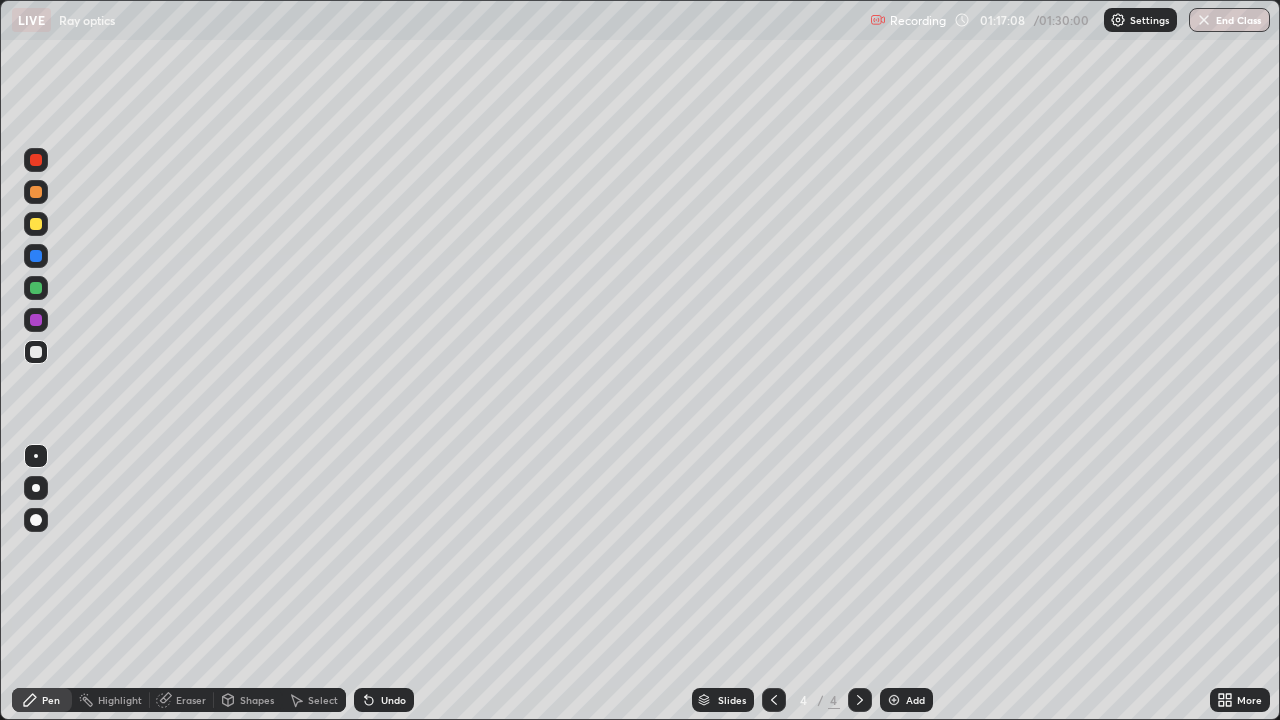 click on "Eraser" at bounding box center (191, 700) 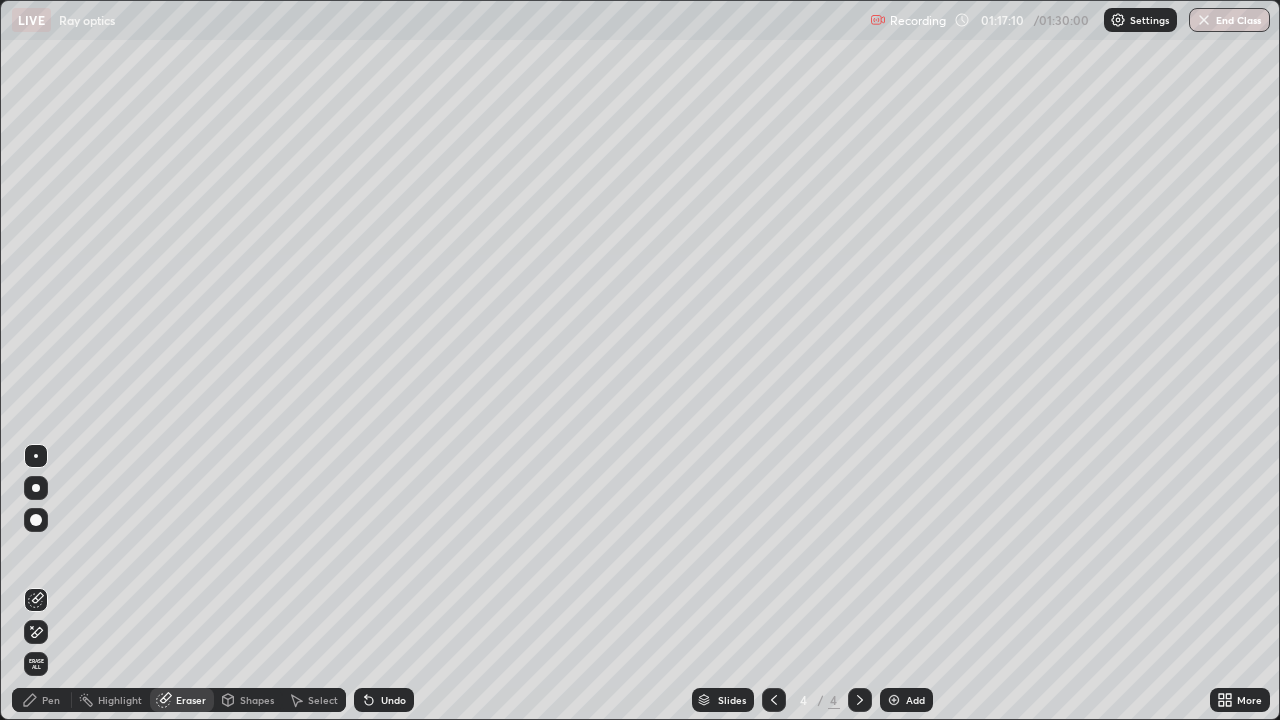 click on "Pen" at bounding box center (51, 700) 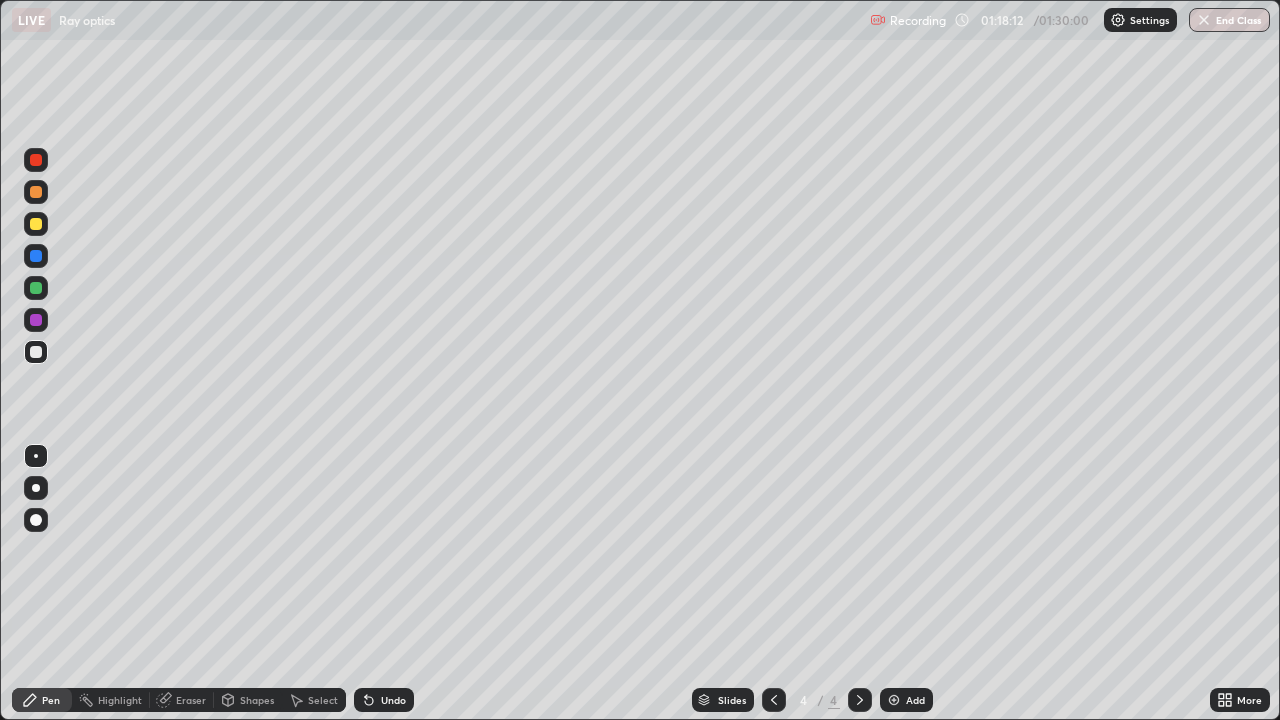 click on "Eraser" at bounding box center [191, 700] 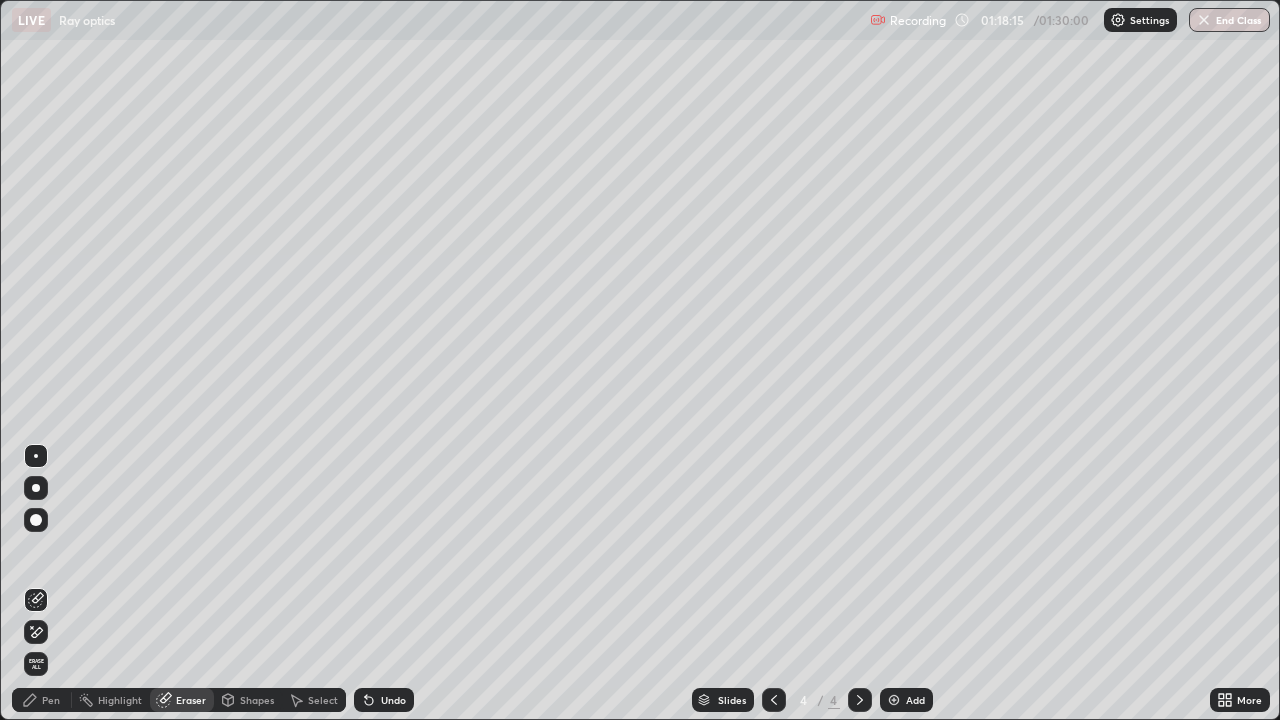 click on "Pen" at bounding box center [51, 700] 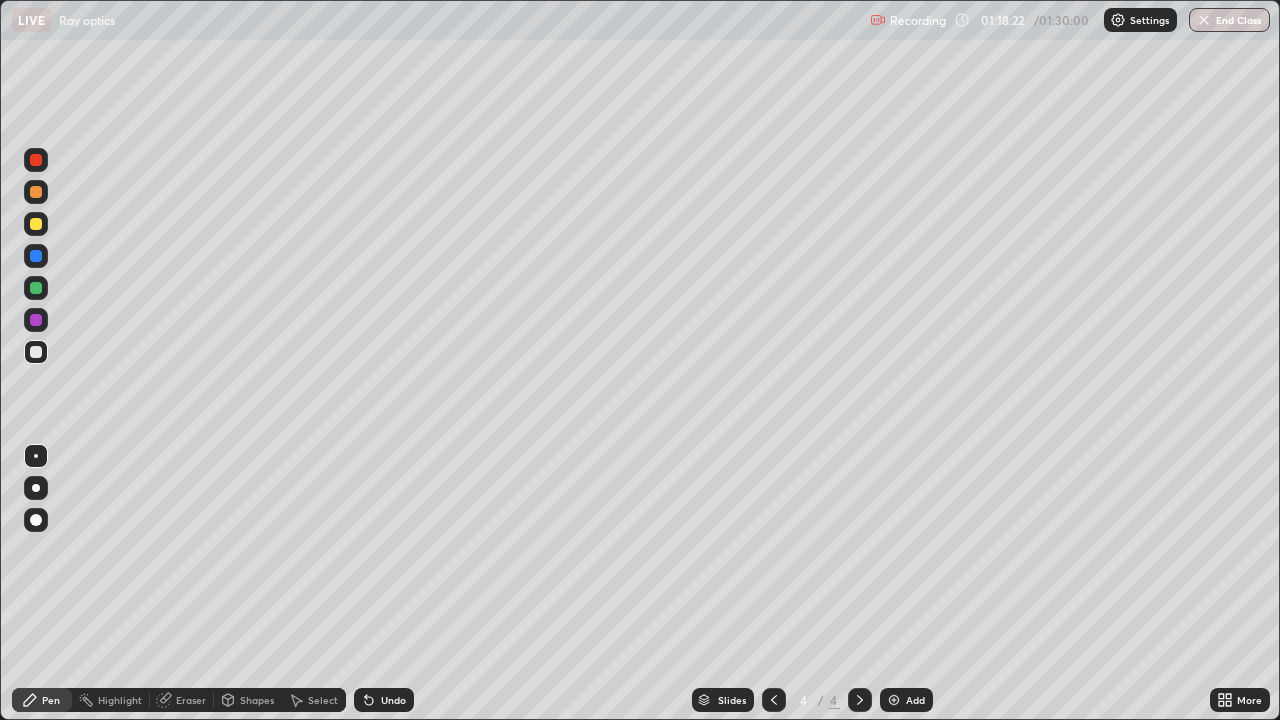 click on "Eraser" at bounding box center (191, 700) 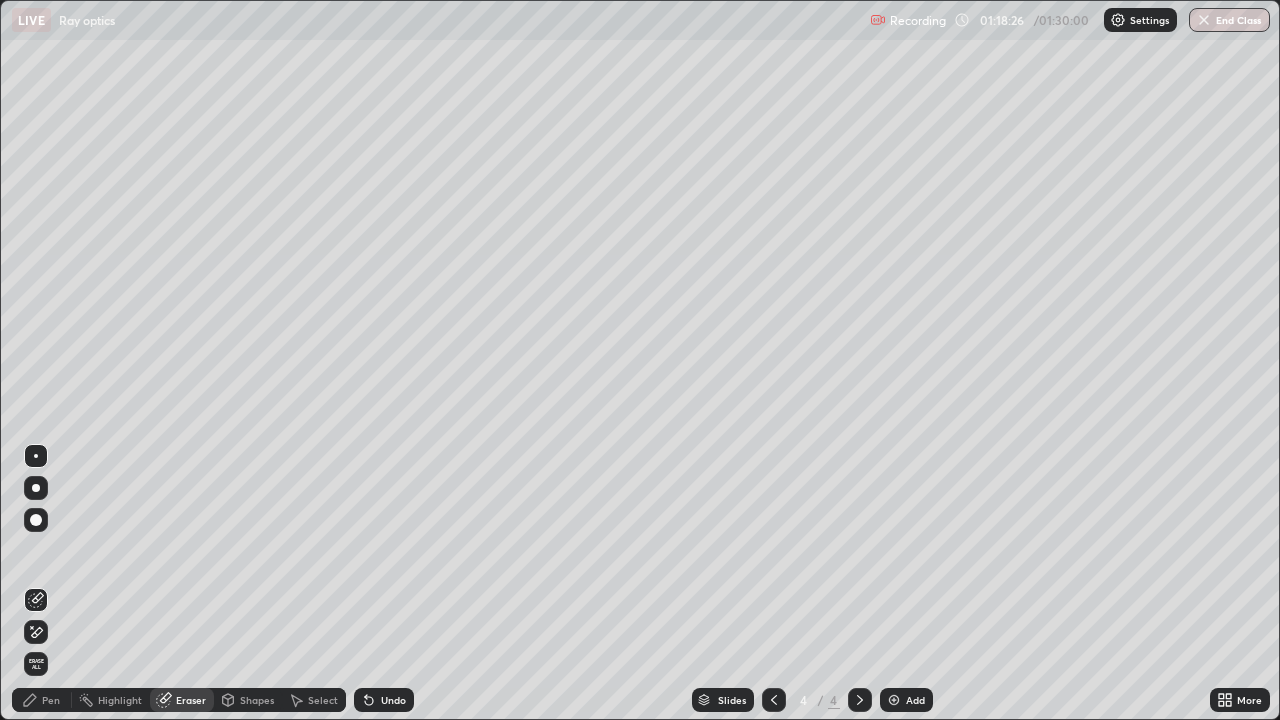 click on "Pen" at bounding box center [42, 700] 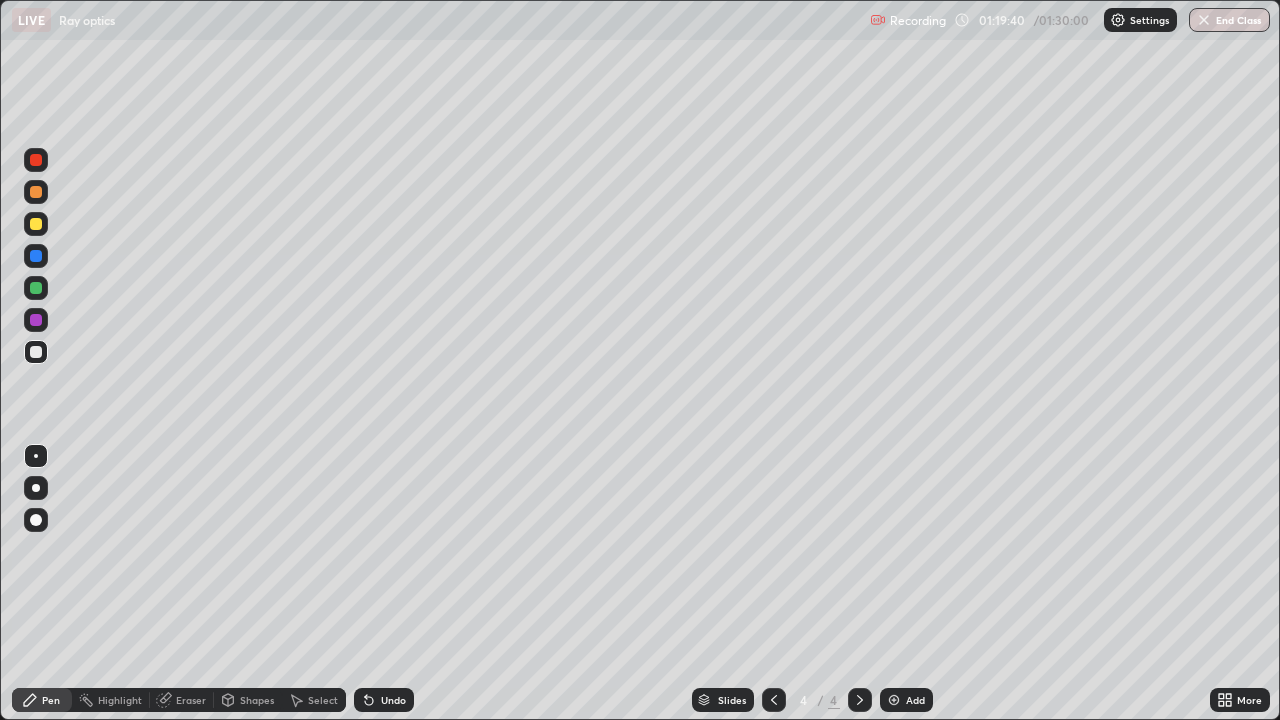 click on "Select" at bounding box center (323, 700) 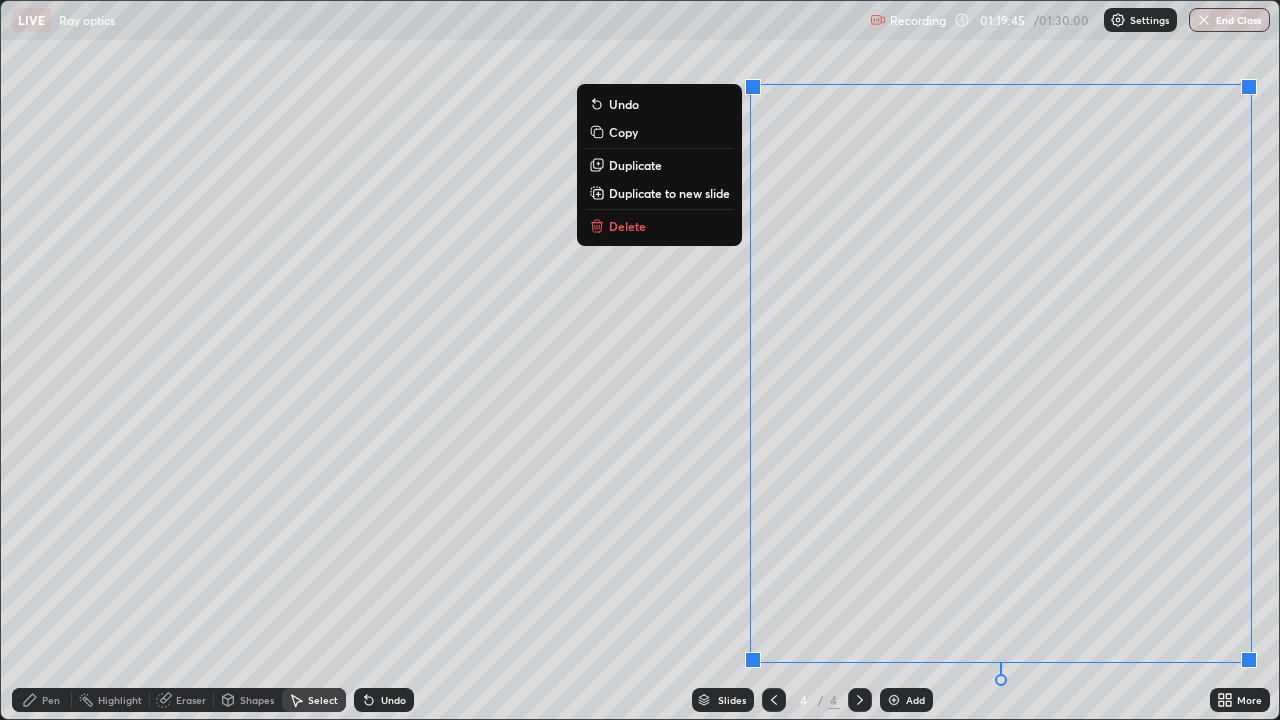 click on "Delete" at bounding box center (627, 226) 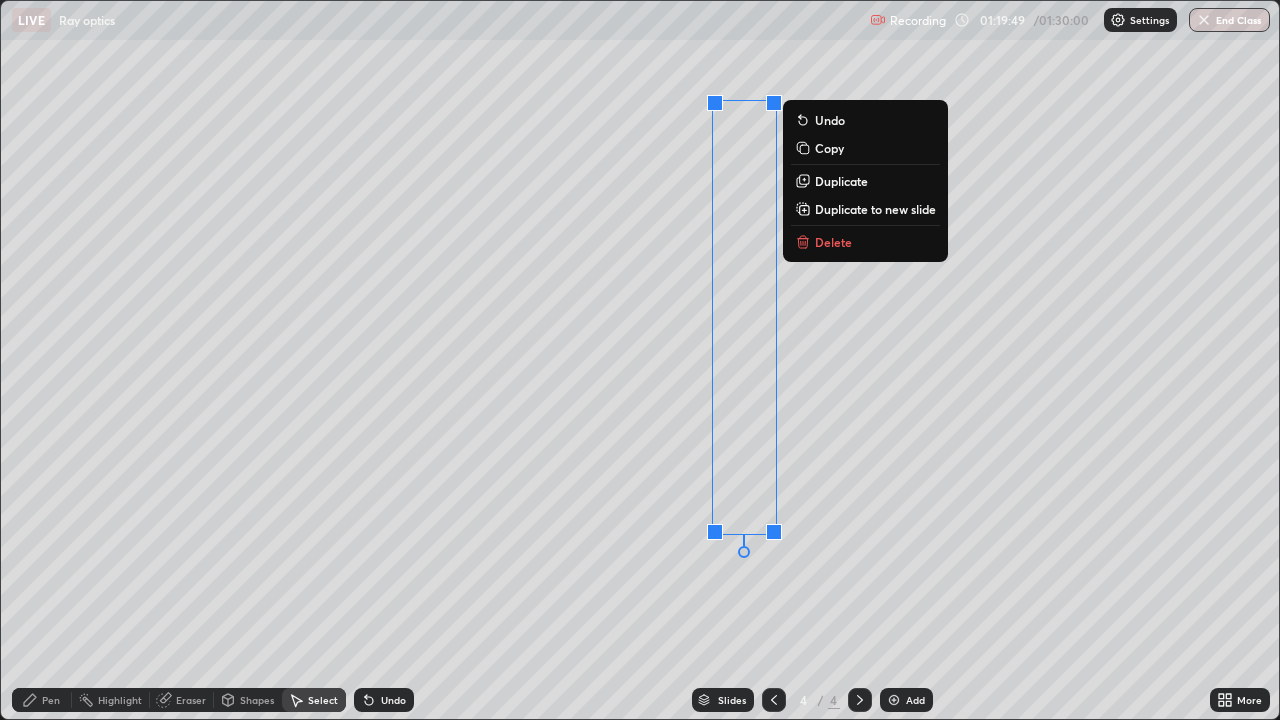 click on "Delete" at bounding box center [833, 242] 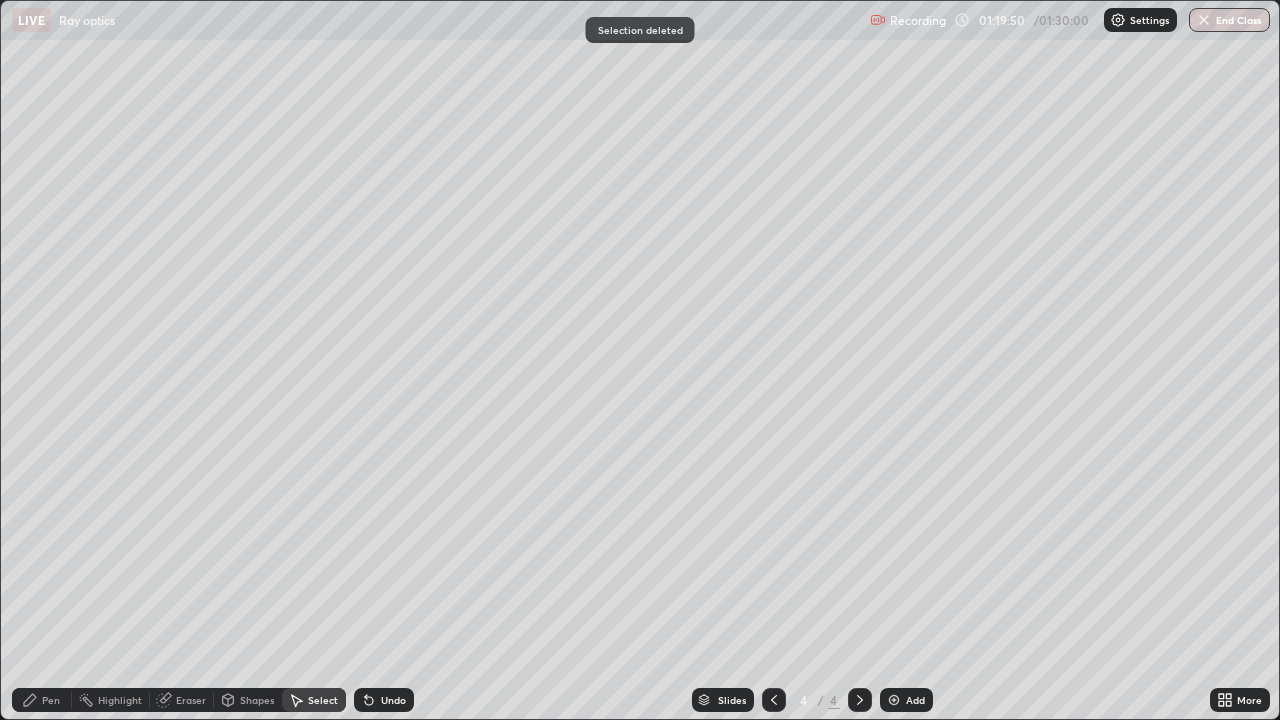 click on "Pen" at bounding box center [51, 700] 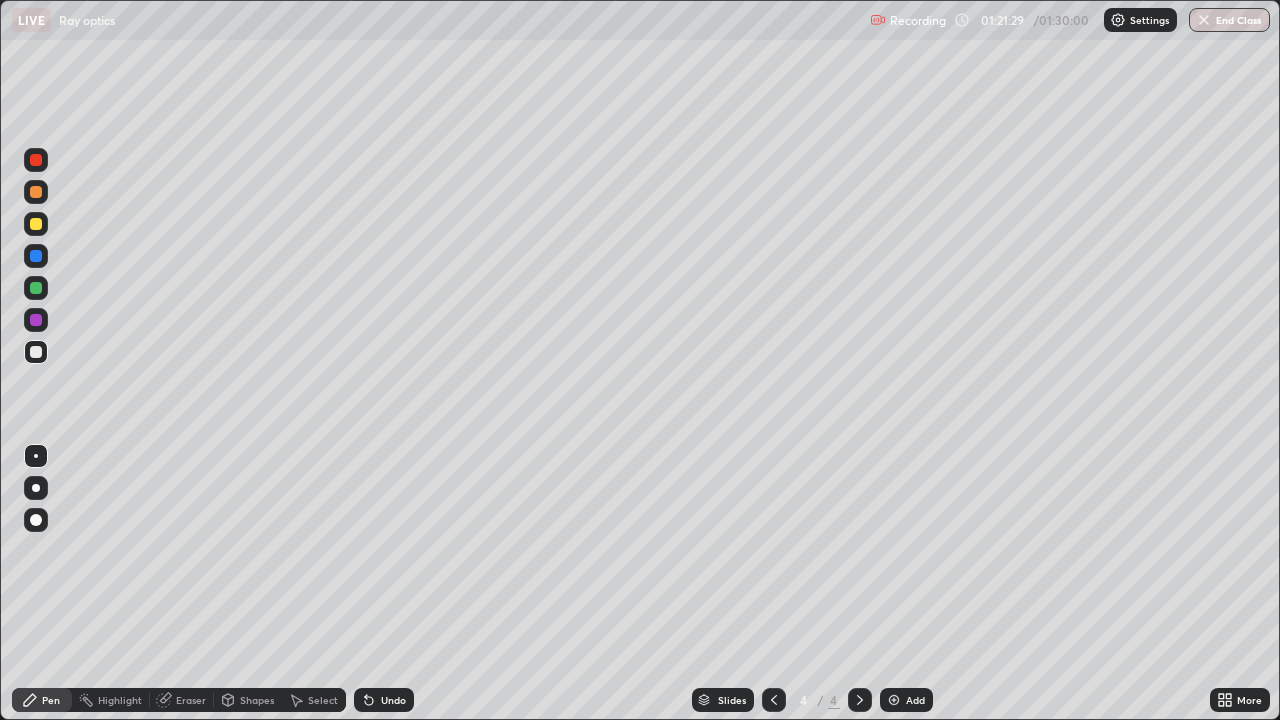 click on "Eraser" at bounding box center [191, 700] 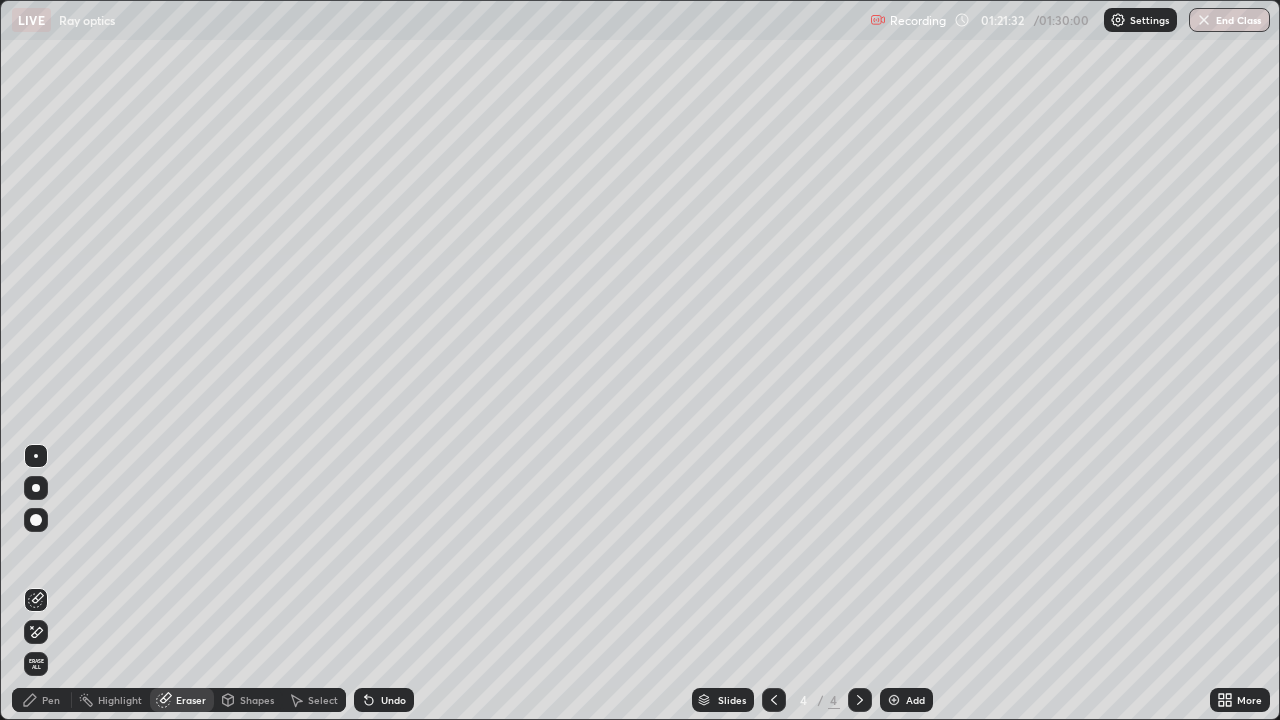 click on "Pen" at bounding box center [51, 700] 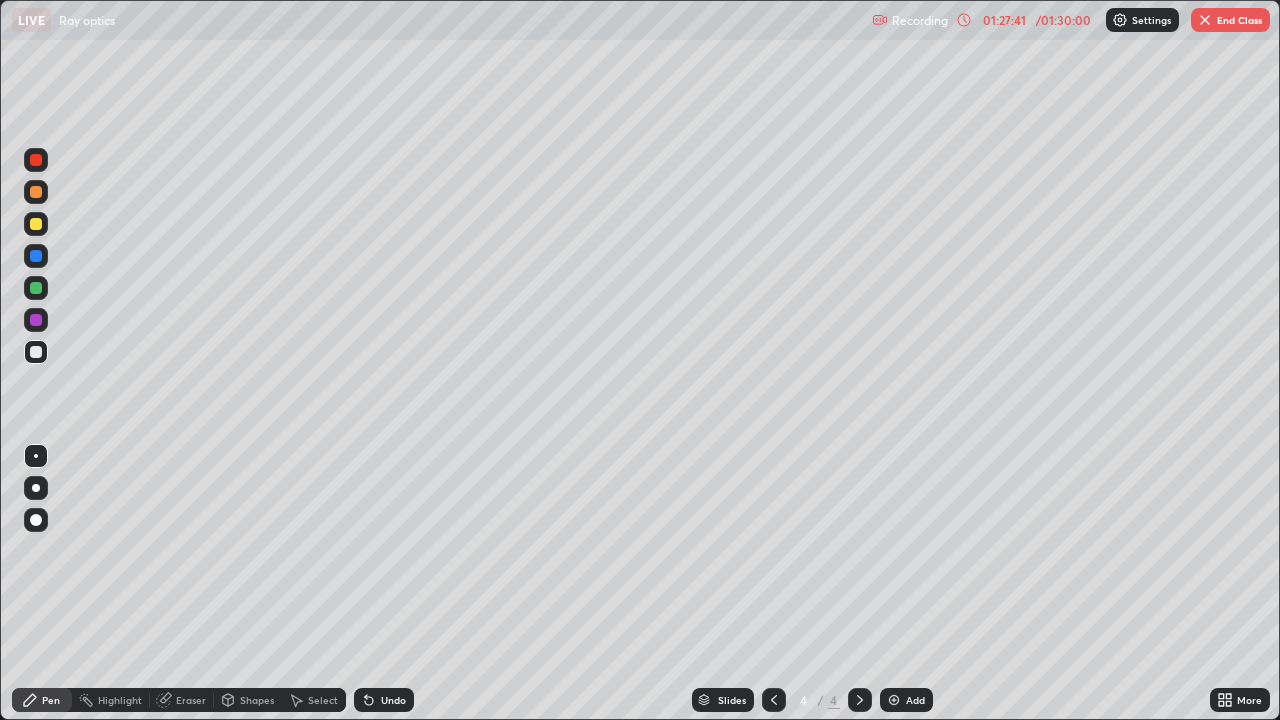 click on "End Class" at bounding box center (1230, 20) 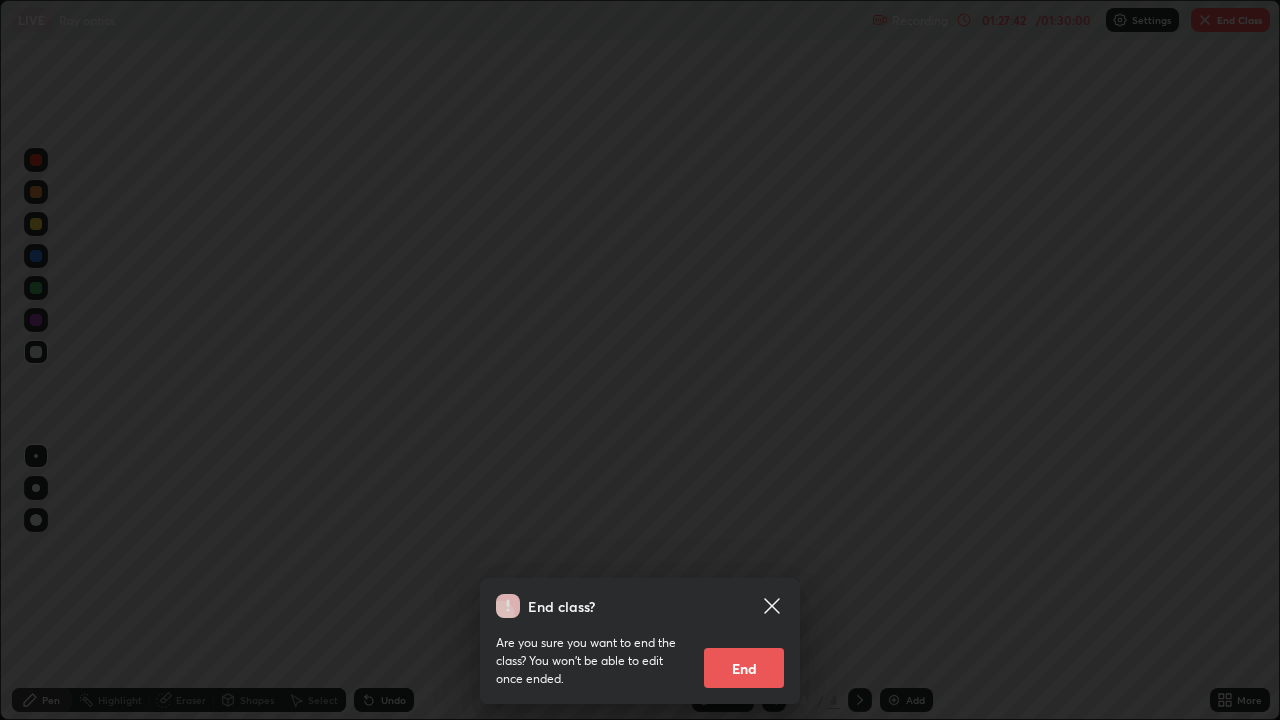 click on "End" at bounding box center (744, 668) 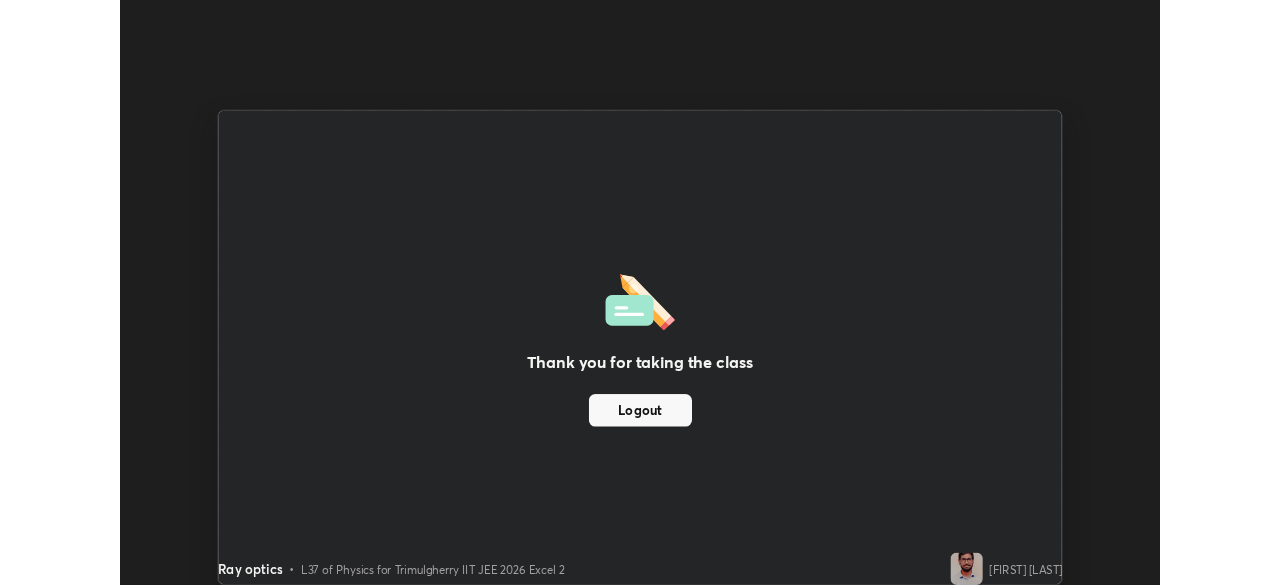 scroll, scrollTop: 585, scrollLeft: 1280, axis: both 